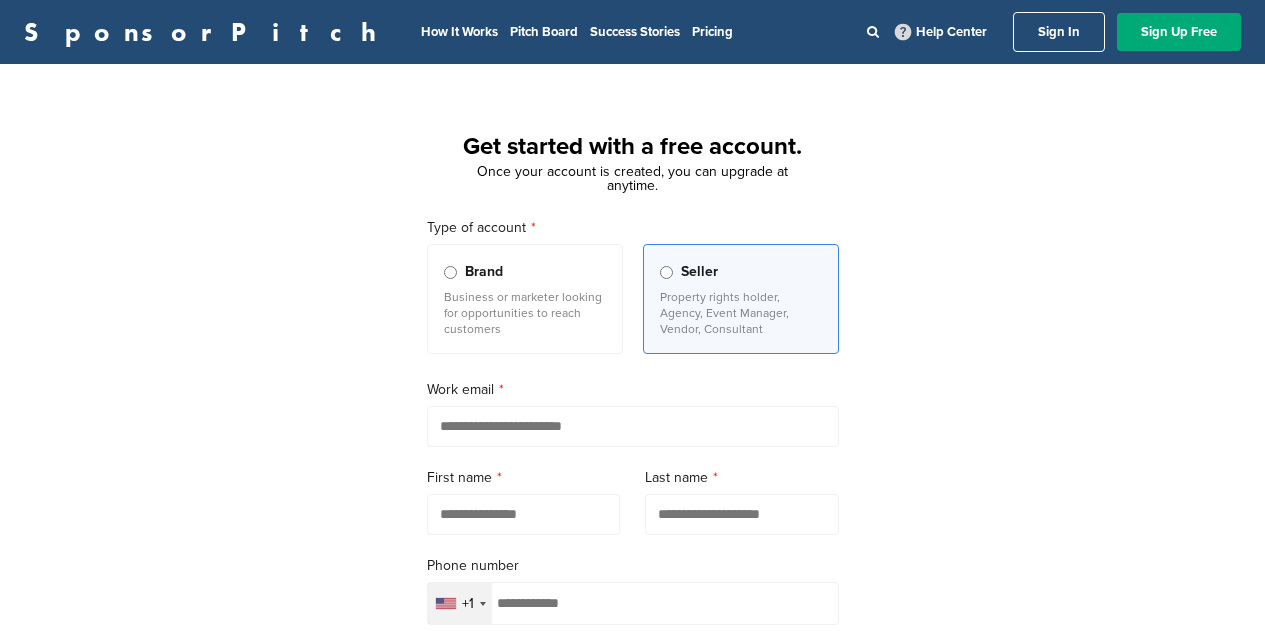 scroll, scrollTop: 0, scrollLeft: 0, axis: both 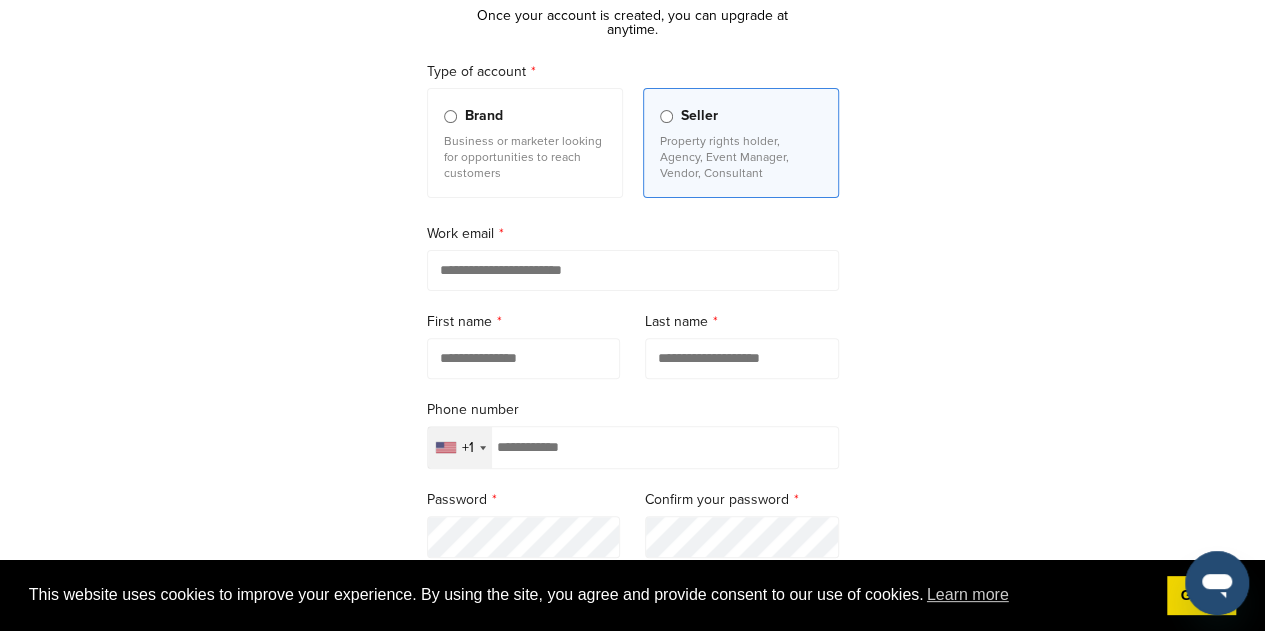click at bounding box center [633, 270] 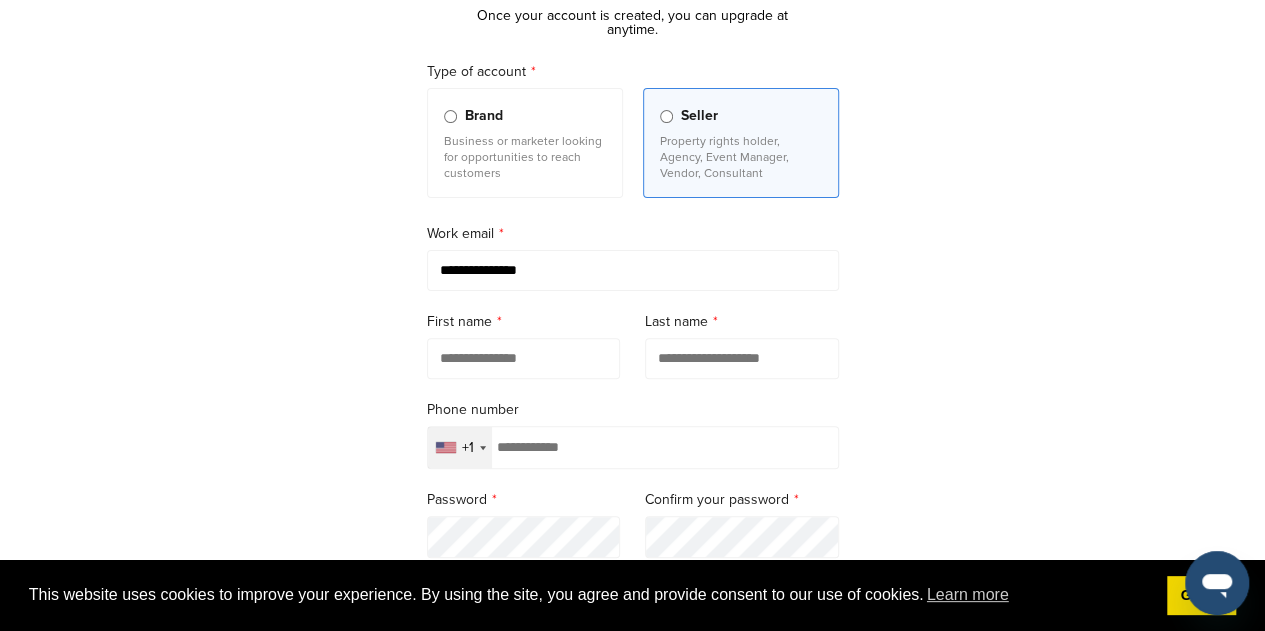 type on "**********" 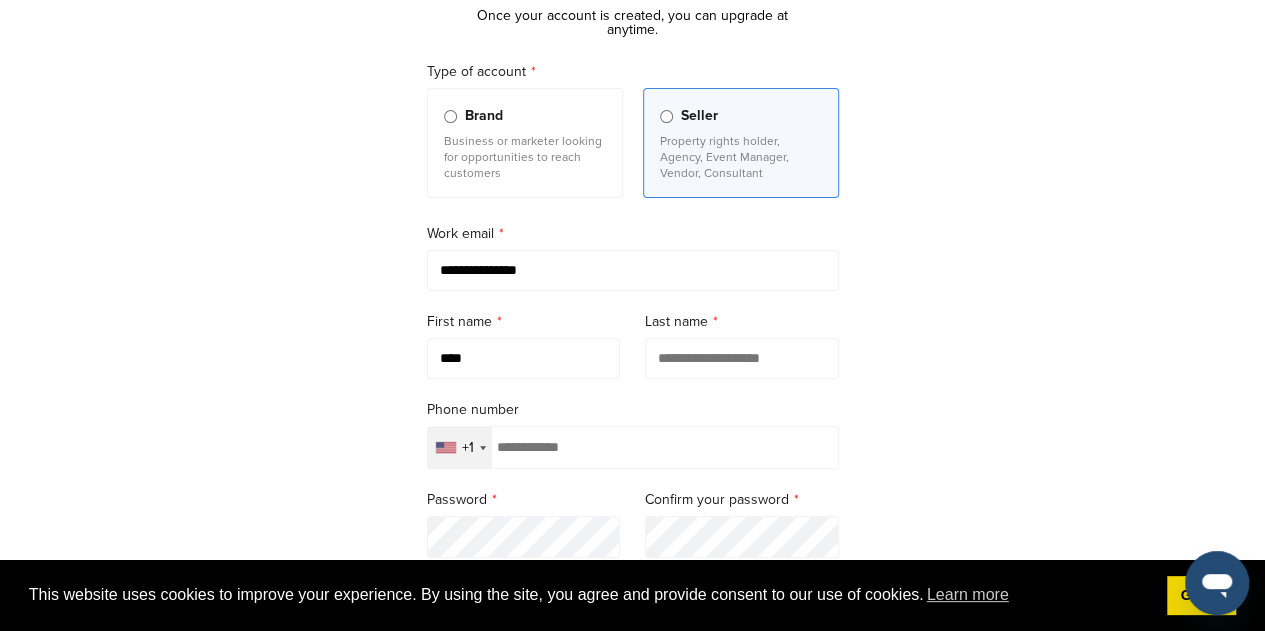 type on "****" 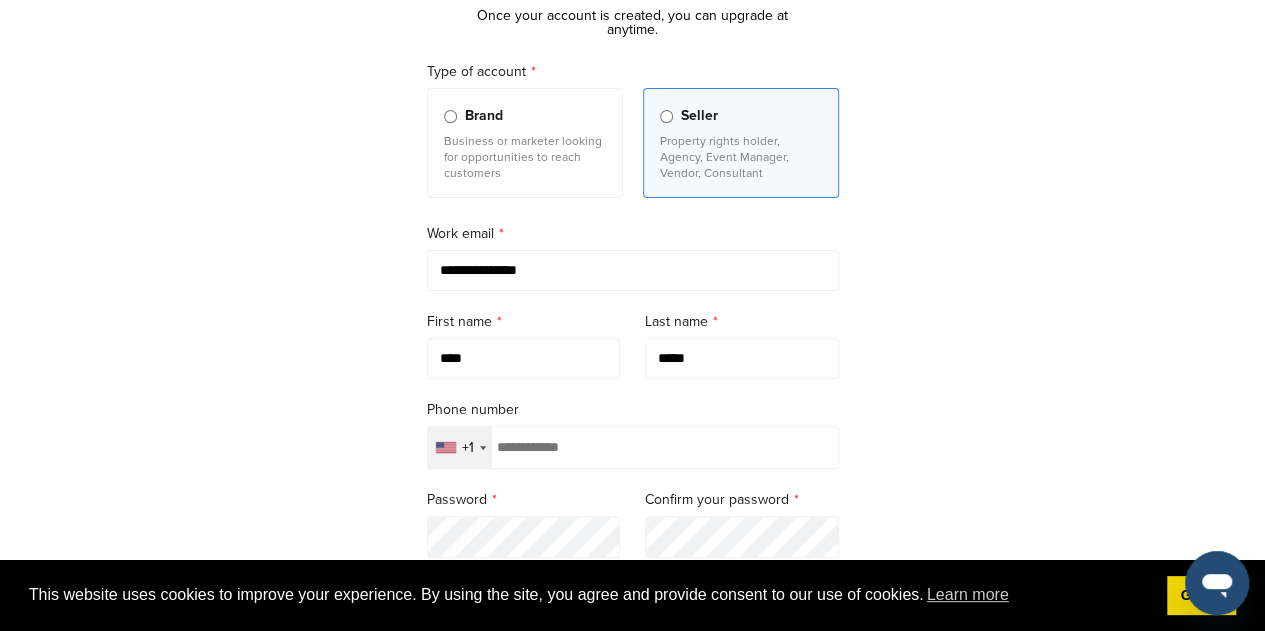 type on "*****" 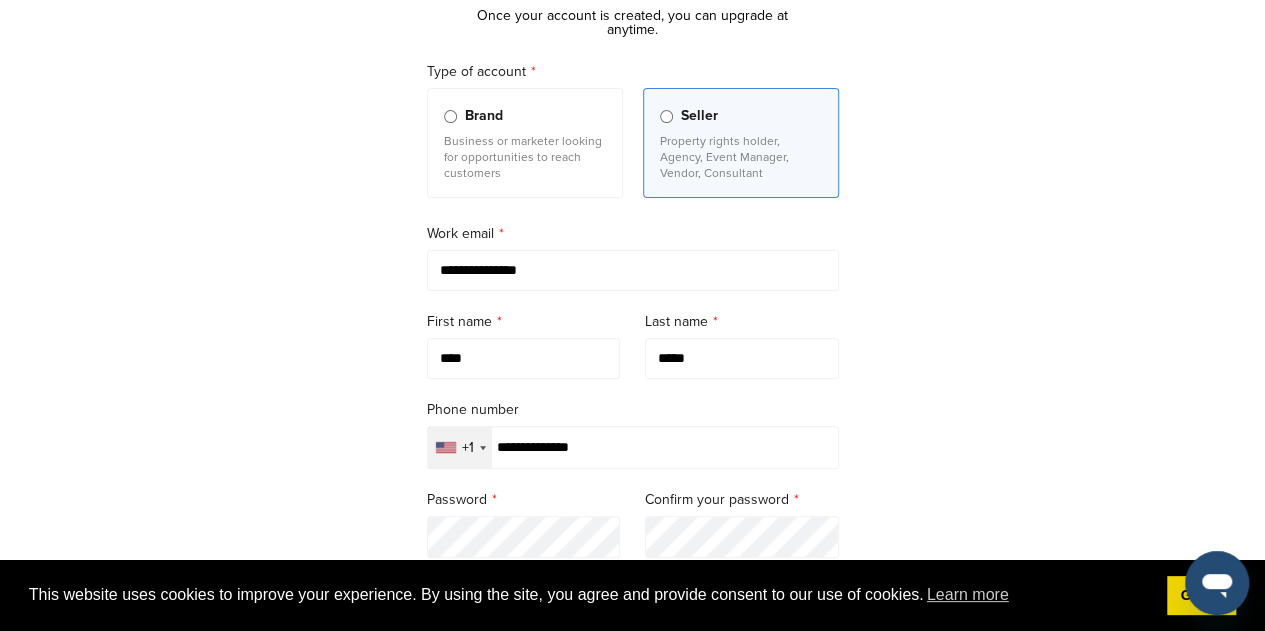 type on "**********" 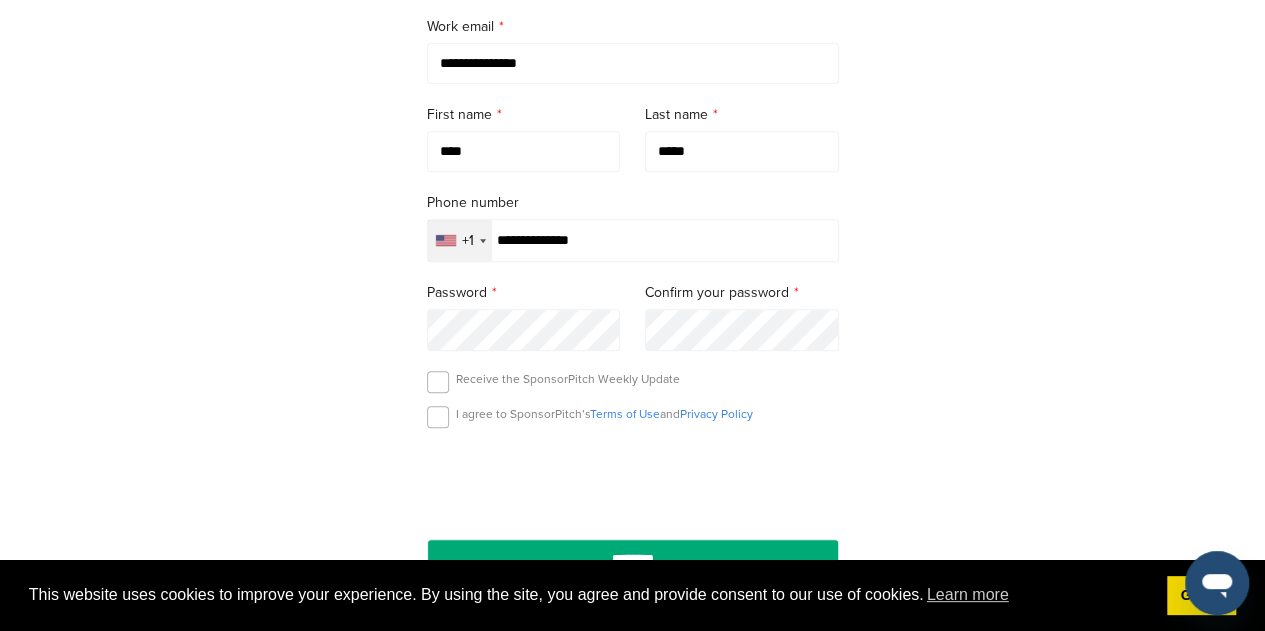 scroll, scrollTop: 364, scrollLeft: 0, axis: vertical 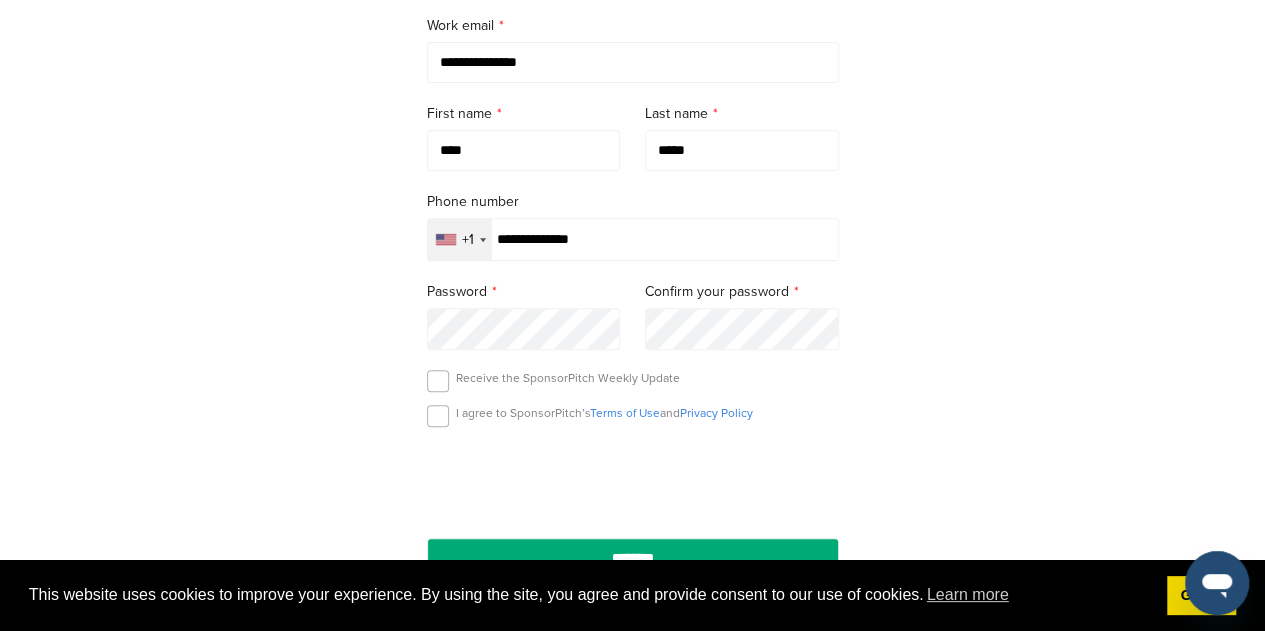 click on "Password" at bounding box center (524, 315) 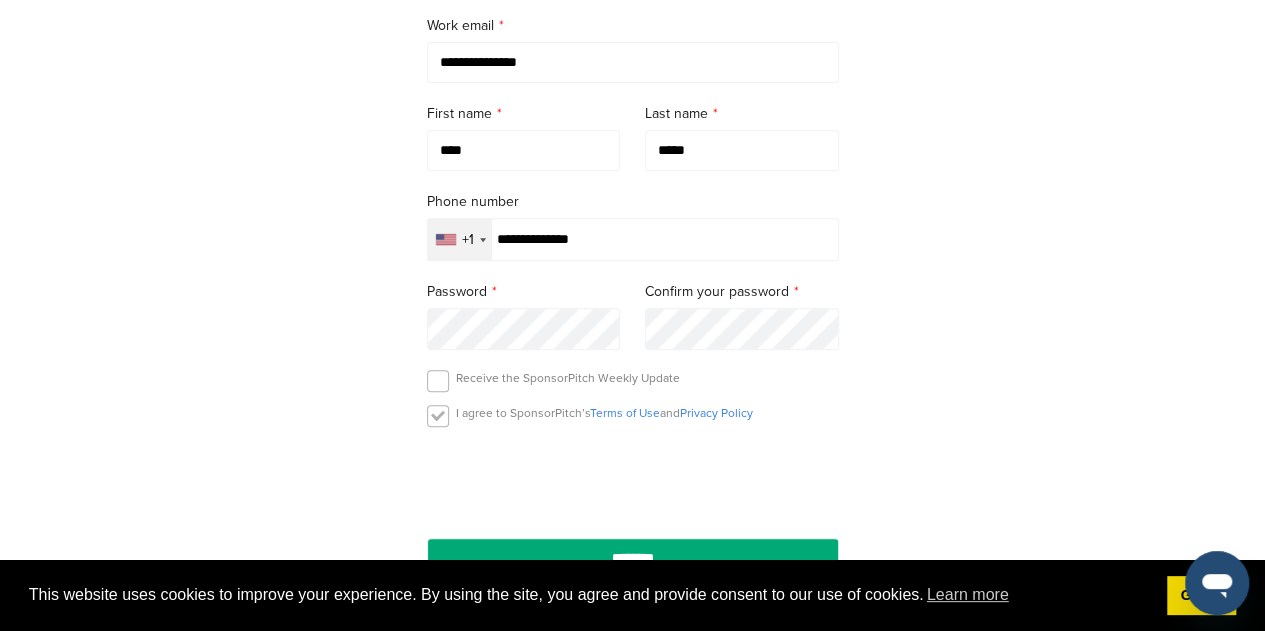 click at bounding box center [438, 416] 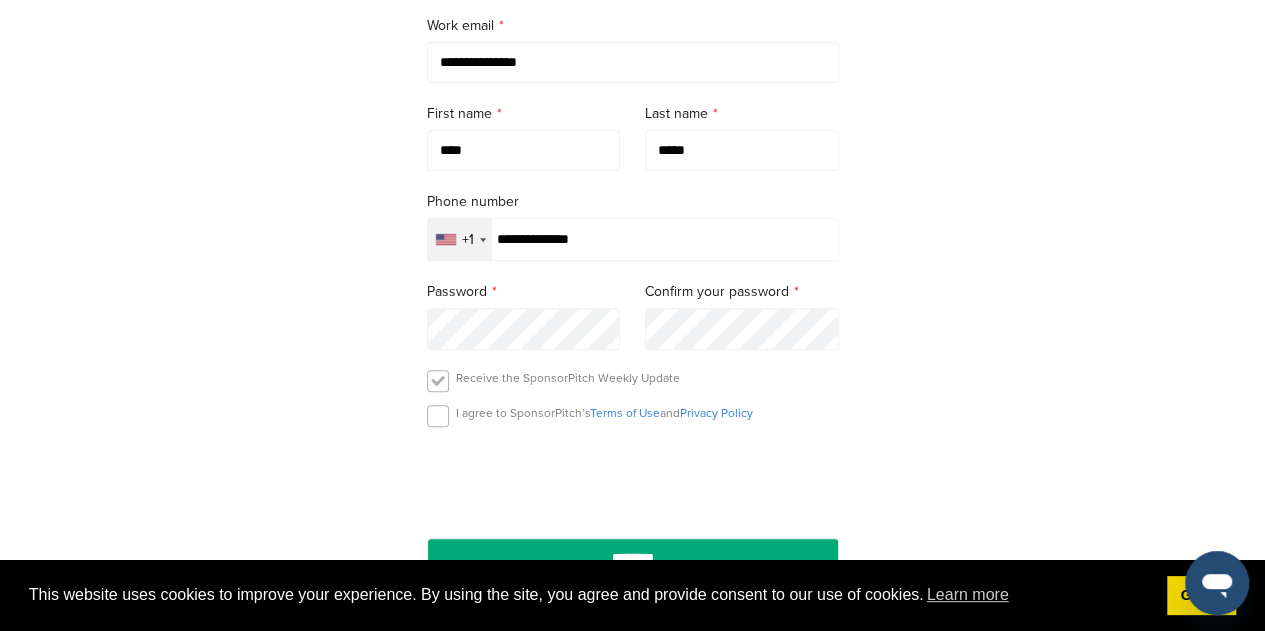 click at bounding box center [438, 381] 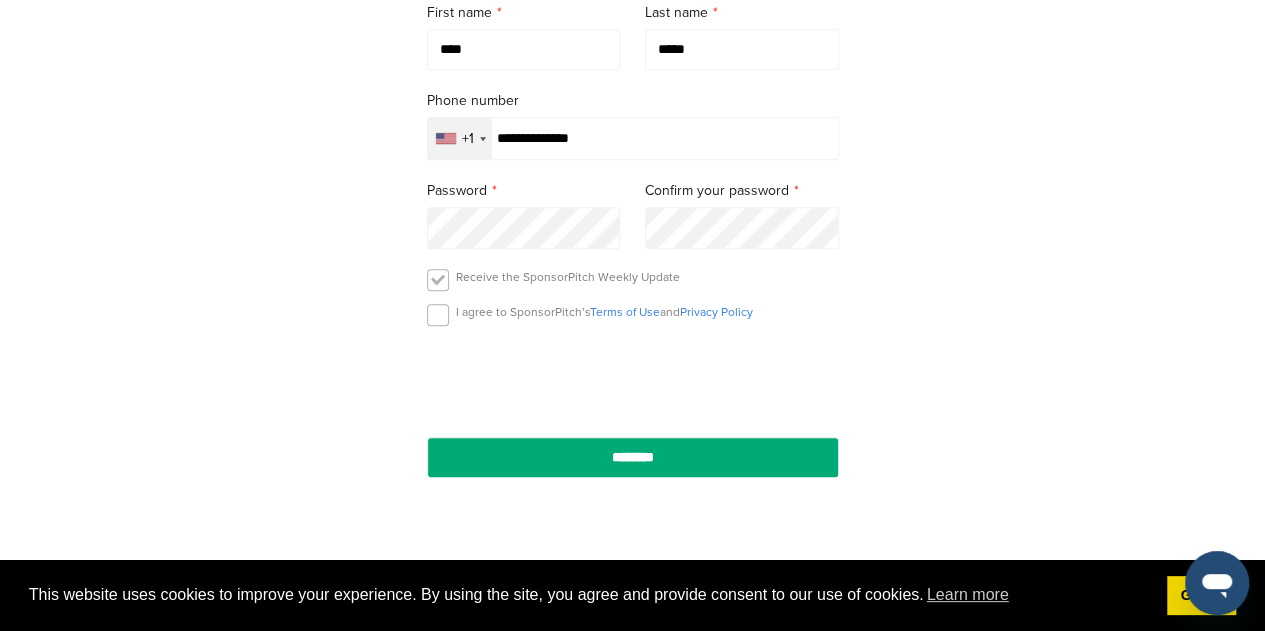 scroll, scrollTop: 466, scrollLeft: 0, axis: vertical 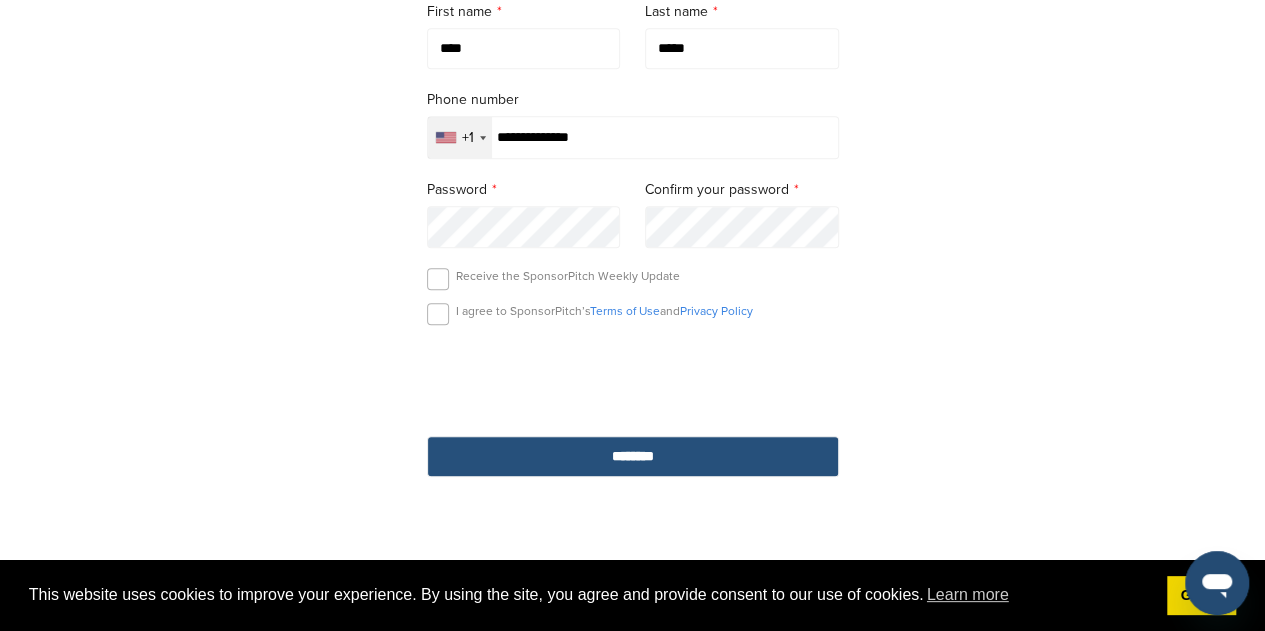 click on "********" at bounding box center [633, 456] 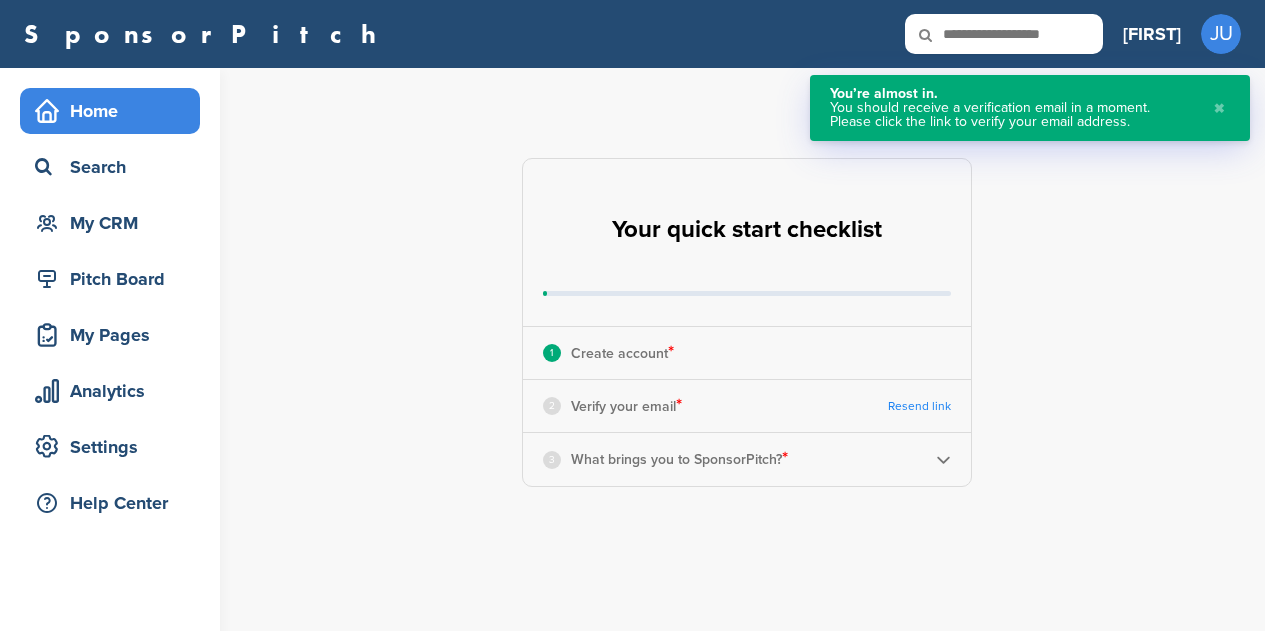 scroll, scrollTop: 0, scrollLeft: 0, axis: both 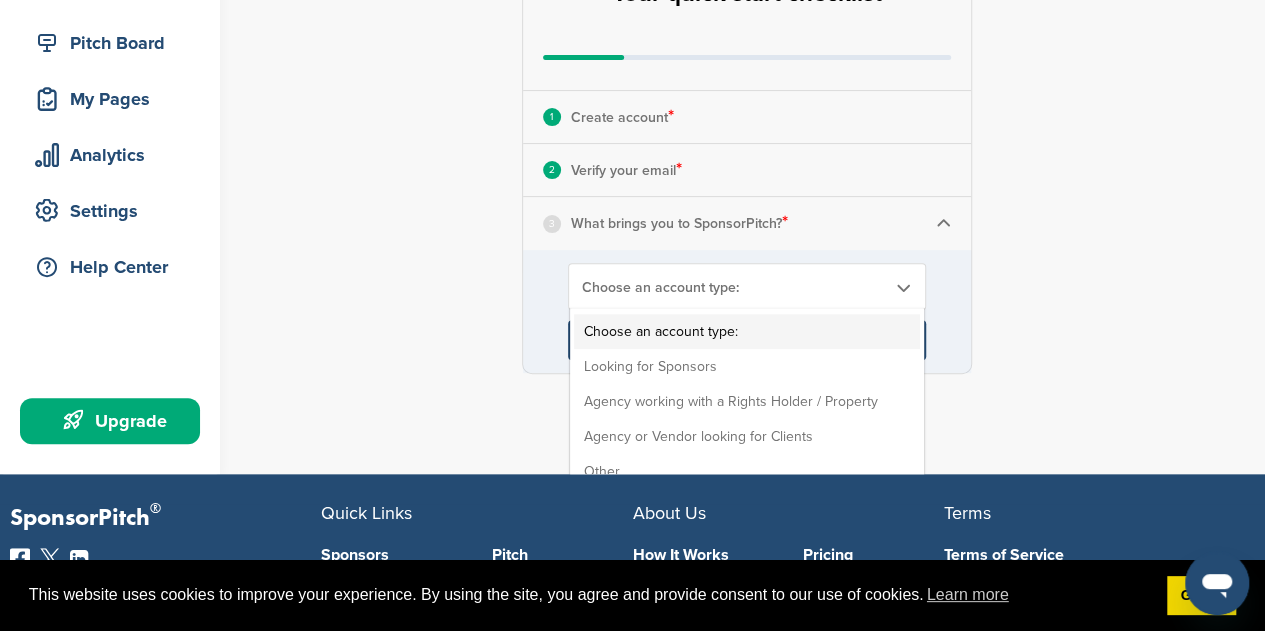 click on "Choose an account type: Choose an account type: Looking for Sponsors Agency working with a Rights Holder / Property Agency or Vendor looking for Clients Other" at bounding box center [747, 286] 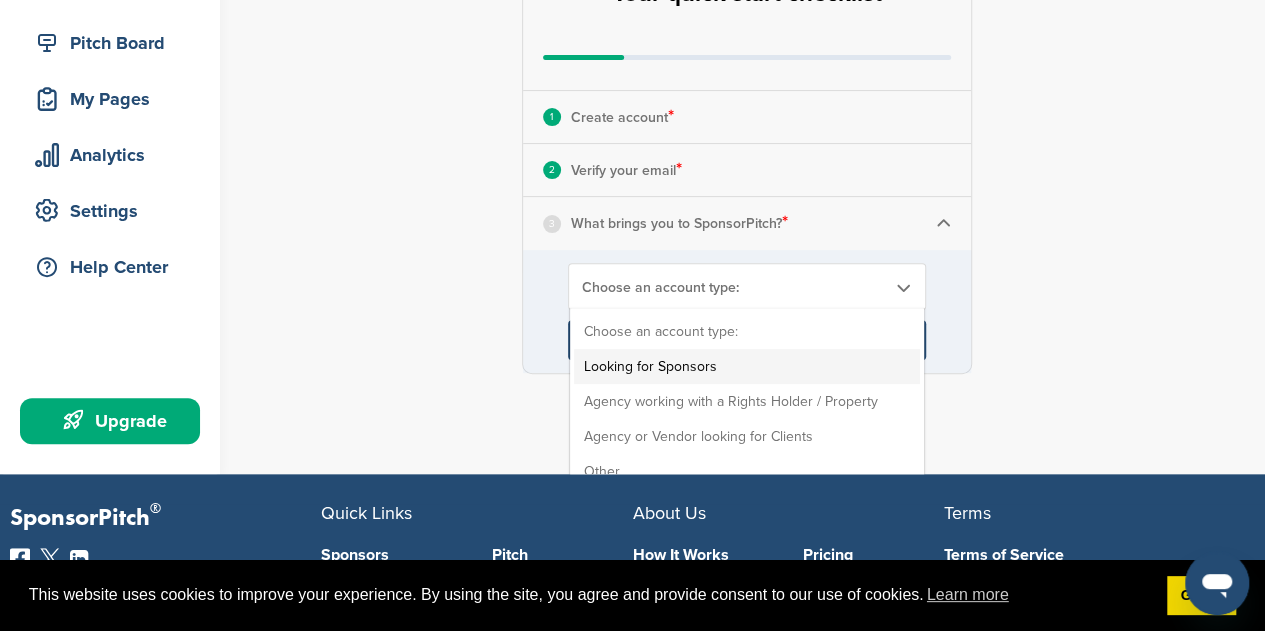 click on "Looking for Sponsors" at bounding box center [747, 366] 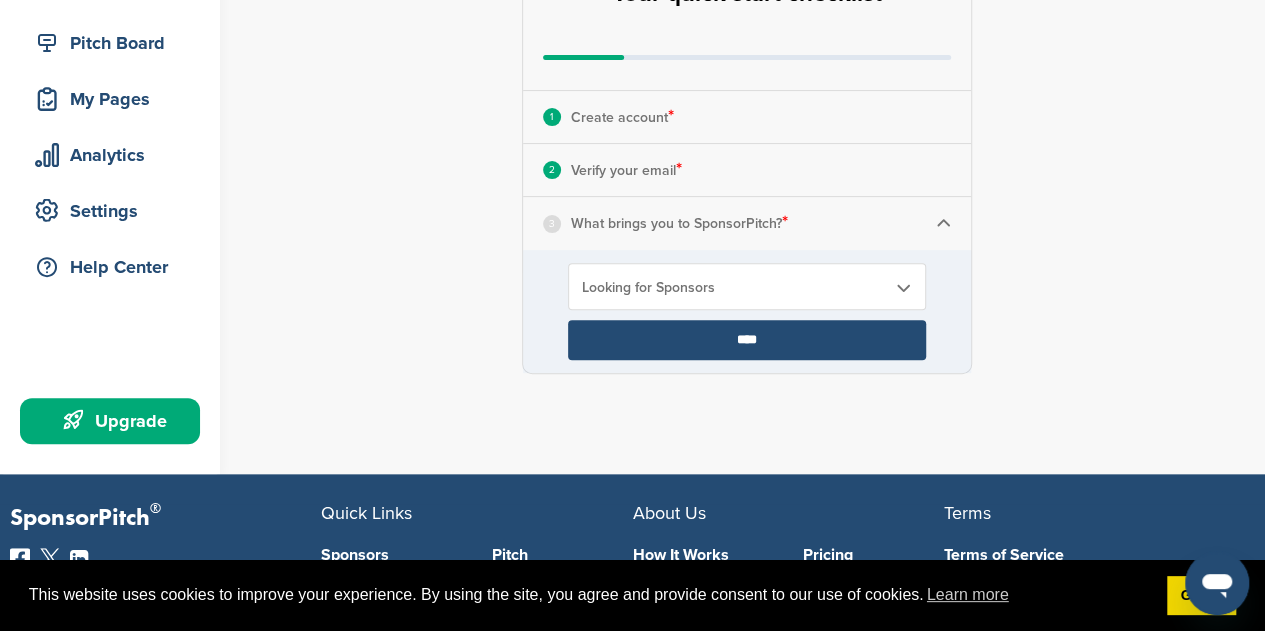 click on "****" at bounding box center (747, 340) 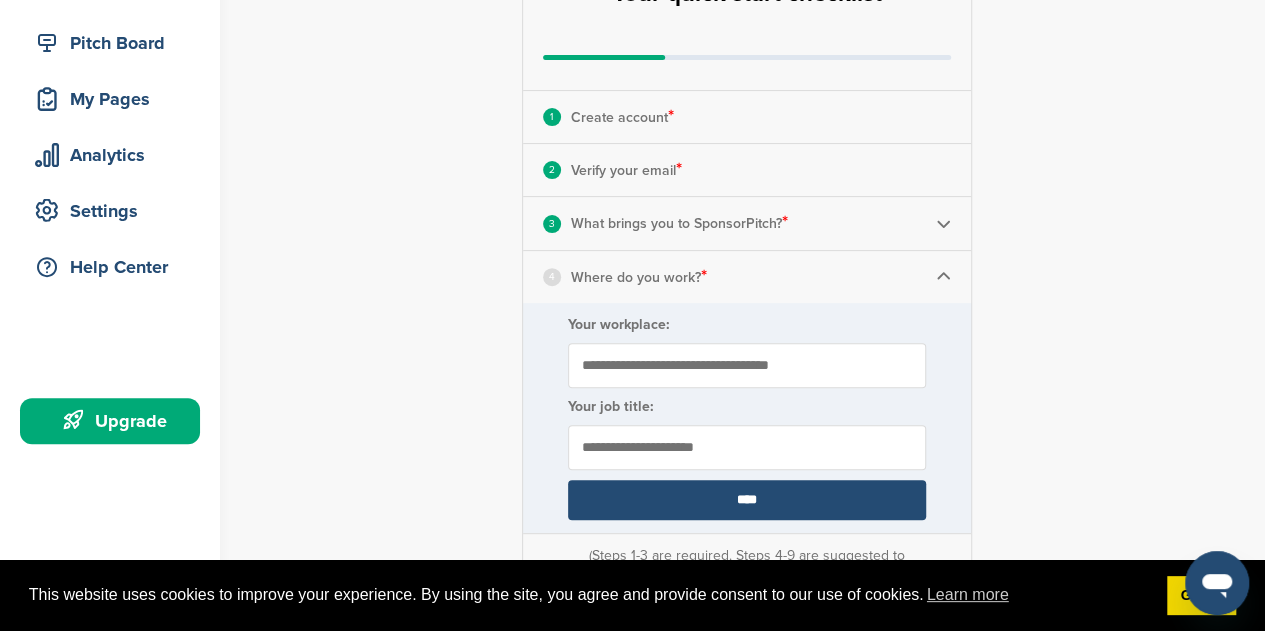 scroll, scrollTop: 269, scrollLeft: 0, axis: vertical 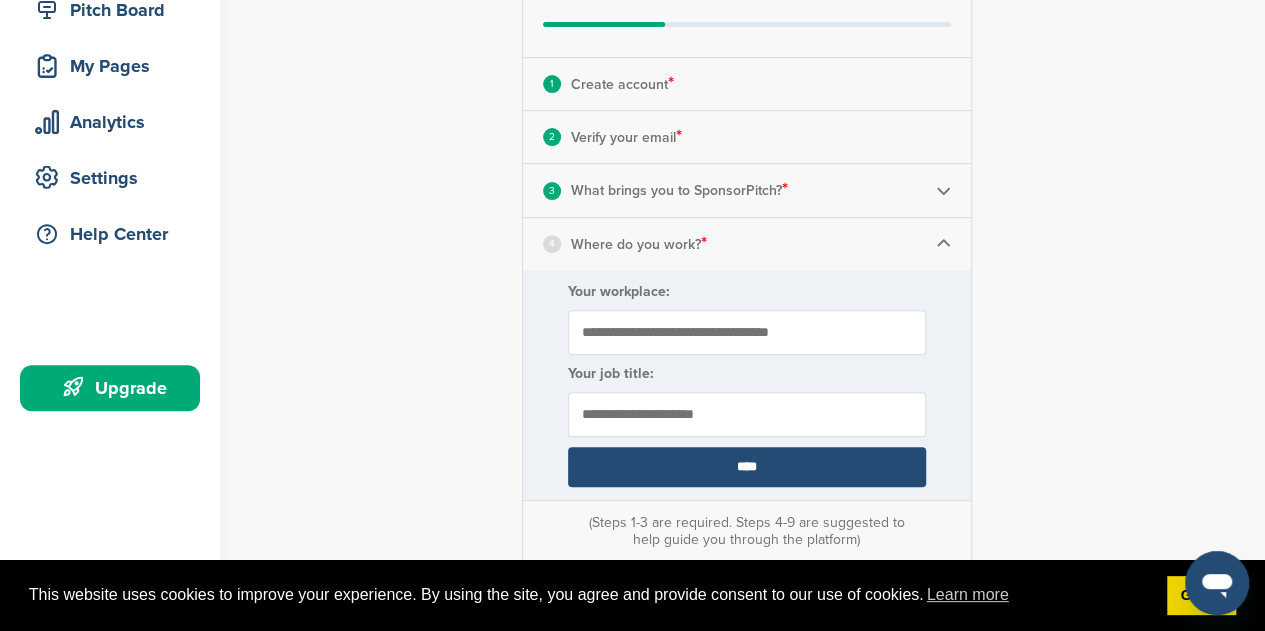 click on "Your workplace:" at bounding box center (747, 332) 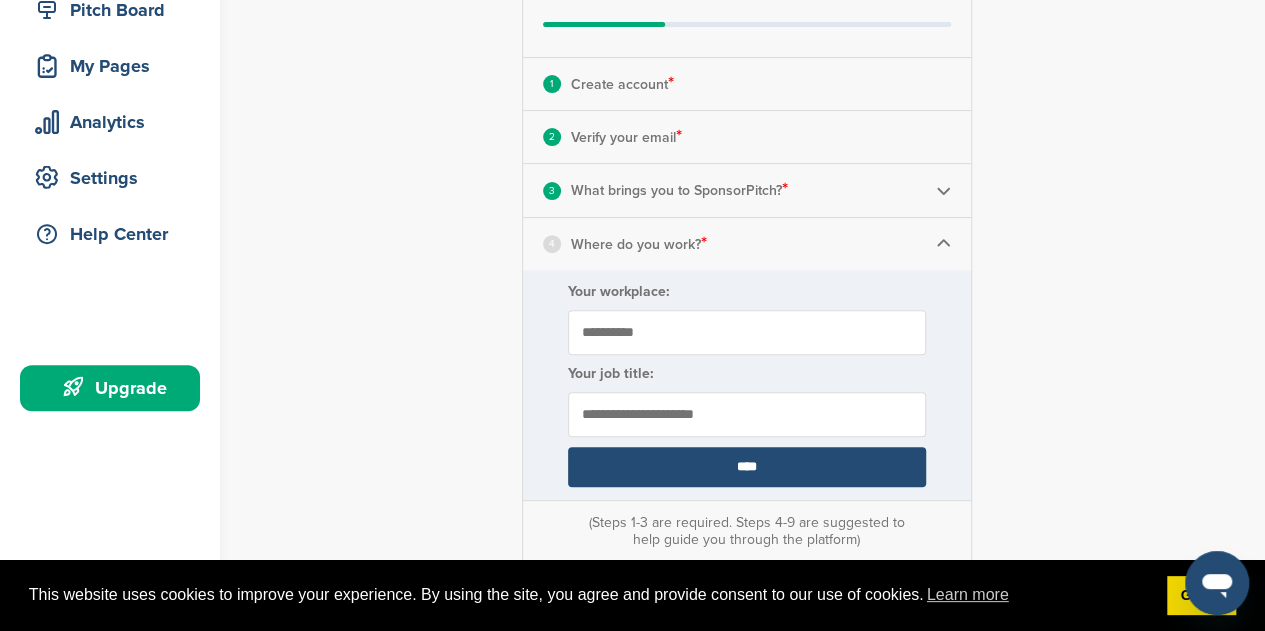 type on "**********" 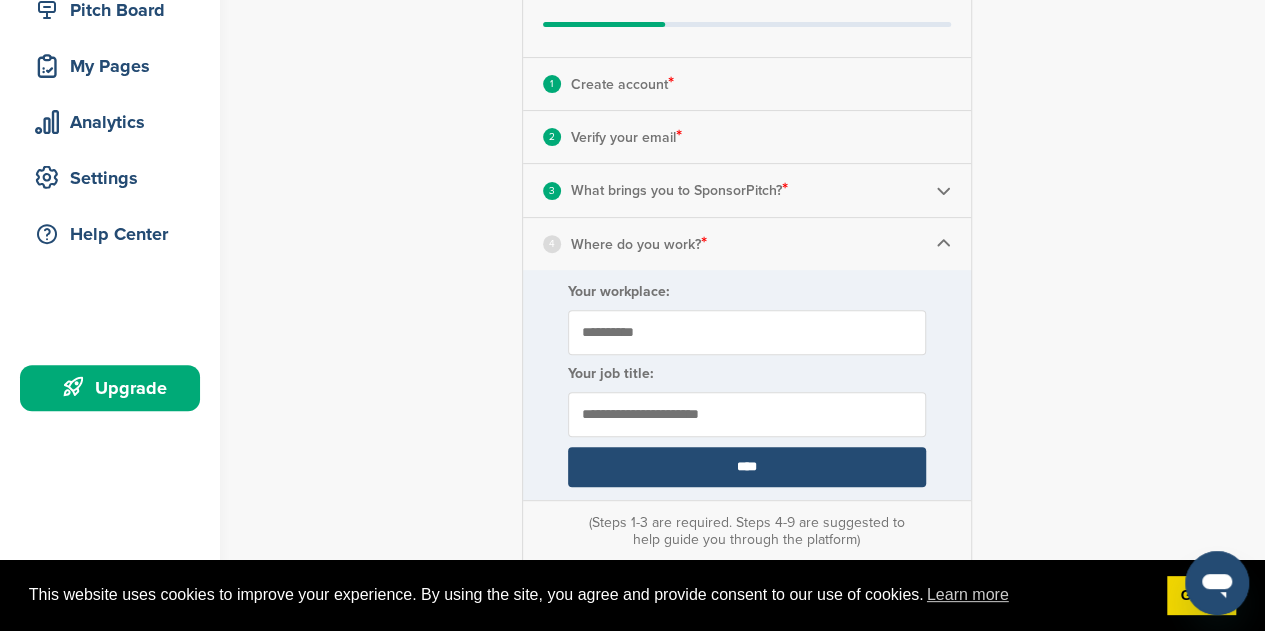 type on "**********" 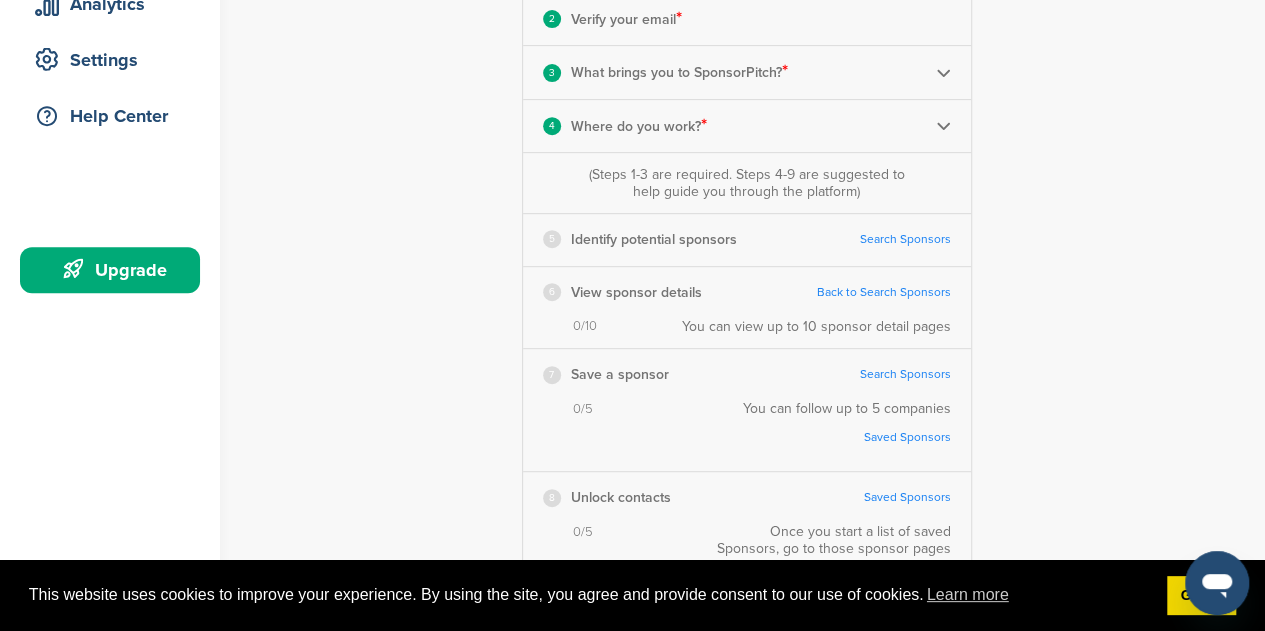 scroll, scrollTop: 388, scrollLeft: 0, axis: vertical 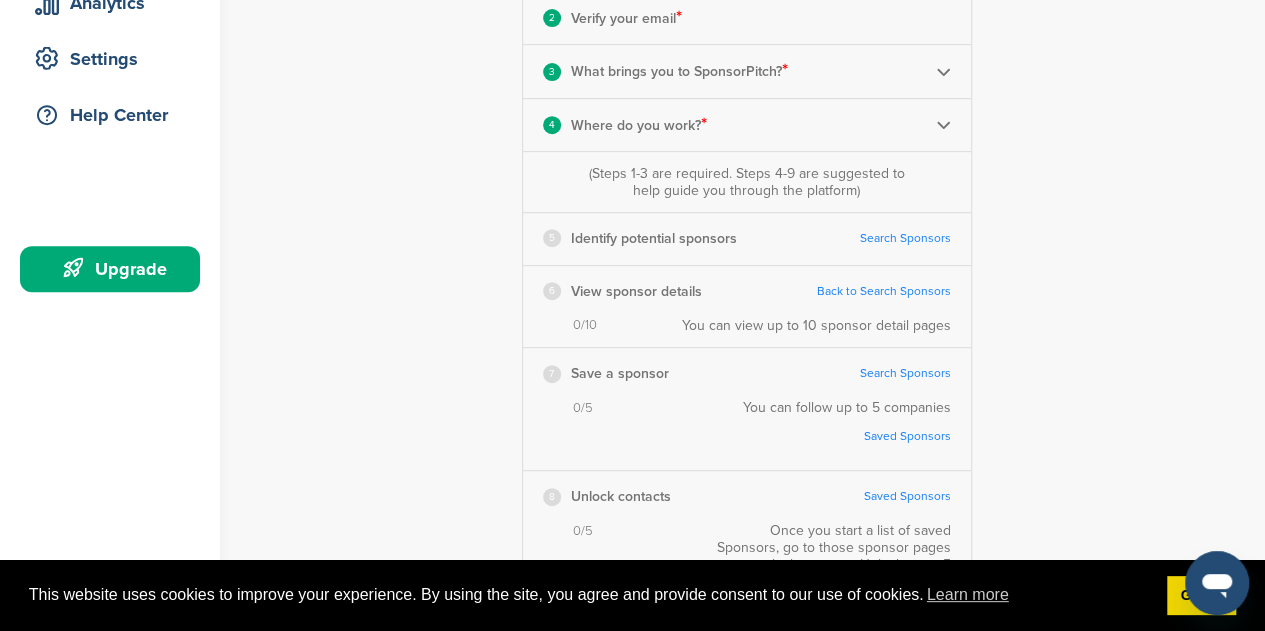 click on "Search Sponsors" at bounding box center [905, 238] 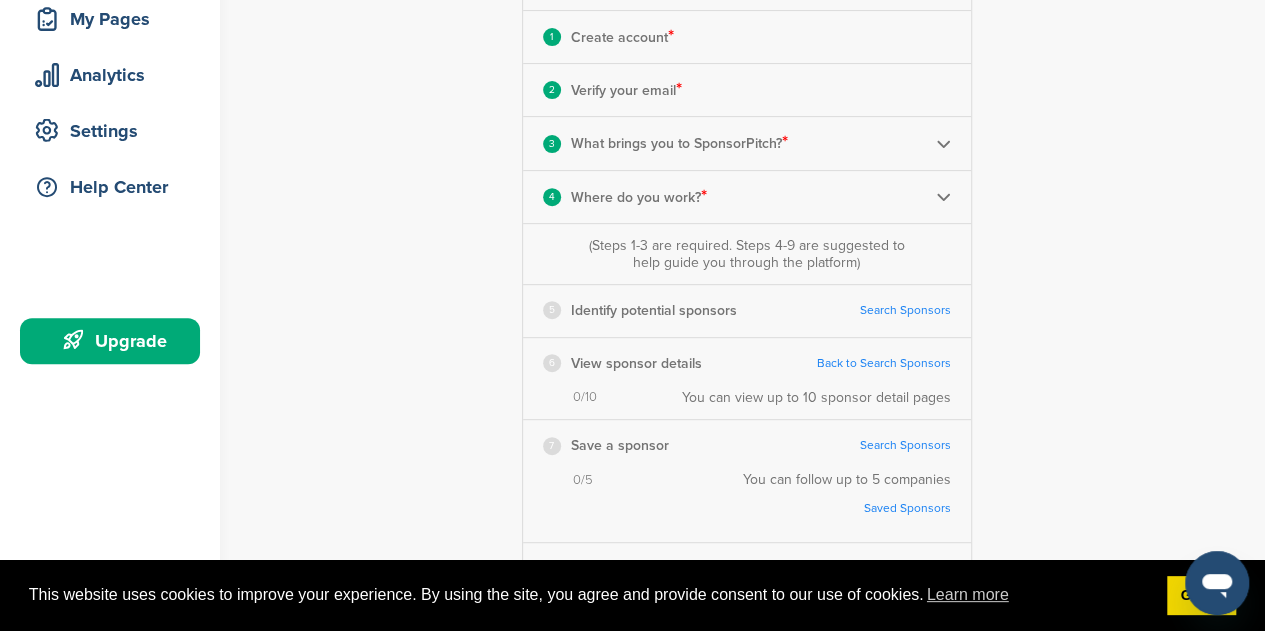 scroll, scrollTop: 317, scrollLeft: 0, axis: vertical 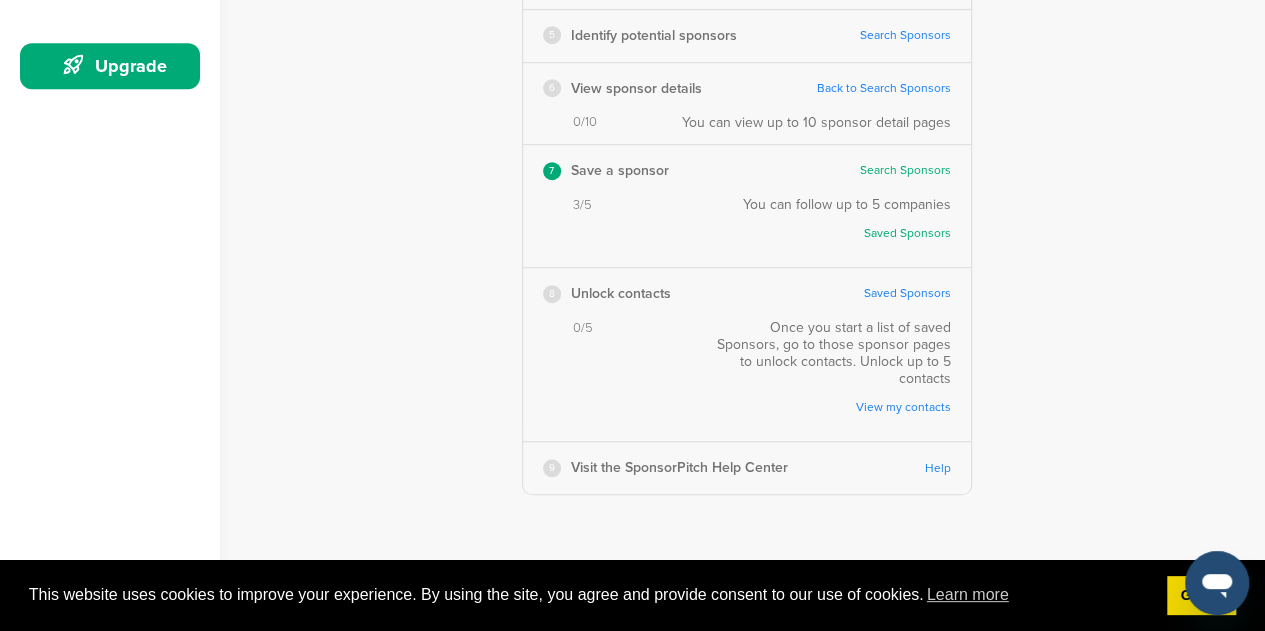 click on "View my contacts" at bounding box center [838, 407] 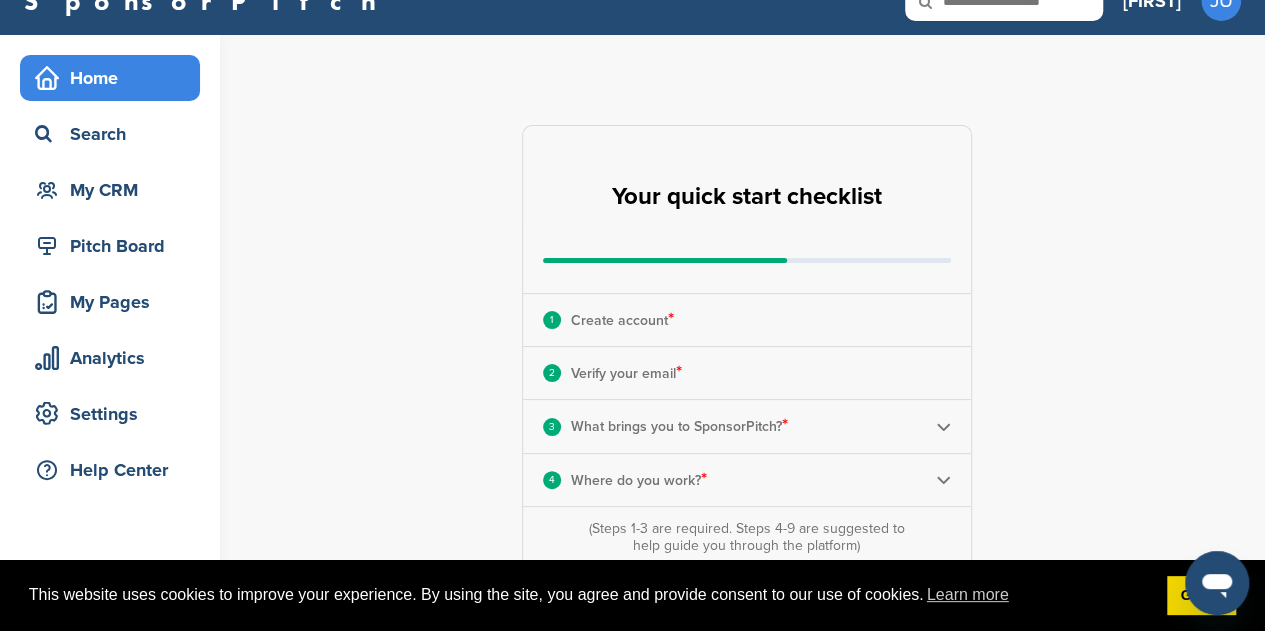 scroll, scrollTop: 0, scrollLeft: 0, axis: both 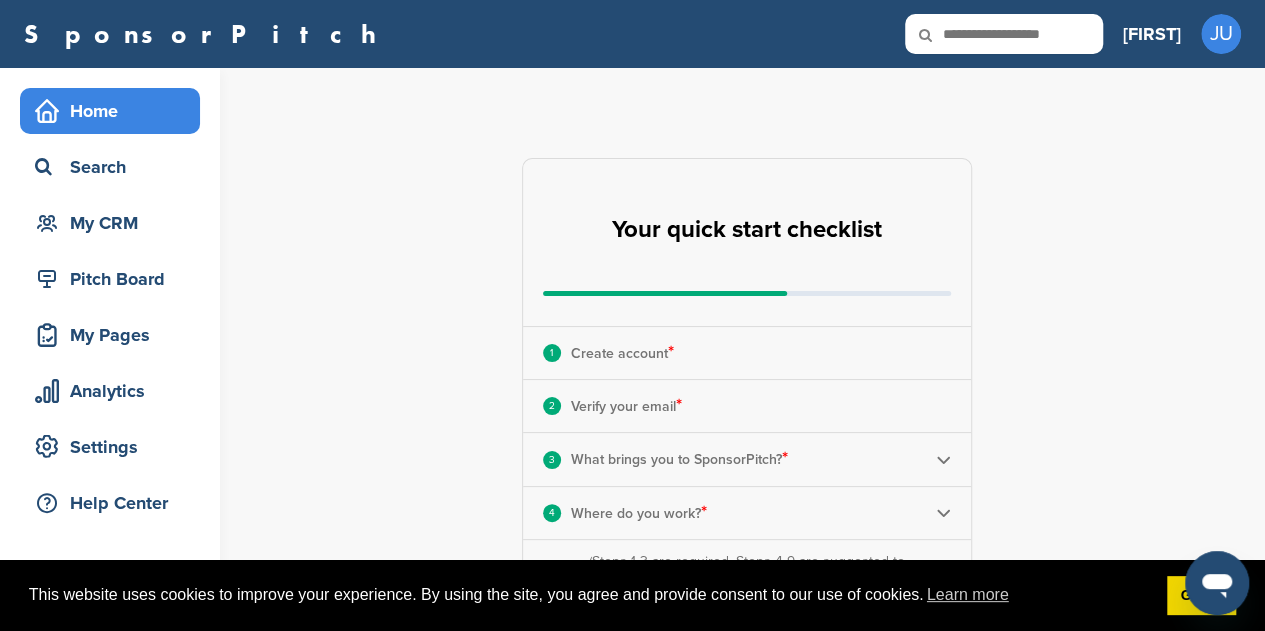 click on "SponsorPitch" at bounding box center [206, 34] 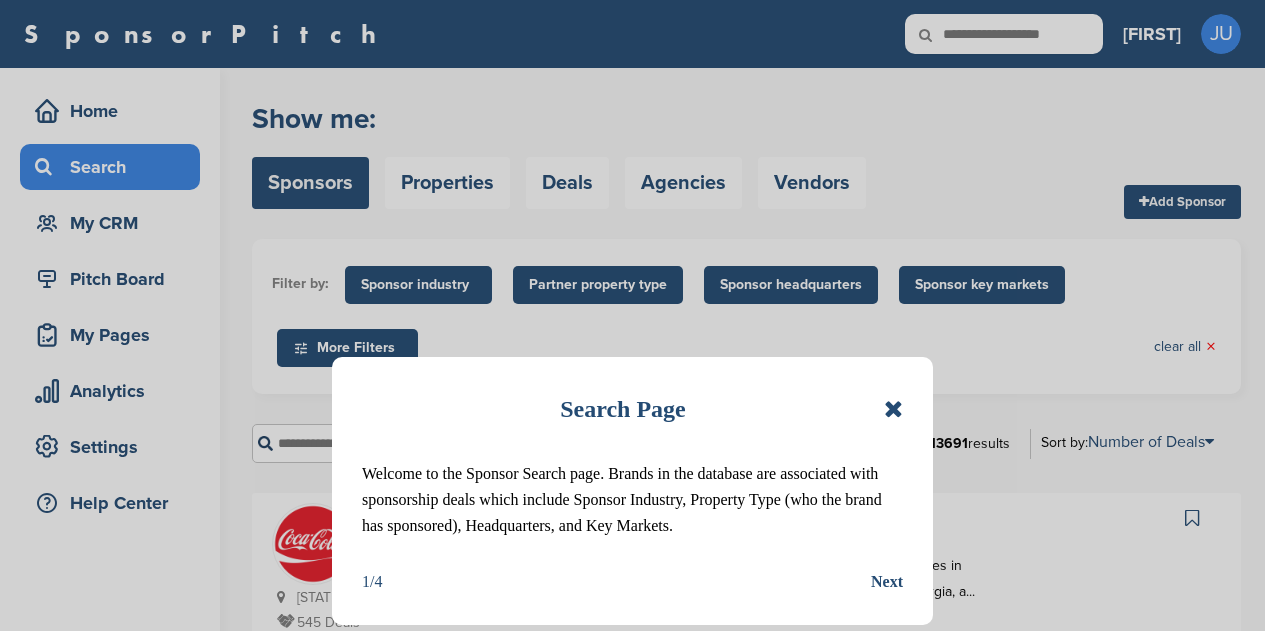 scroll, scrollTop: 0, scrollLeft: 0, axis: both 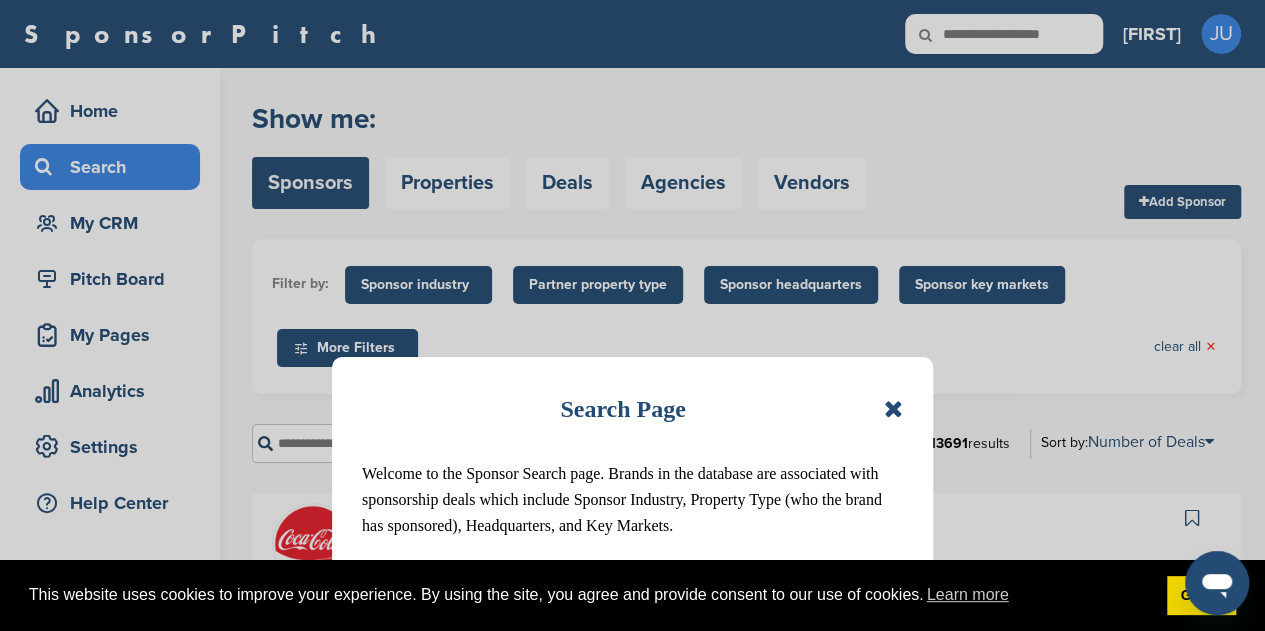 click at bounding box center (893, 409) 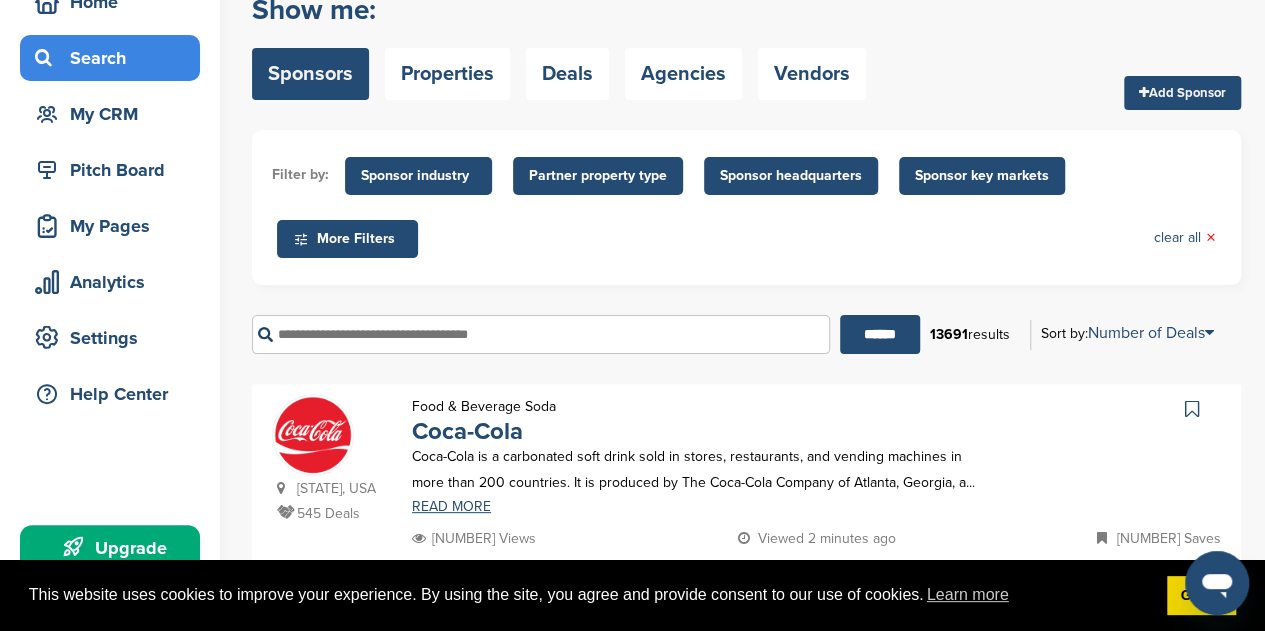 scroll, scrollTop: 108, scrollLeft: 0, axis: vertical 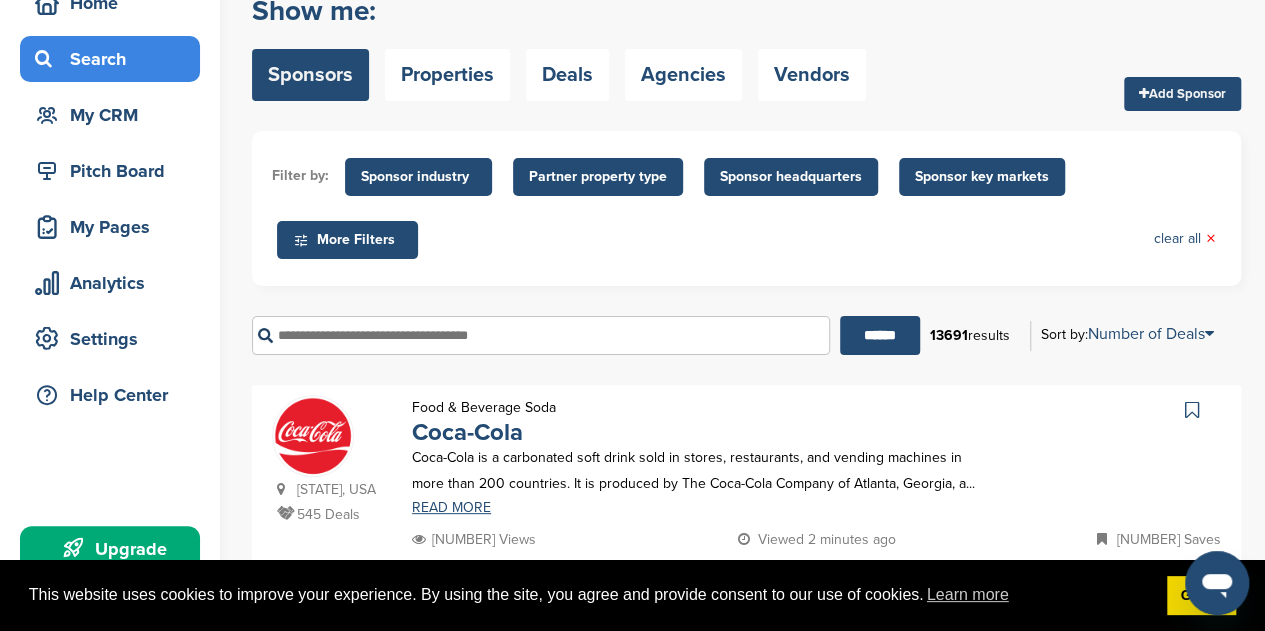 click on "Partner property type" at bounding box center [598, 177] 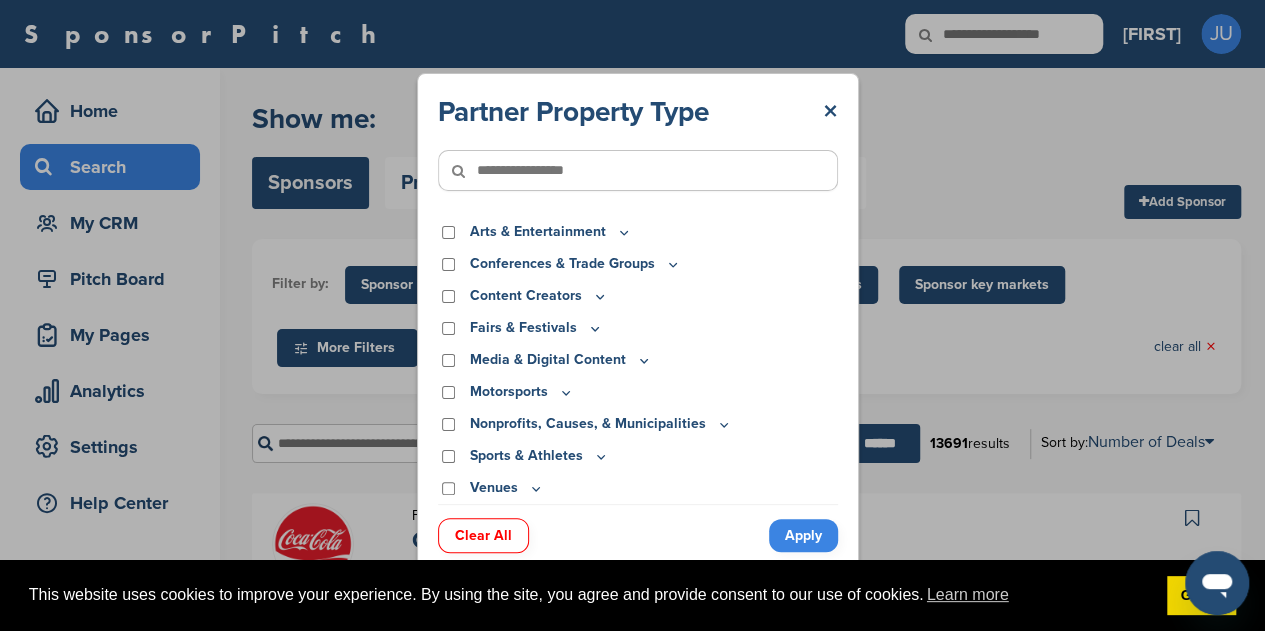scroll, scrollTop: 0, scrollLeft: 0, axis: both 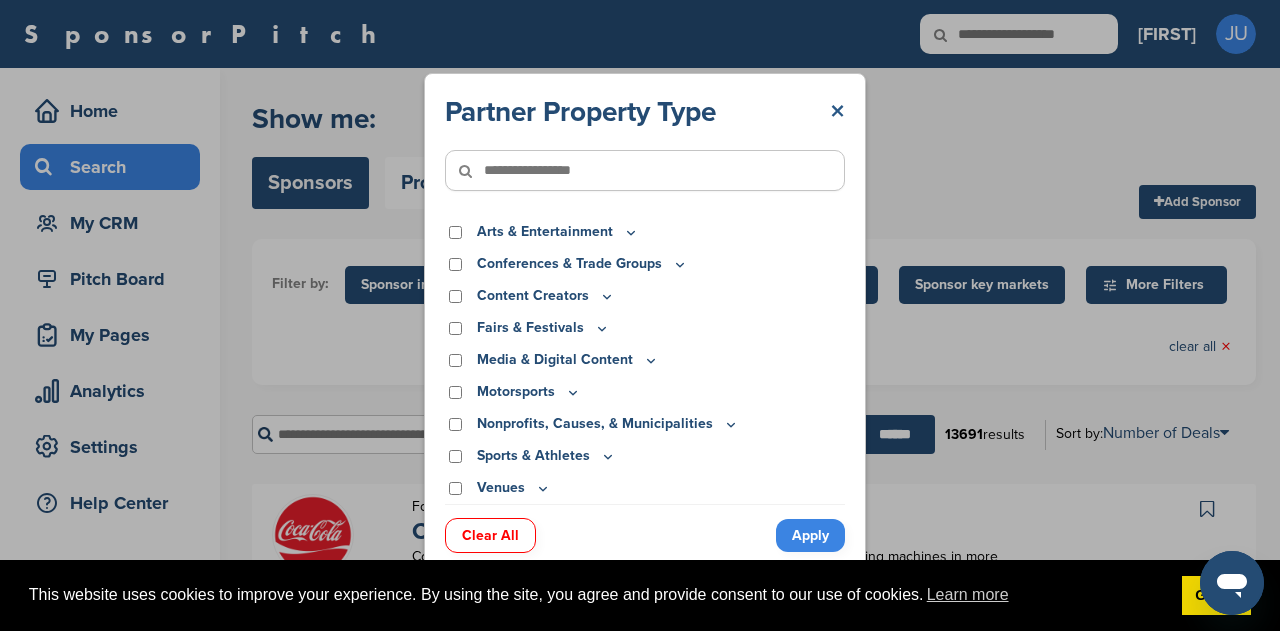 click on "×" at bounding box center (837, 112) 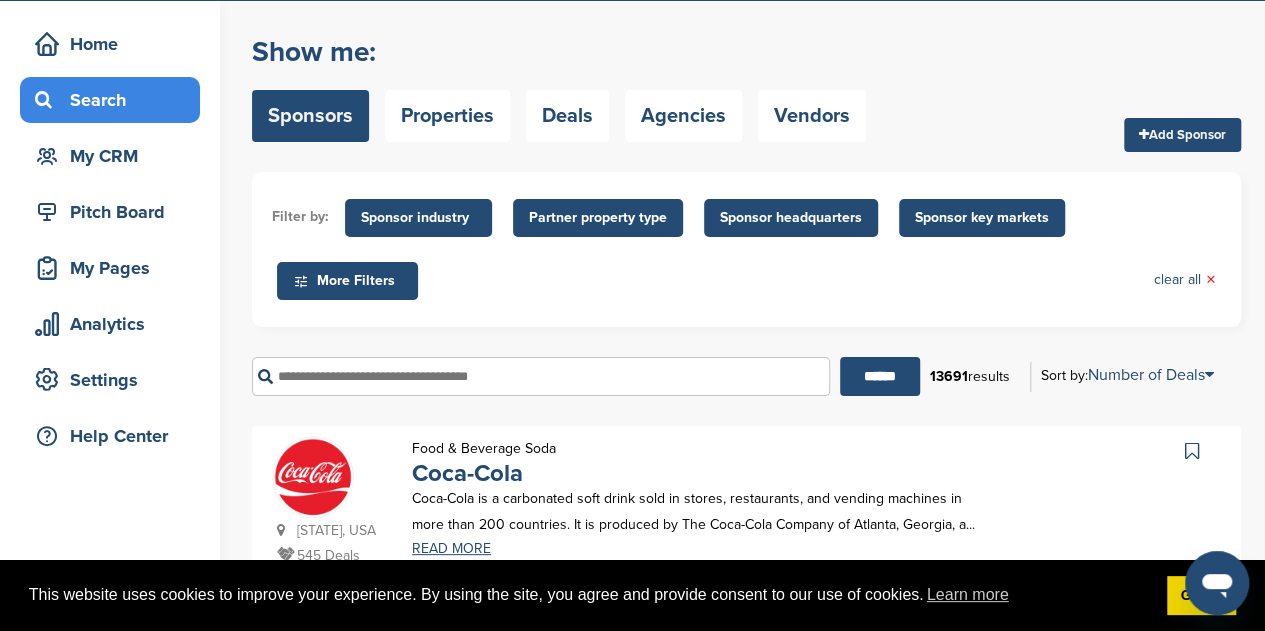 scroll, scrollTop: 87, scrollLeft: 0, axis: vertical 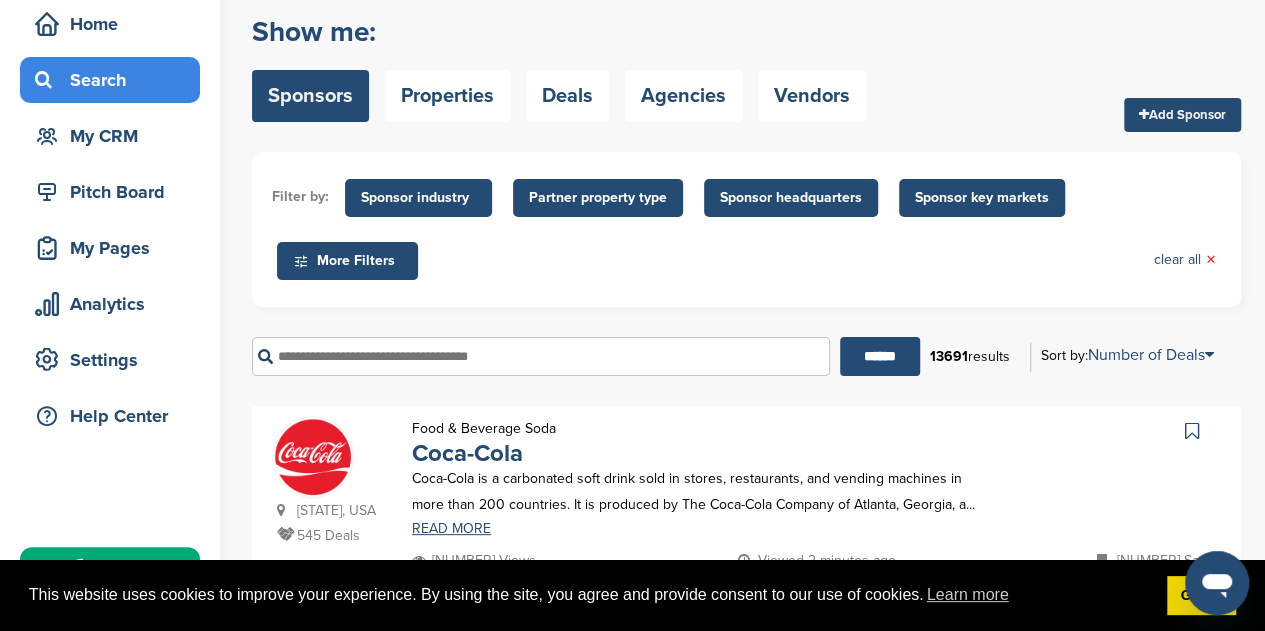 click on "Sponsor key markets" at bounding box center (982, 198) 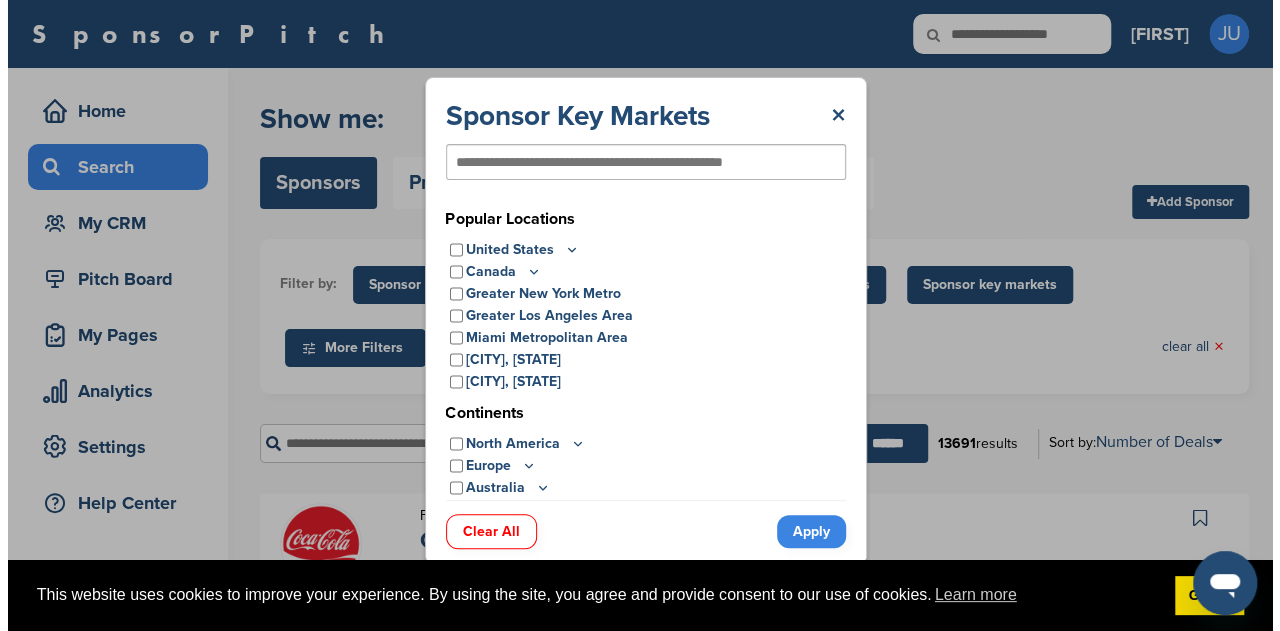 scroll, scrollTop: 0, scrollLeft: 0, axis: both 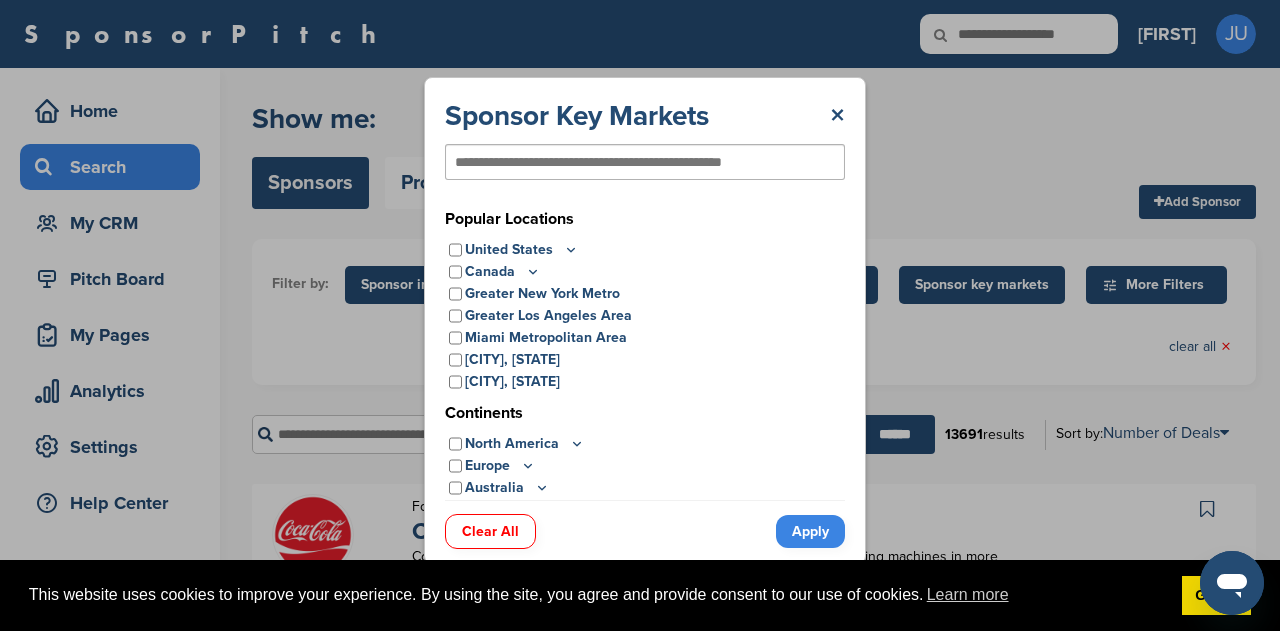 click on "United States" at bounding box center (645, 250) 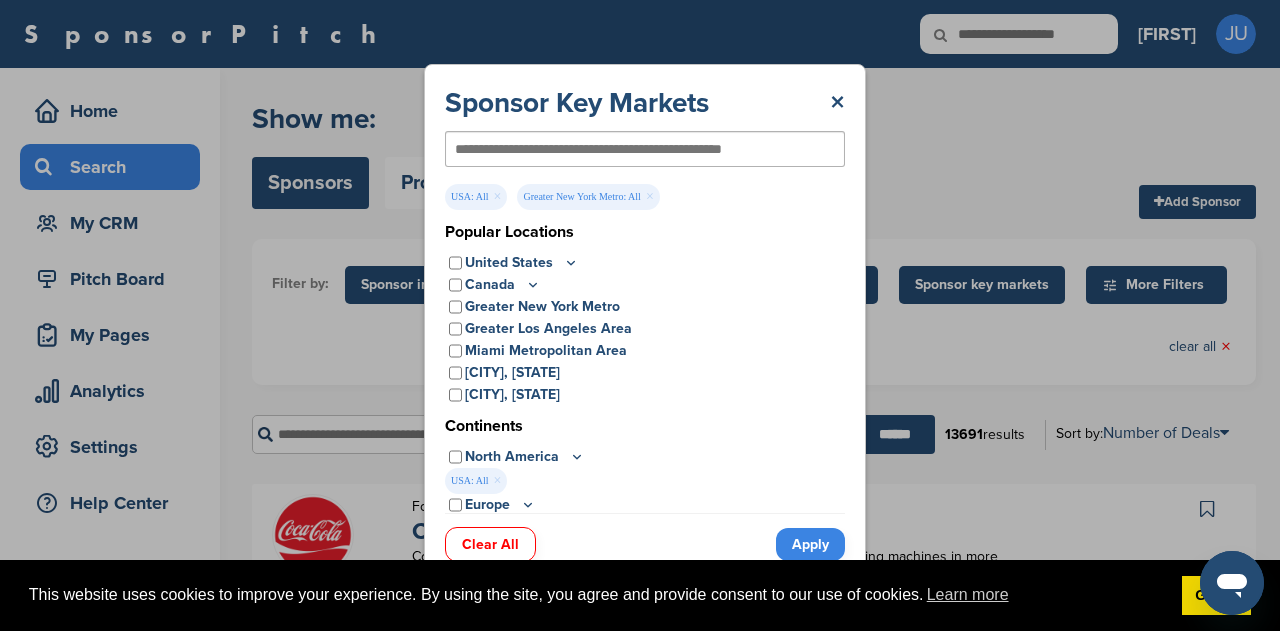 scroll, scrollTop: 1, scrollLeft: 0, axis: vertical 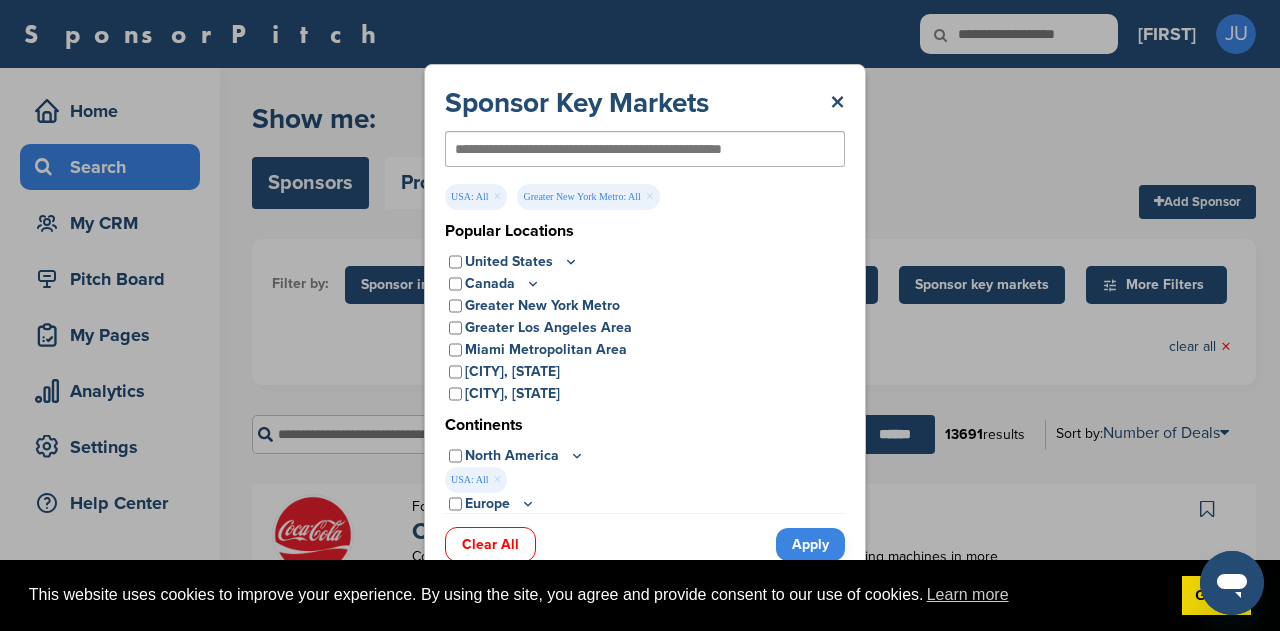click 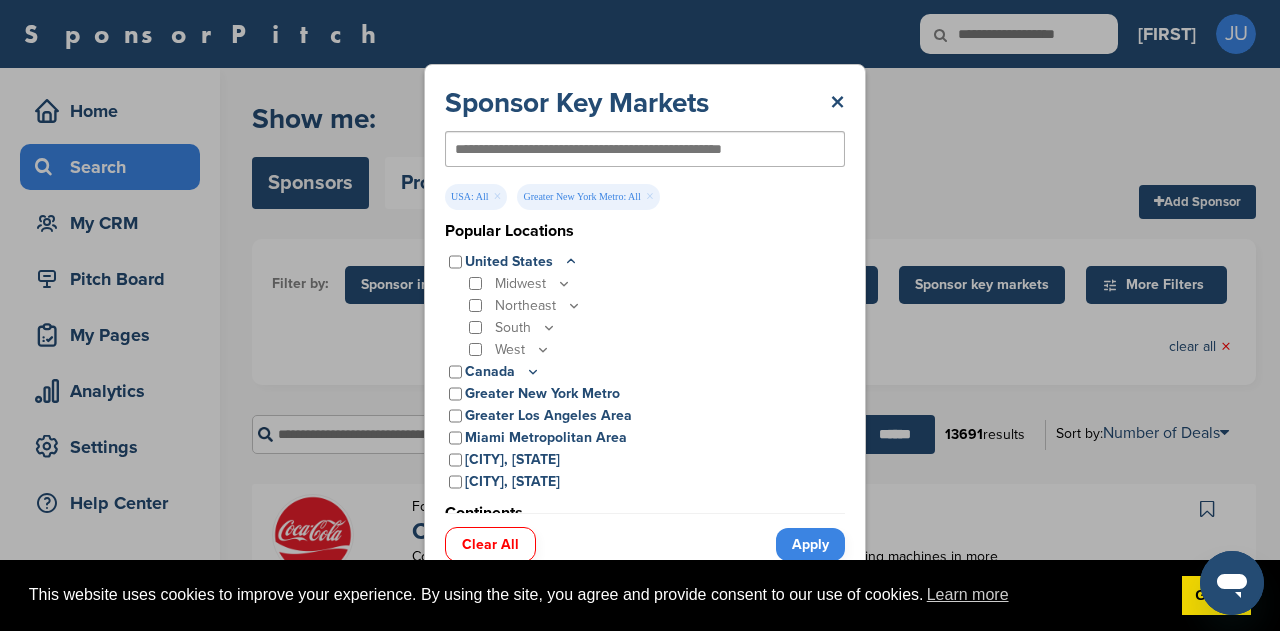 click 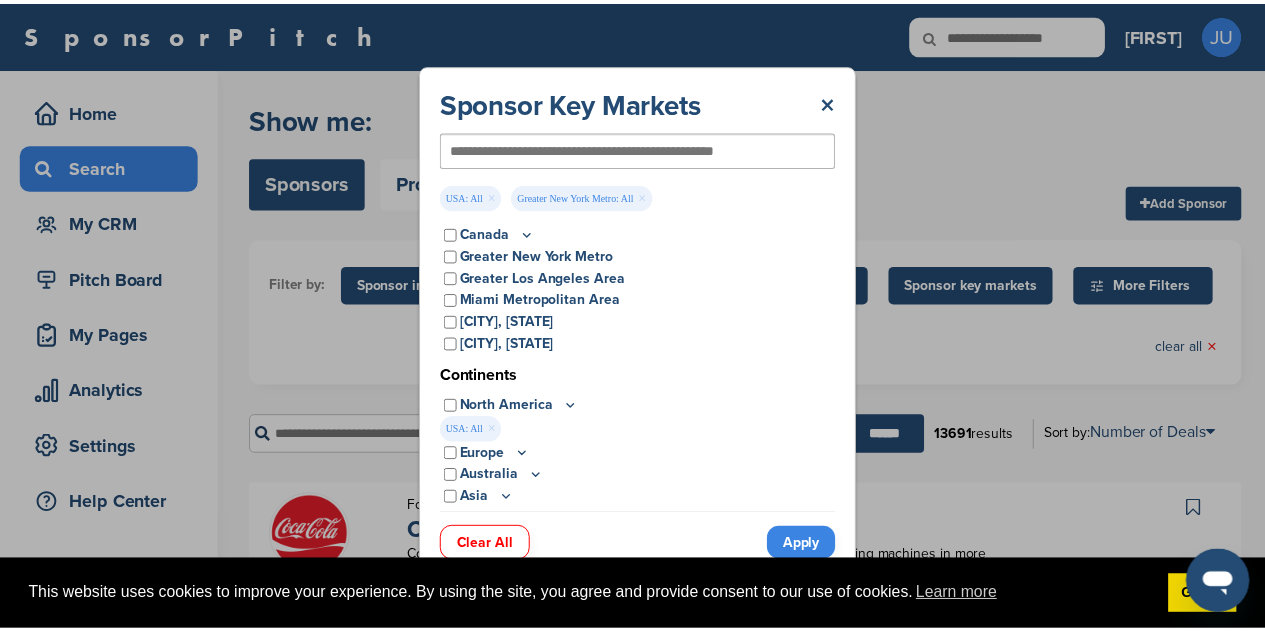 scroll, scrollTop: 90, scrollLeft: 0, axis: vertical 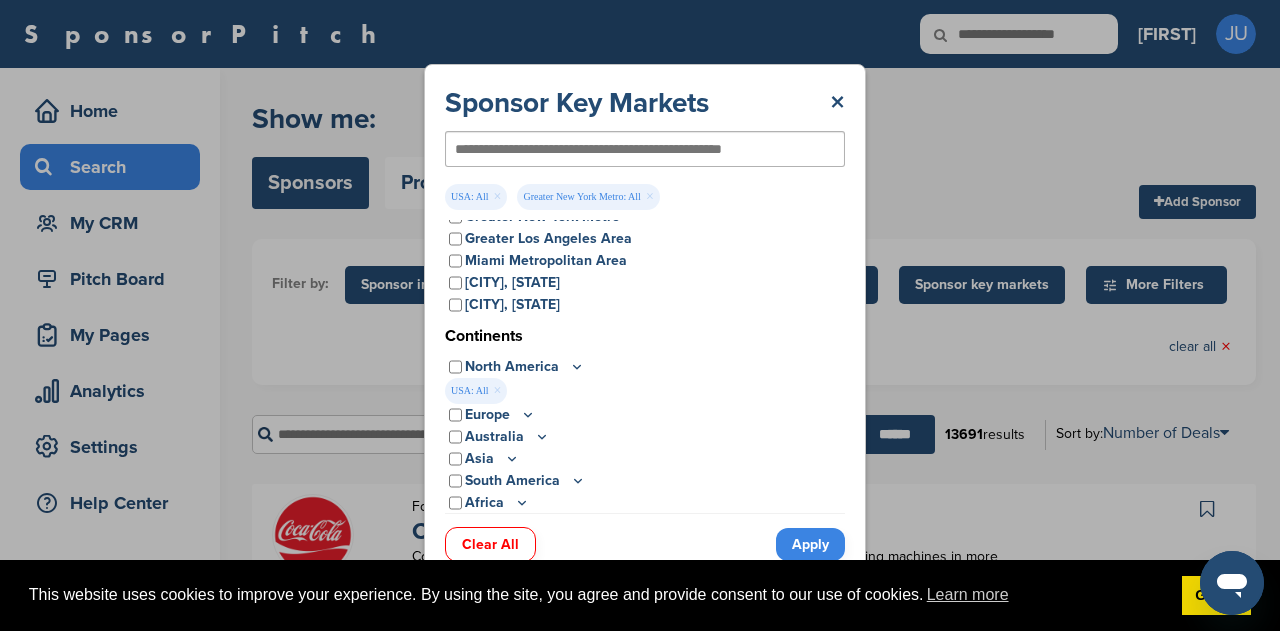 click on "Apply" at bounding box center [810, 544] 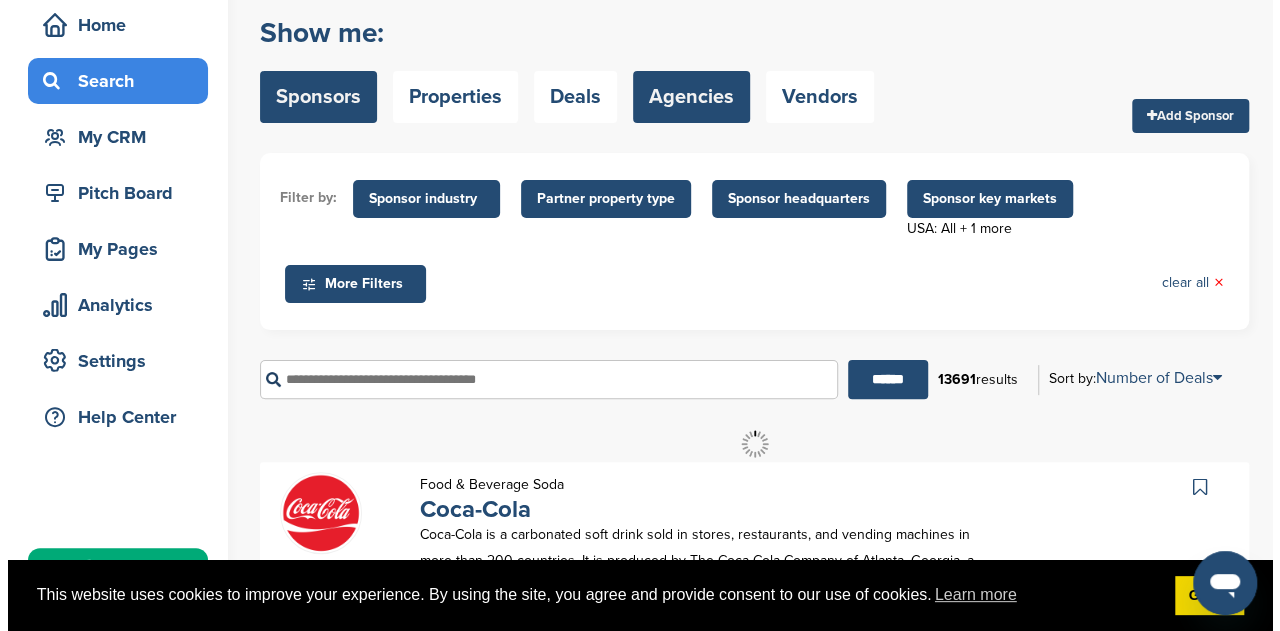 scroll, scrollTop: 0, scrollLeft: 0, axis: both 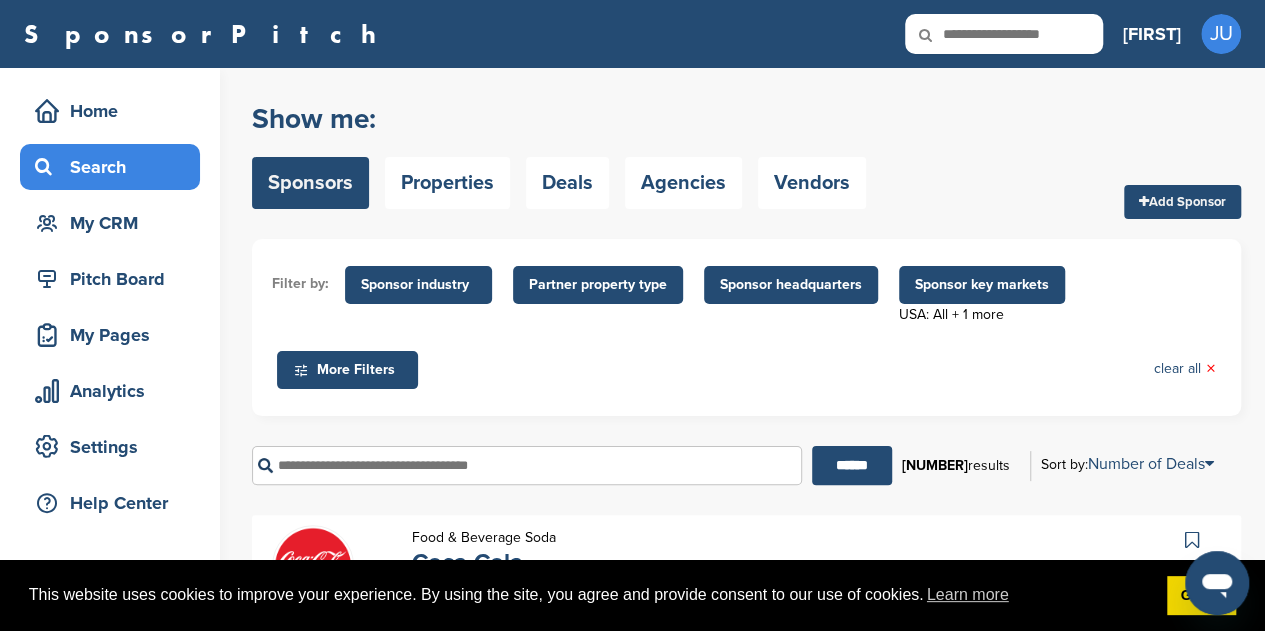 click on "Sponsor industry" at bounding box center (418, 285) 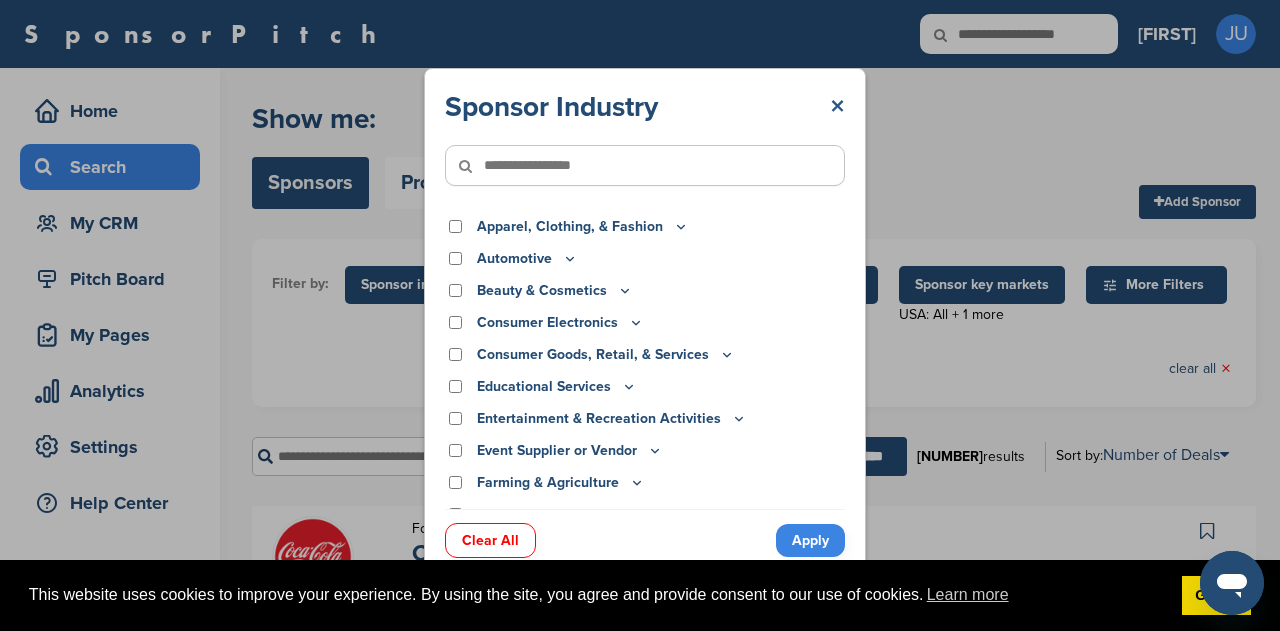 click on "×" at bounding box center [837, 107] 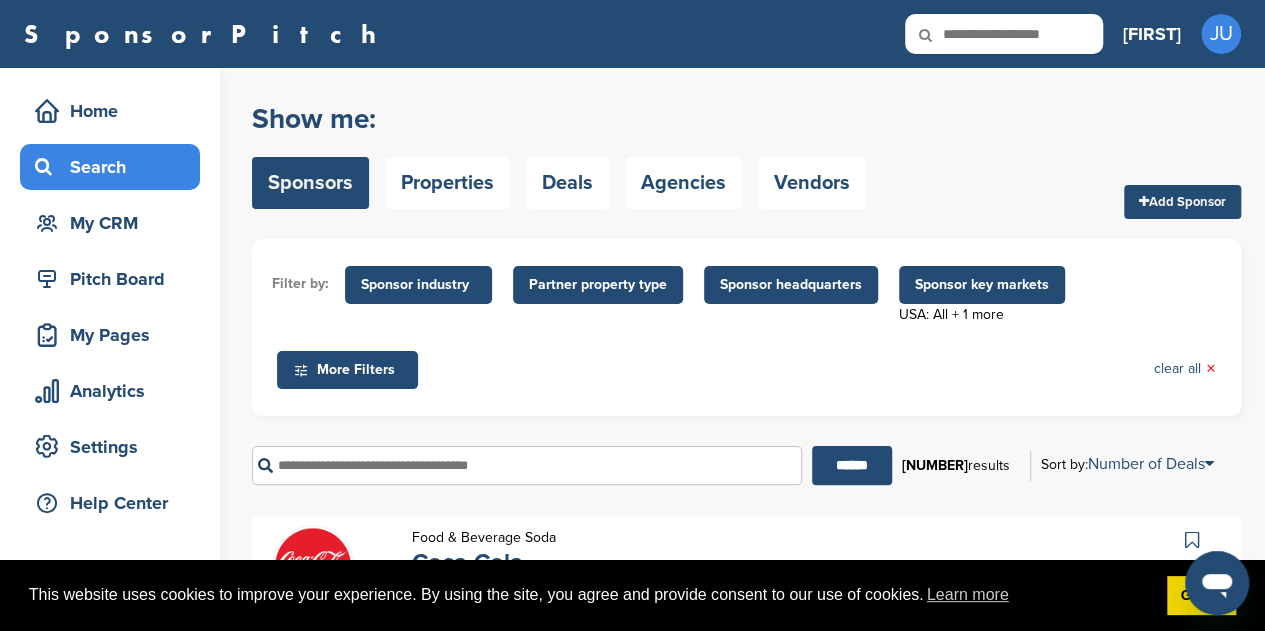 click on "Partner property type" at bounding box center (598, 285) 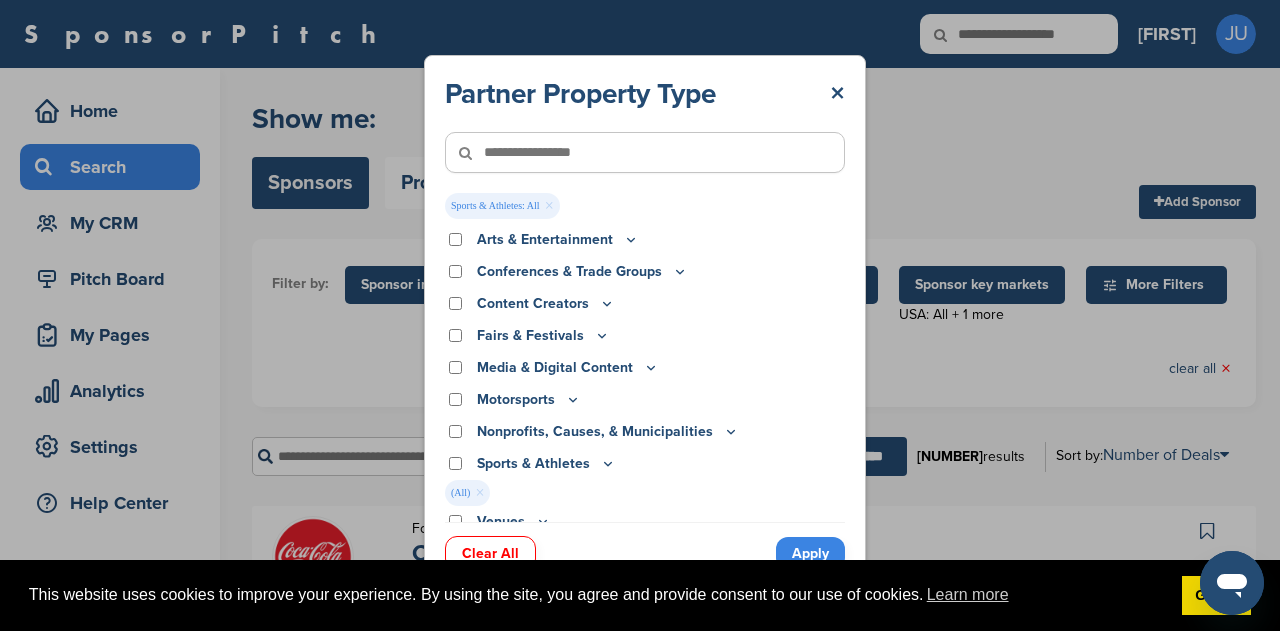 scroll, scrollTop: 15, scrollLeft: 0, axis: vertical 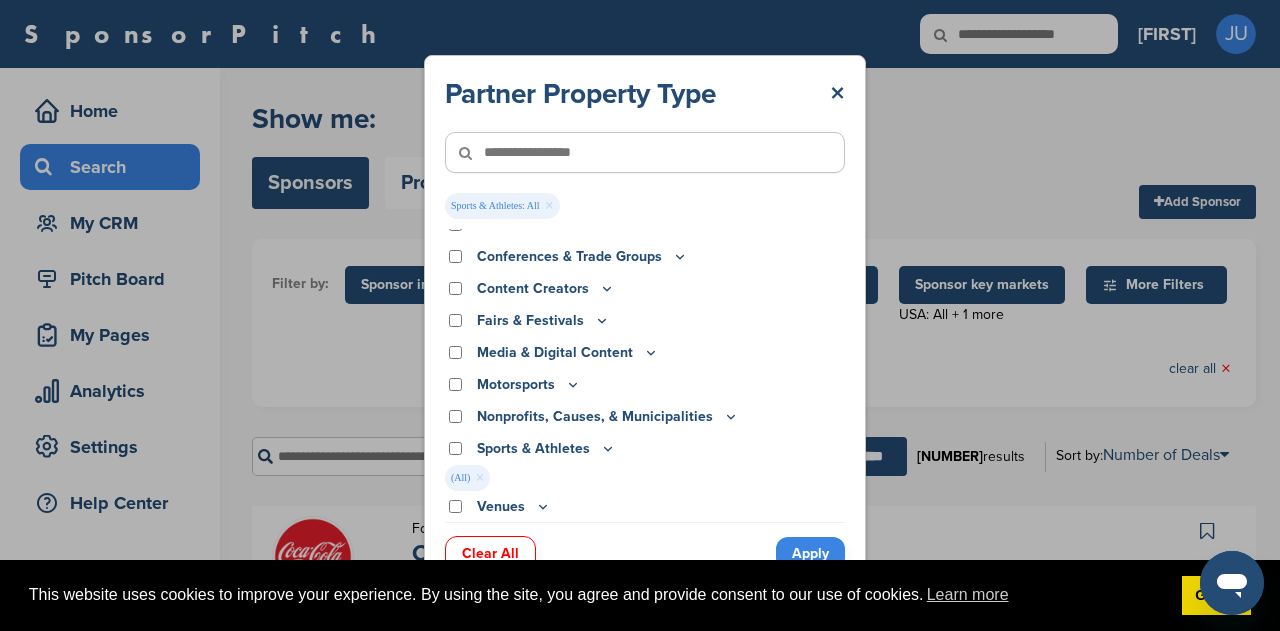 click 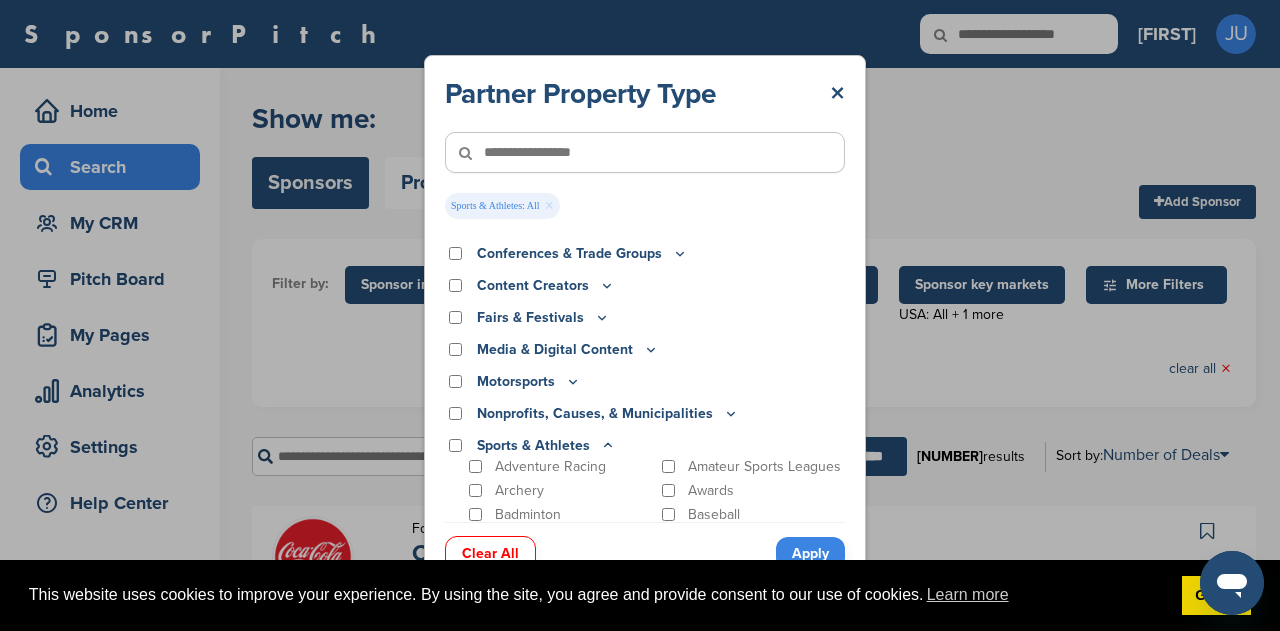 scroll, scrollTop: 6, scrollLeft: 0, axis: vertical 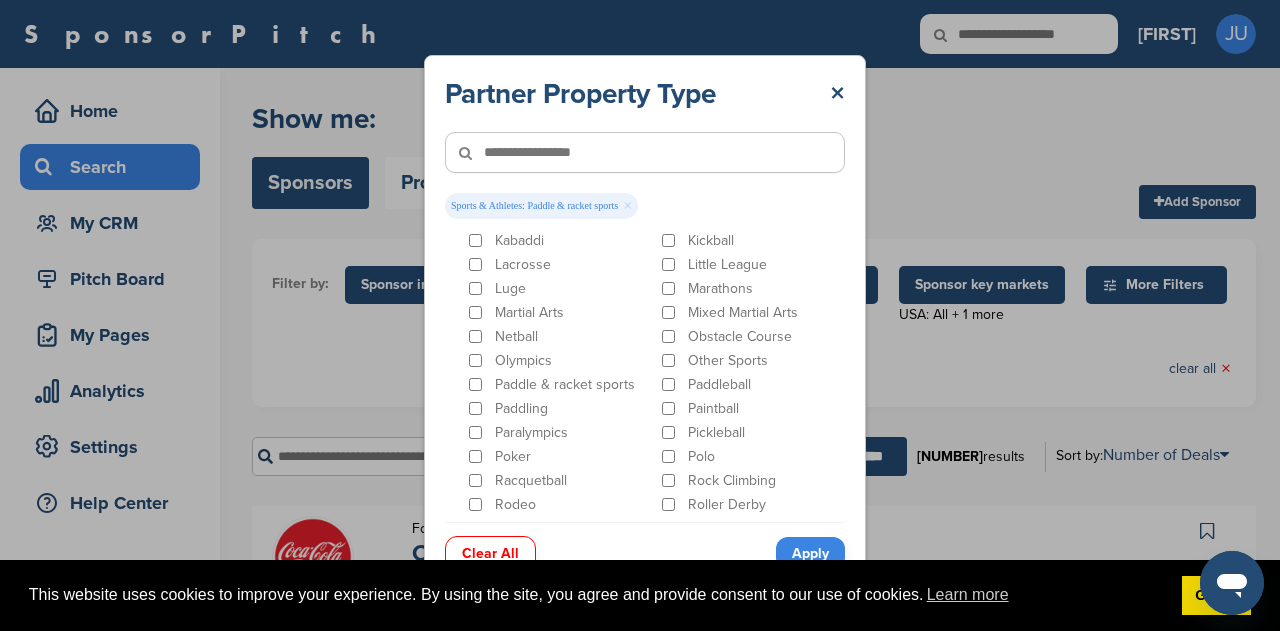 click on "Apply" at bounding box center (810, 553) 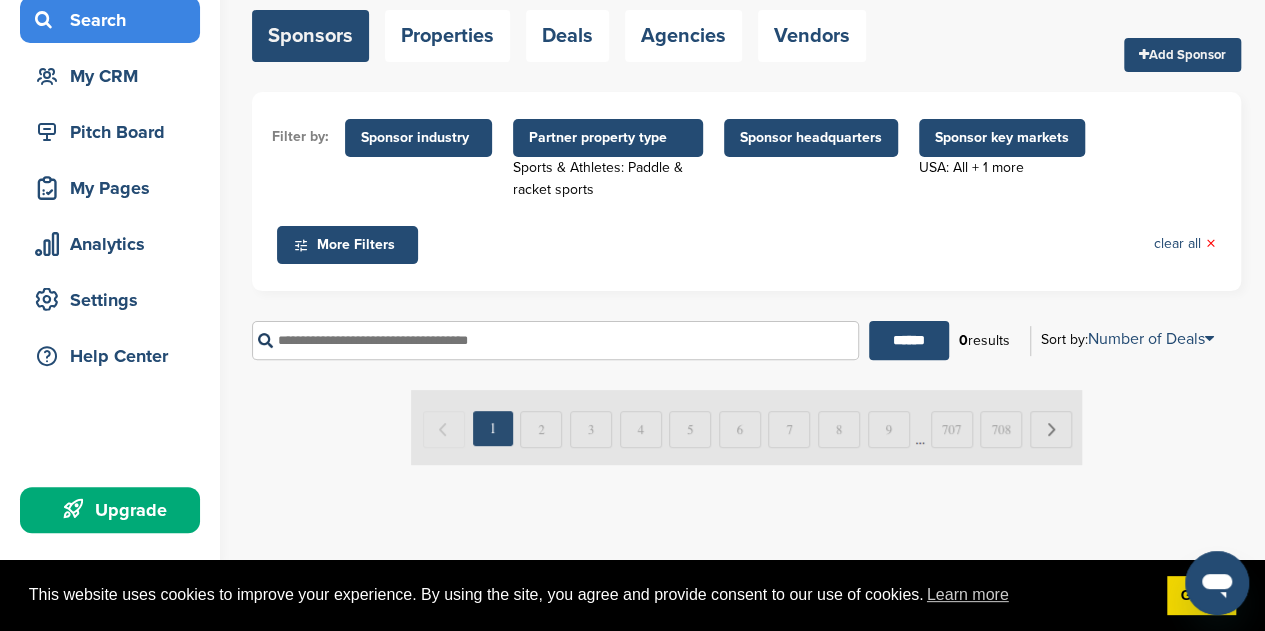 scroll, scrollTop: 146, scrollLeft: 0, axis: vertical 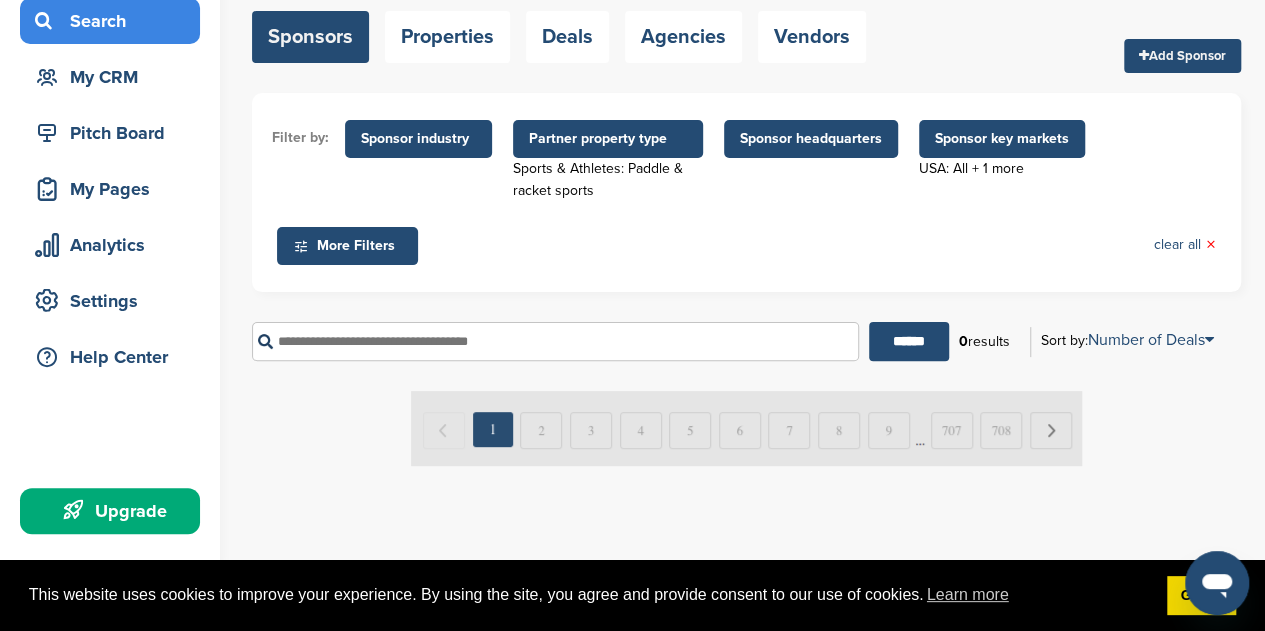 click on "Sponsor key markets" at bounding box center [1002, 139] 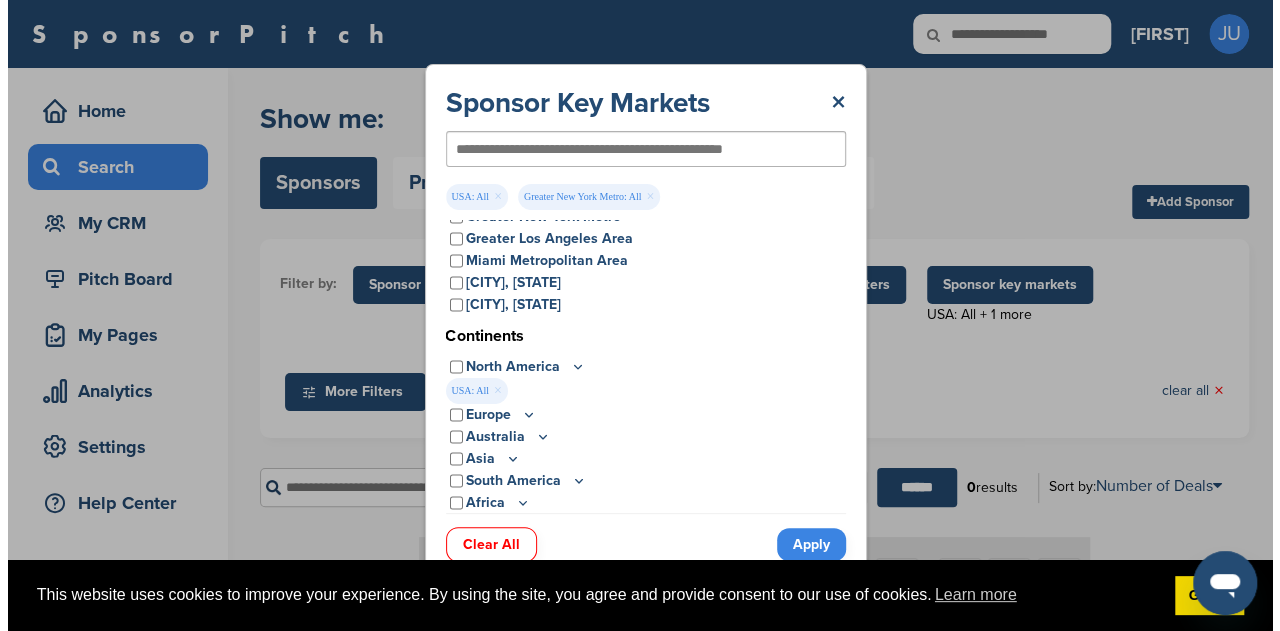 scroll, scrollTop: 0, scrollLeft: 0, axis: both 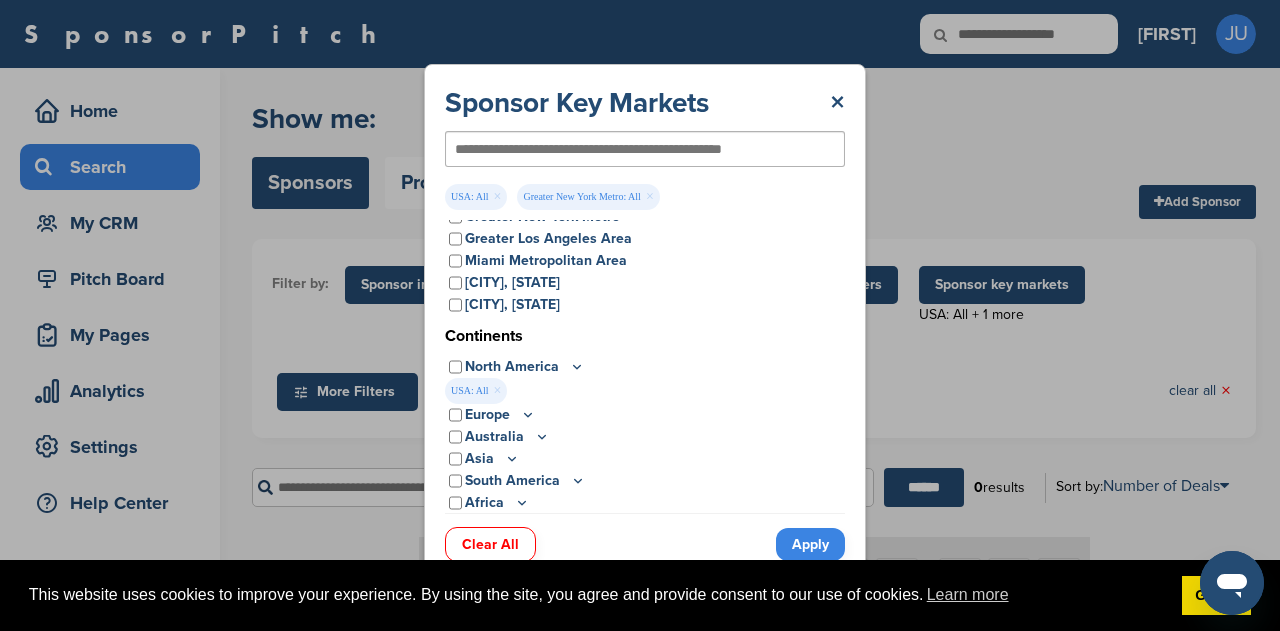 click on "Clear All" at bounding box center [490, 544] 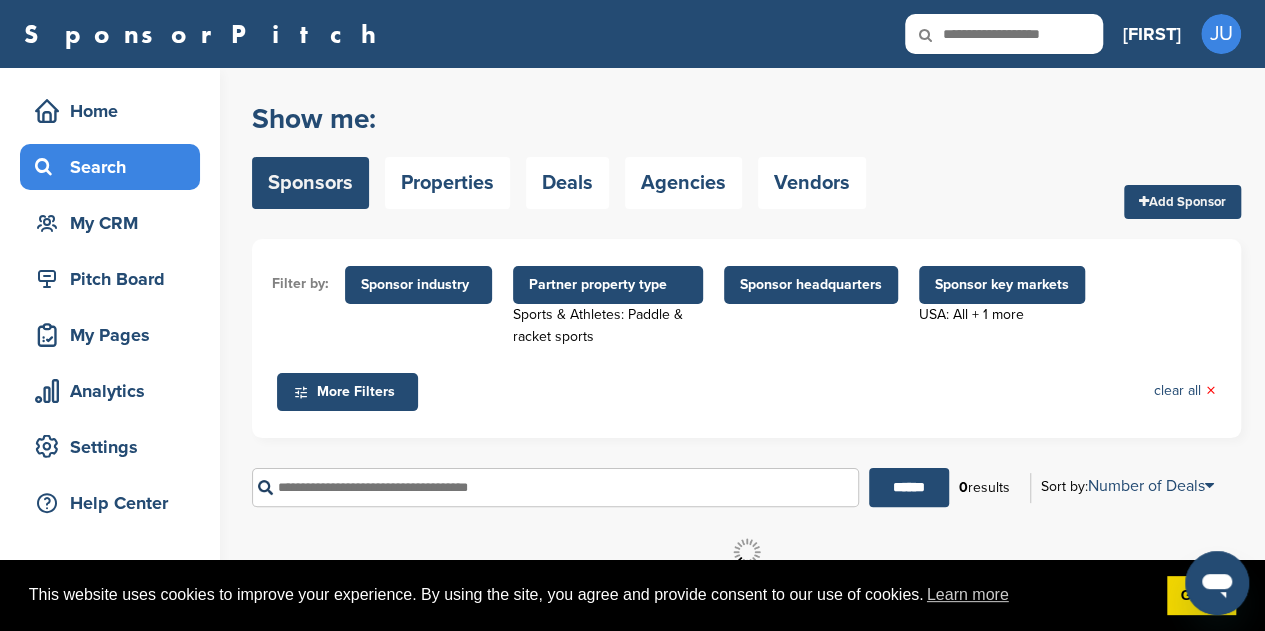click on "Sponsor key markets" at bounding box center (1002, 285) 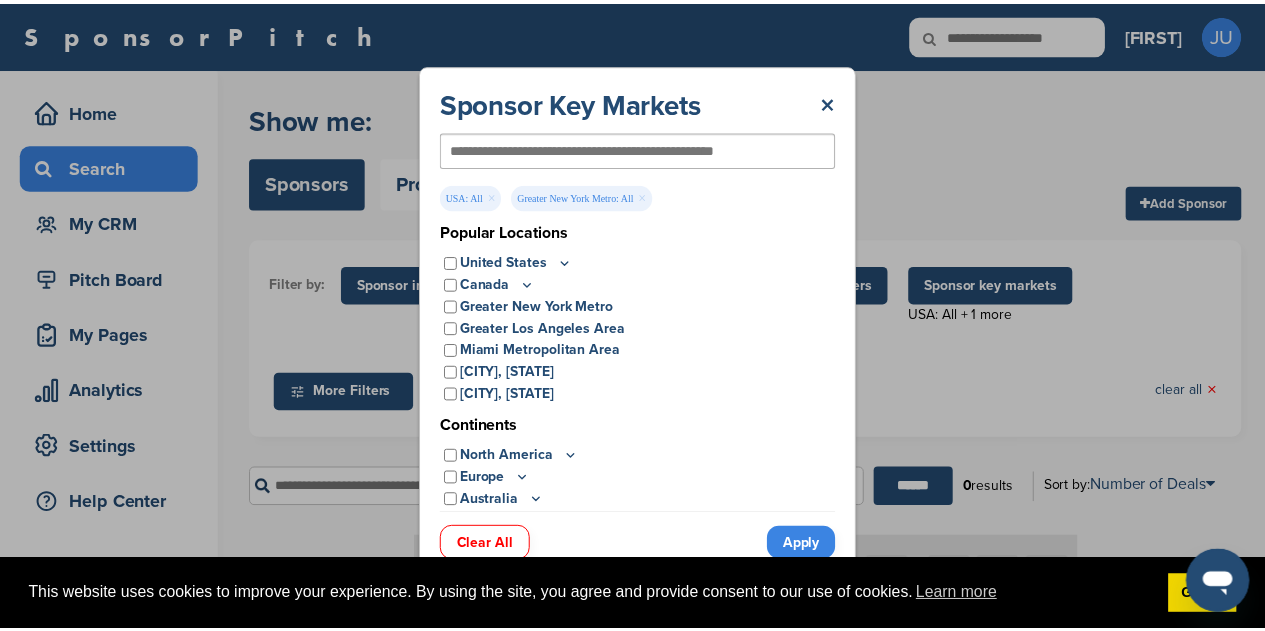 scroll, scrollTop: 64, scrollLeft: 0, axis: vertical 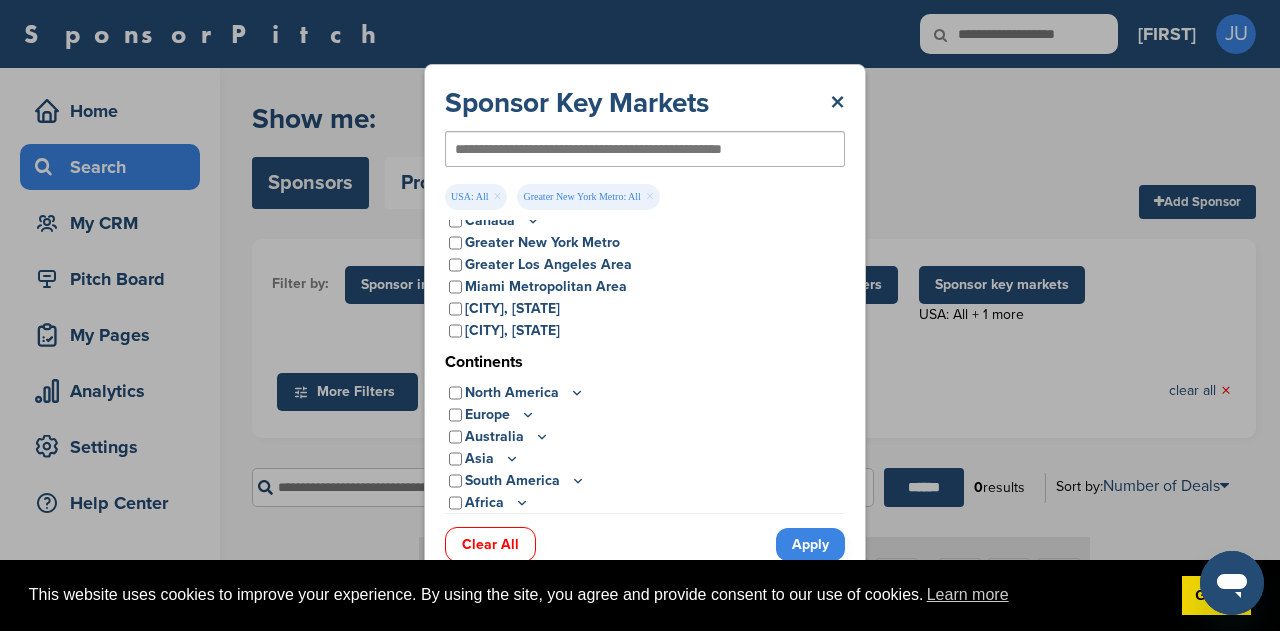 click on "Sponsor Key Markets
×" at bounding box center (645, 103) 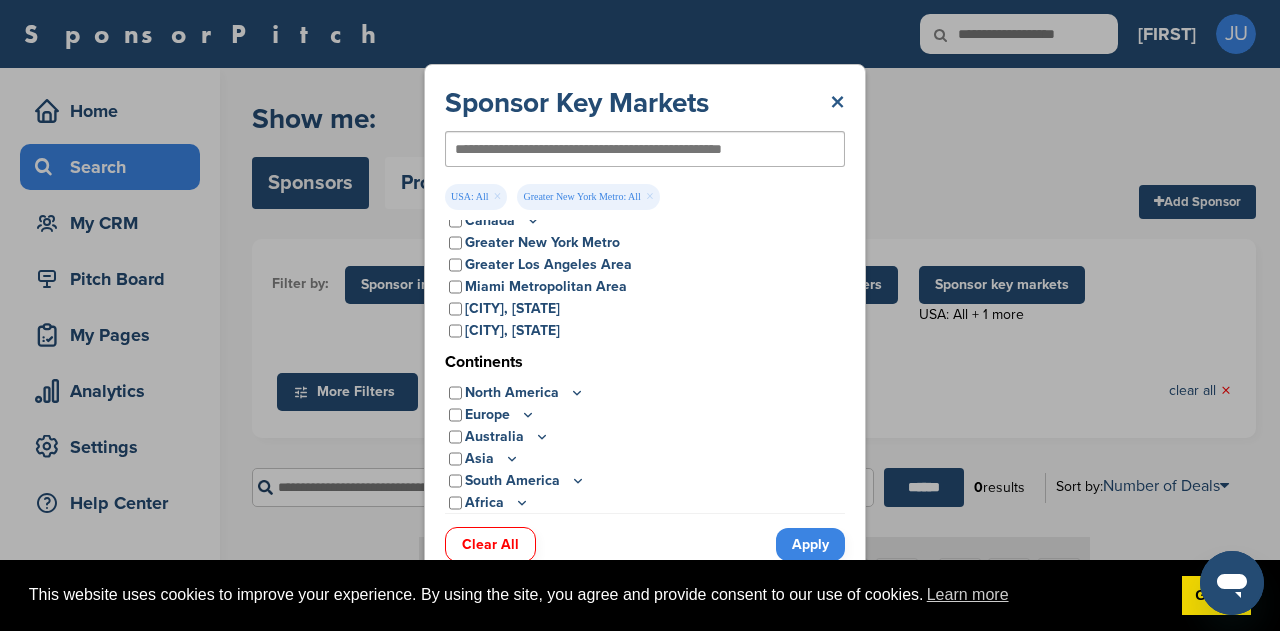 click on "×" at bounding box center (837, 103) 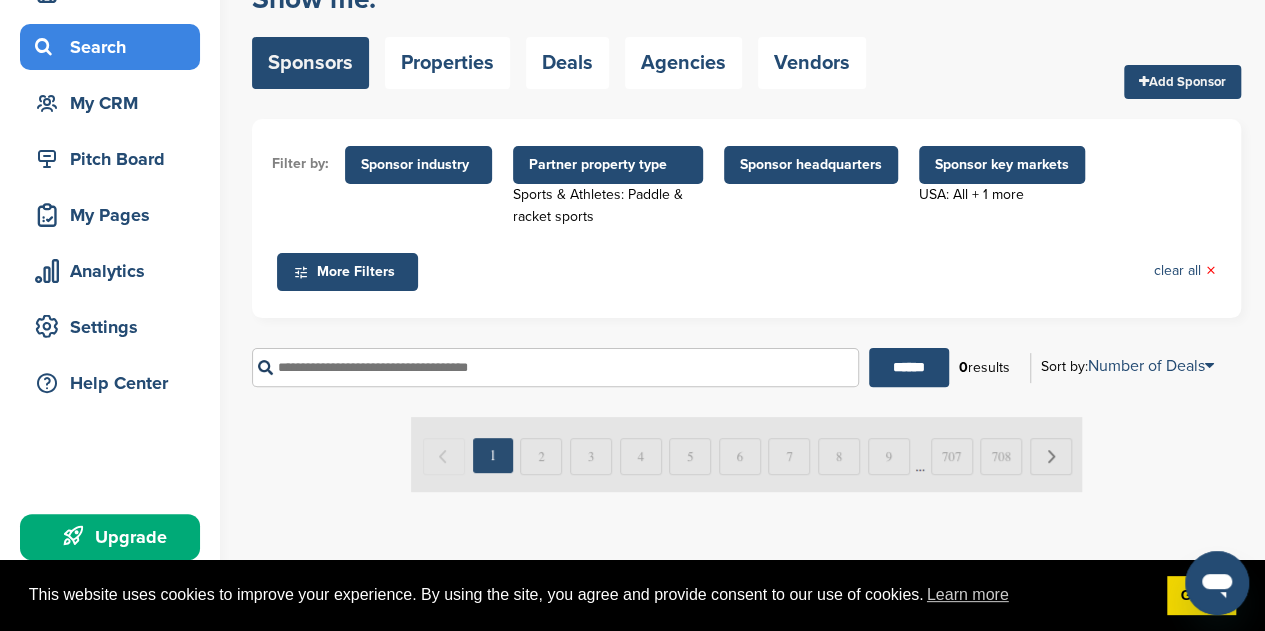 scroll, scrollTop: 112, scrollLeft: 0, axis: vertical 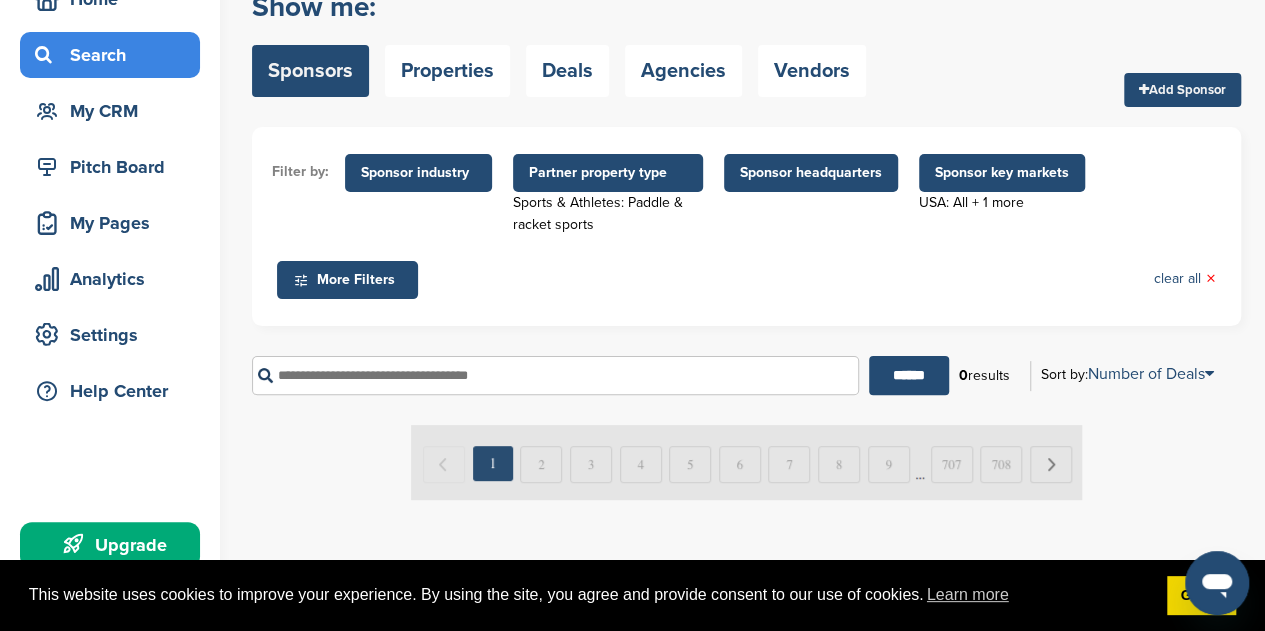 click at bounding box center [746, 462] 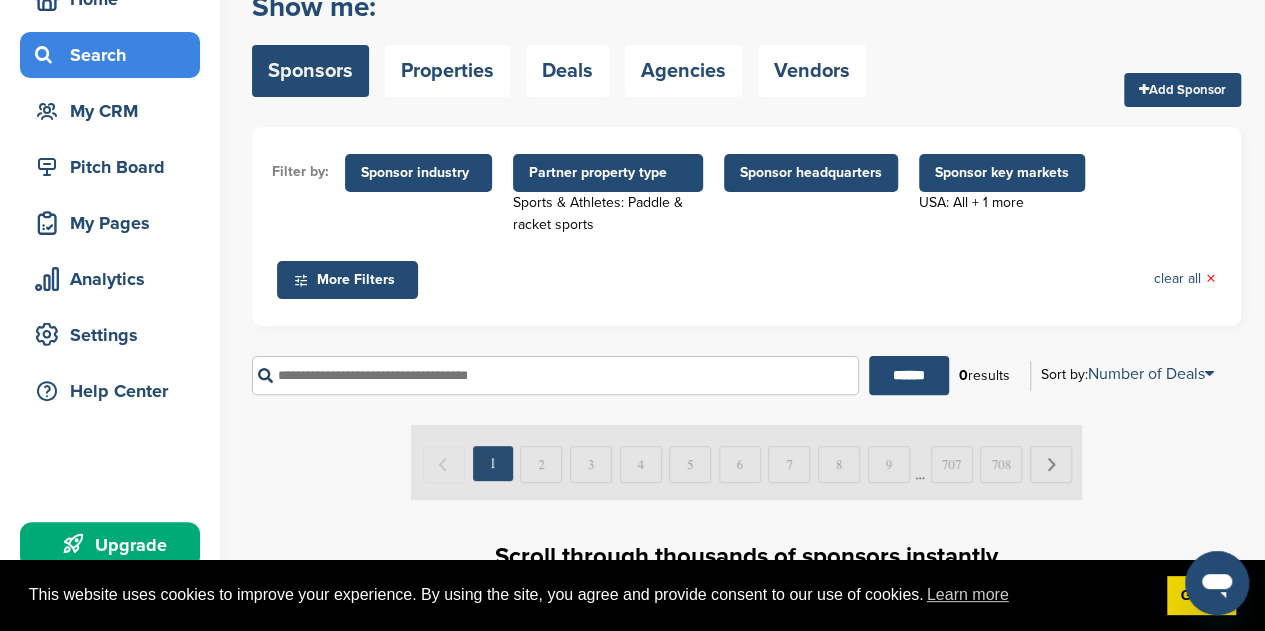 scroll, scrollTop: 0, scrollLeft: 0, axis: both 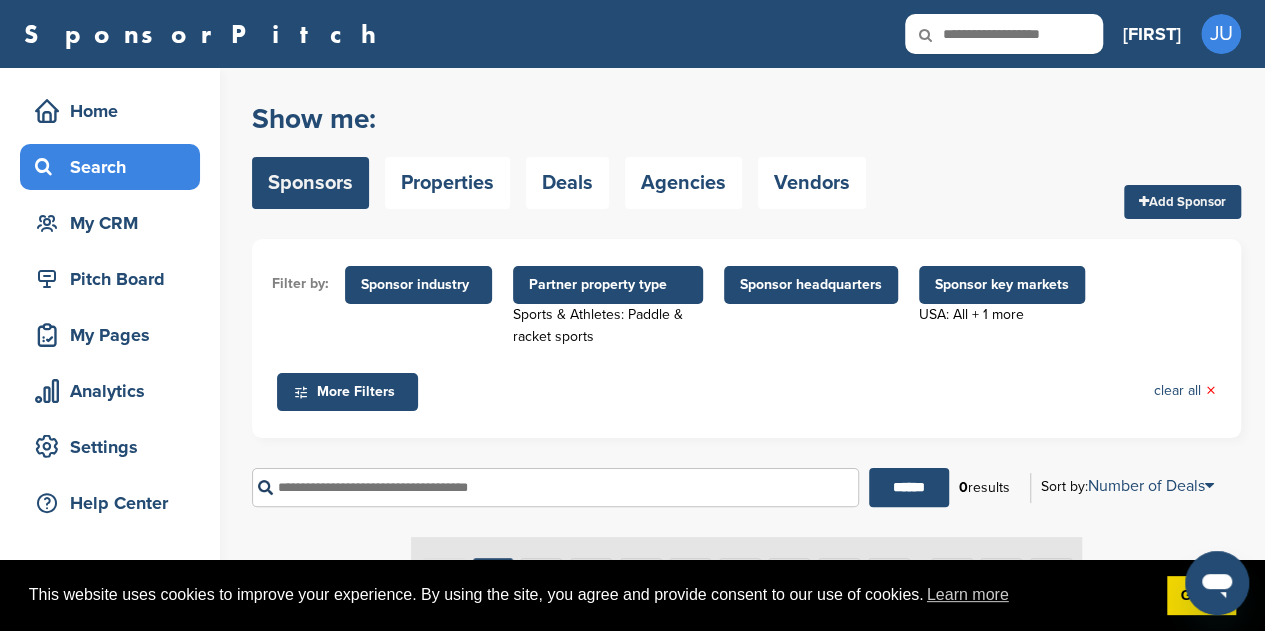 click on "Search" at bounding box center [115, 167] 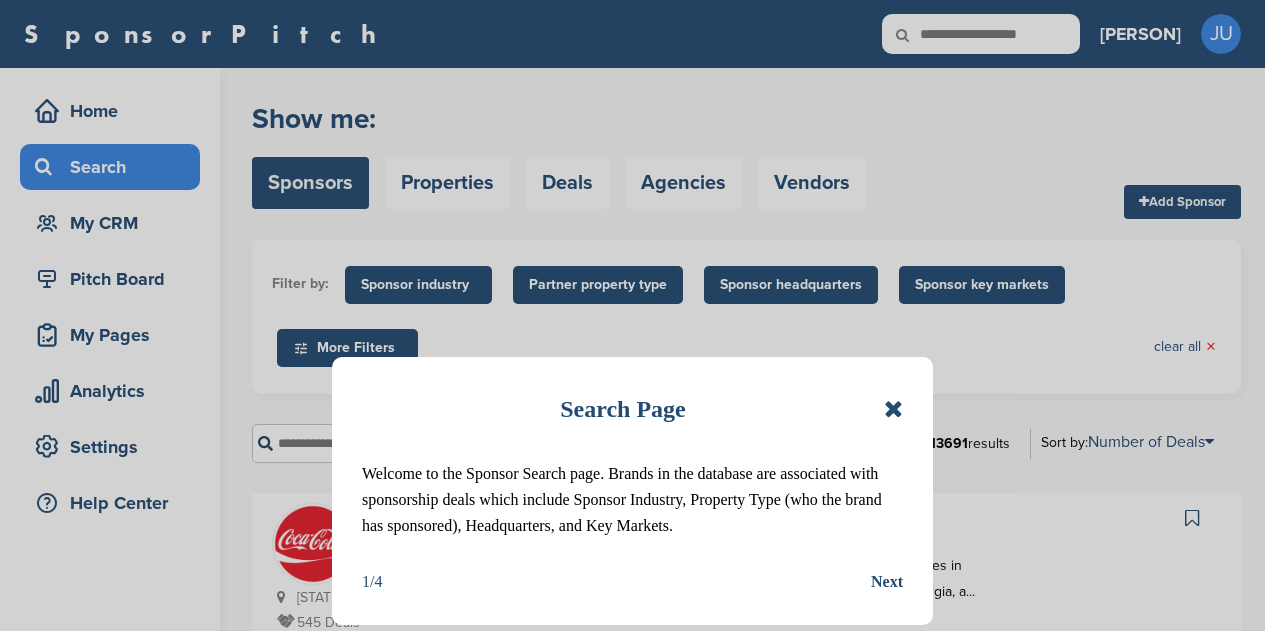 scroll, scrollTop: 0, scrollLeft: 0, axis: both 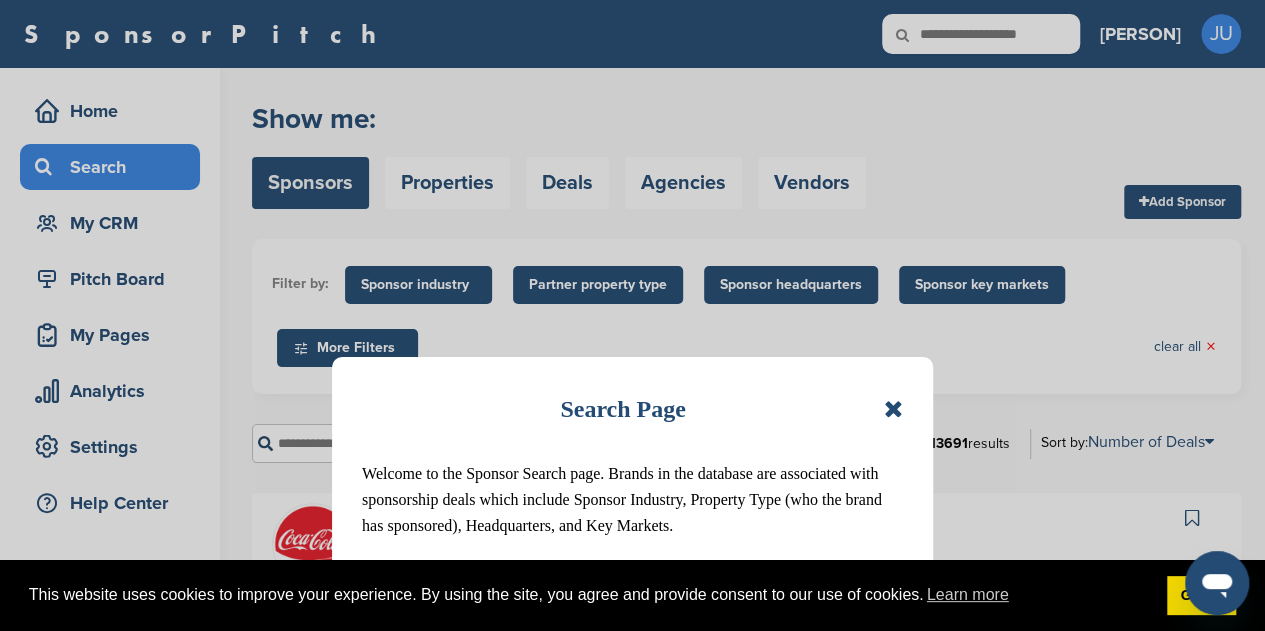 click at bounding box center (893, 409) 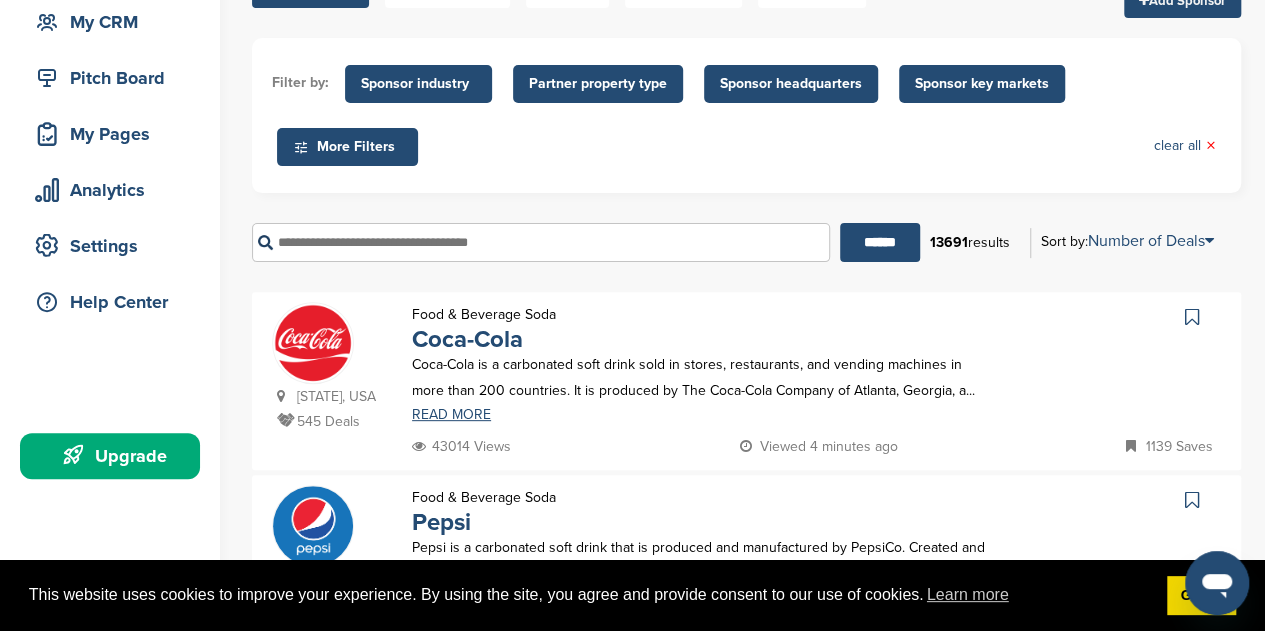 scroll, scrollTop: 206, scrollLeft: 0, axis: vertical 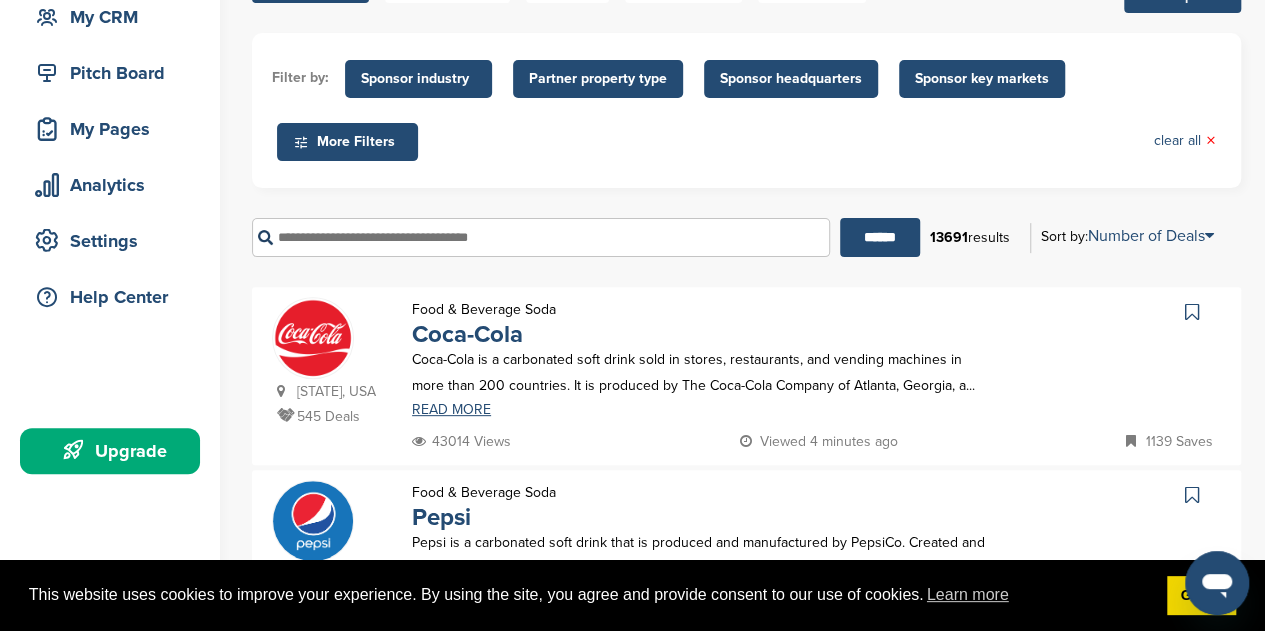 click on "Filter by:
Sponsor industry
Sponsor Industry
×
Apparel, Clothing, & Fashion
Accessories
Athletic Apparel & Equipment
Backpacks
Clothing Line
Eyewear
Footwear
Formalwear
Fragrance
Handbags
Hats
Jewelry
Other
Outdoor clothing
Outerwear
Swimwear
Underwear
Uniforms
Watches
Automotive
ATV
Auto Dealer
Auto Manufacturer
Auto Parts
Car Wash
Classifieds
Motorcycle
Navigation Systems
Other
RV's
Service Center
Tire Distribution
Tire Manufacturer
Beauty & Cosmetics
Cosmetics" at bounding box center (746, 110) 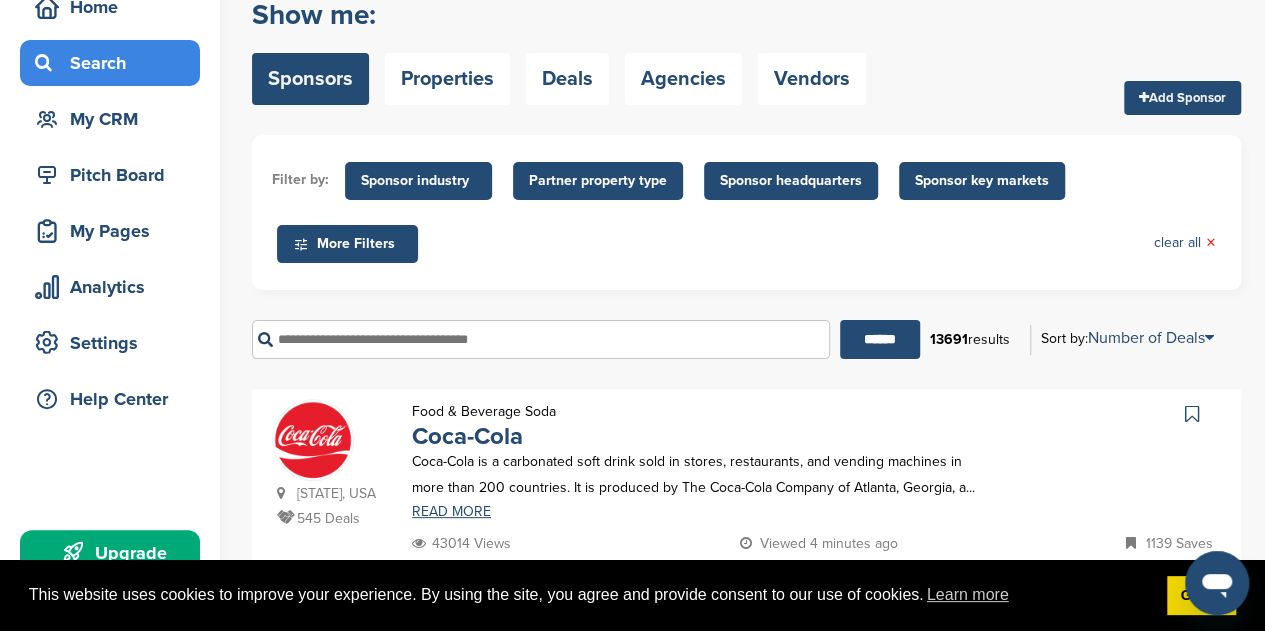 click on "Partner property type" at bounding box center [598, 181] 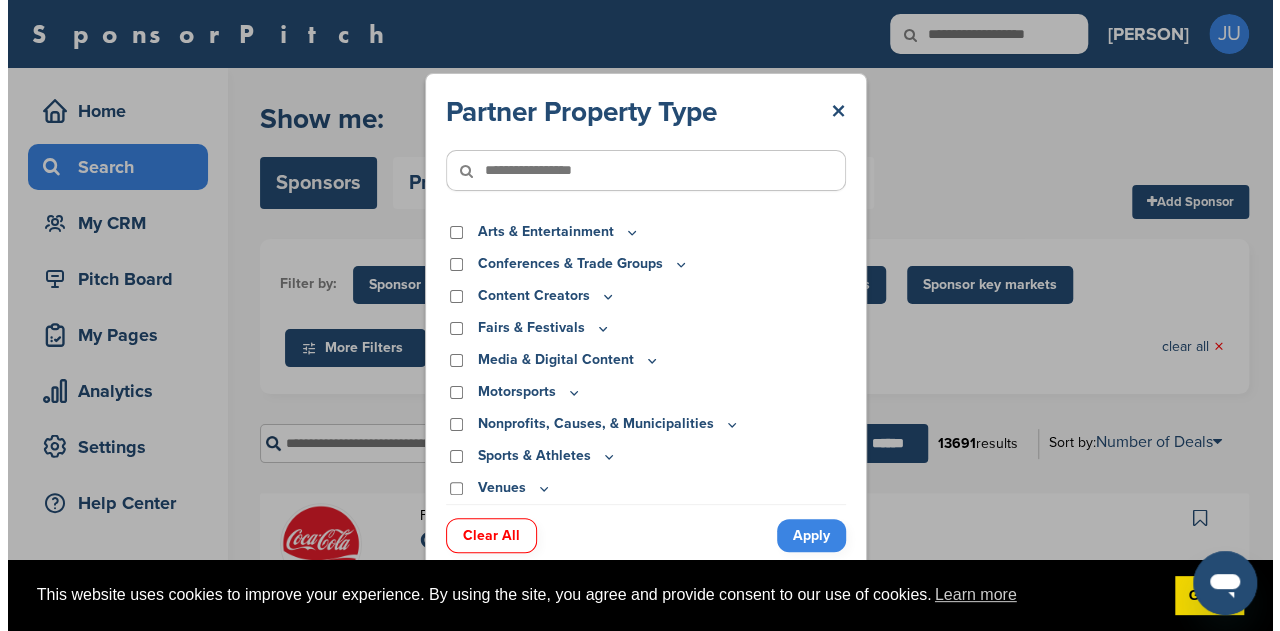 scroll, scrollTop: 0, scrollLeft: 0, axis: both 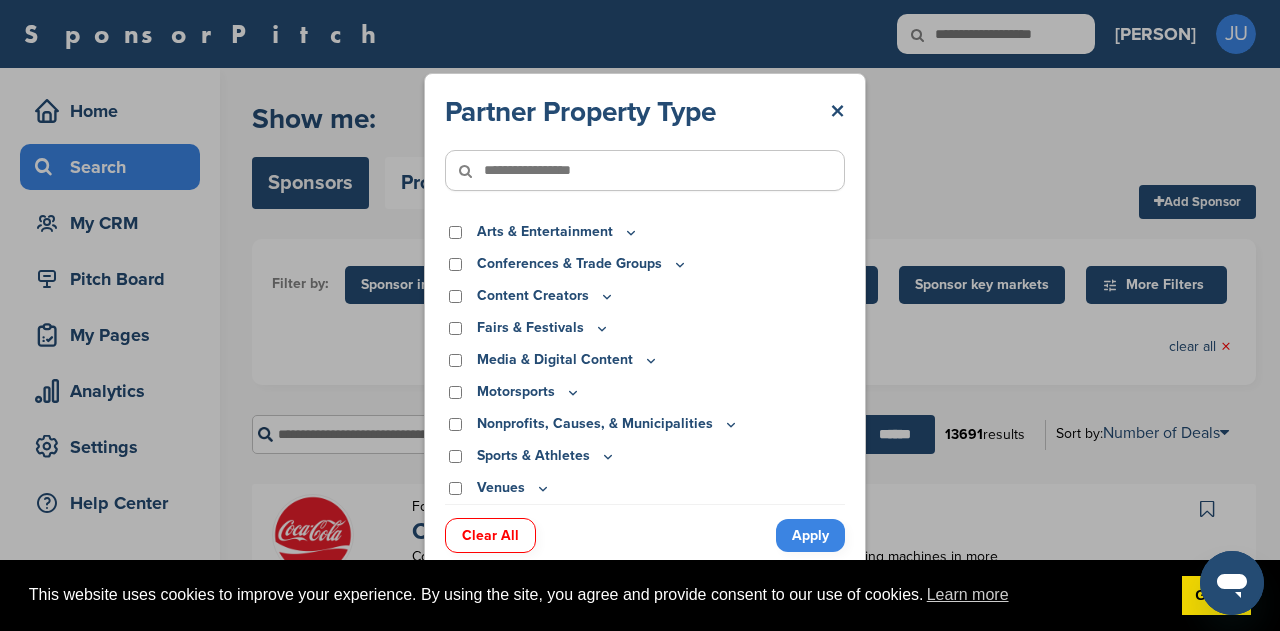 click 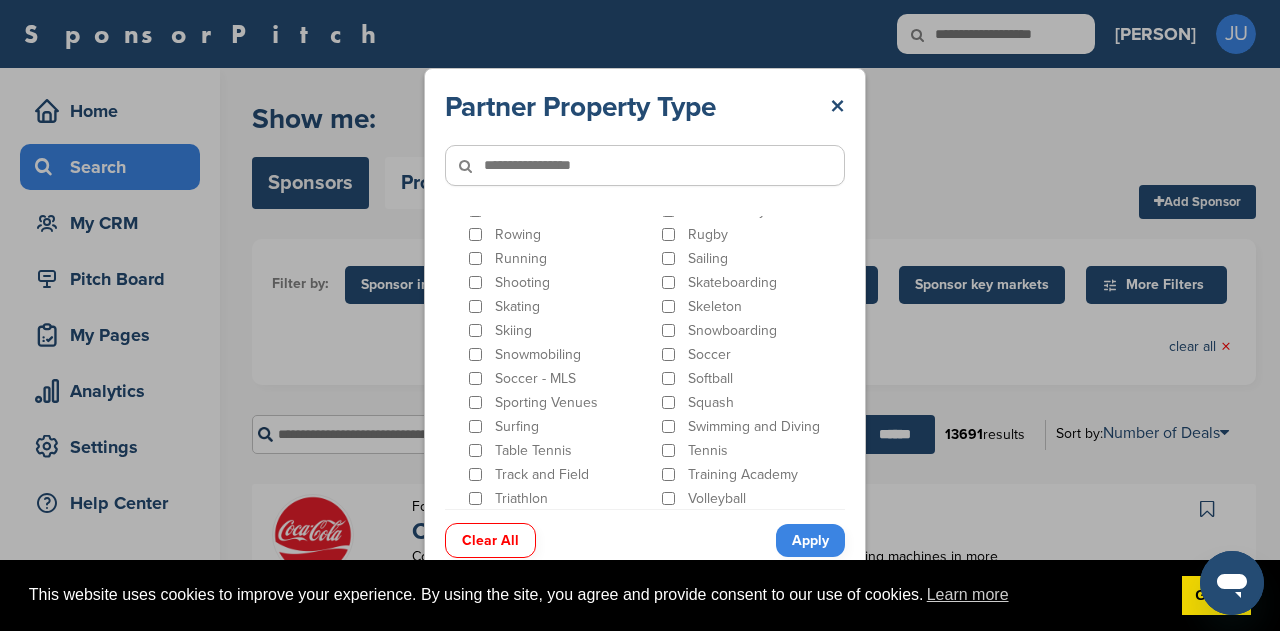 scroll, scrollTop: 1098, scrollLeft: 0, axis: vertical 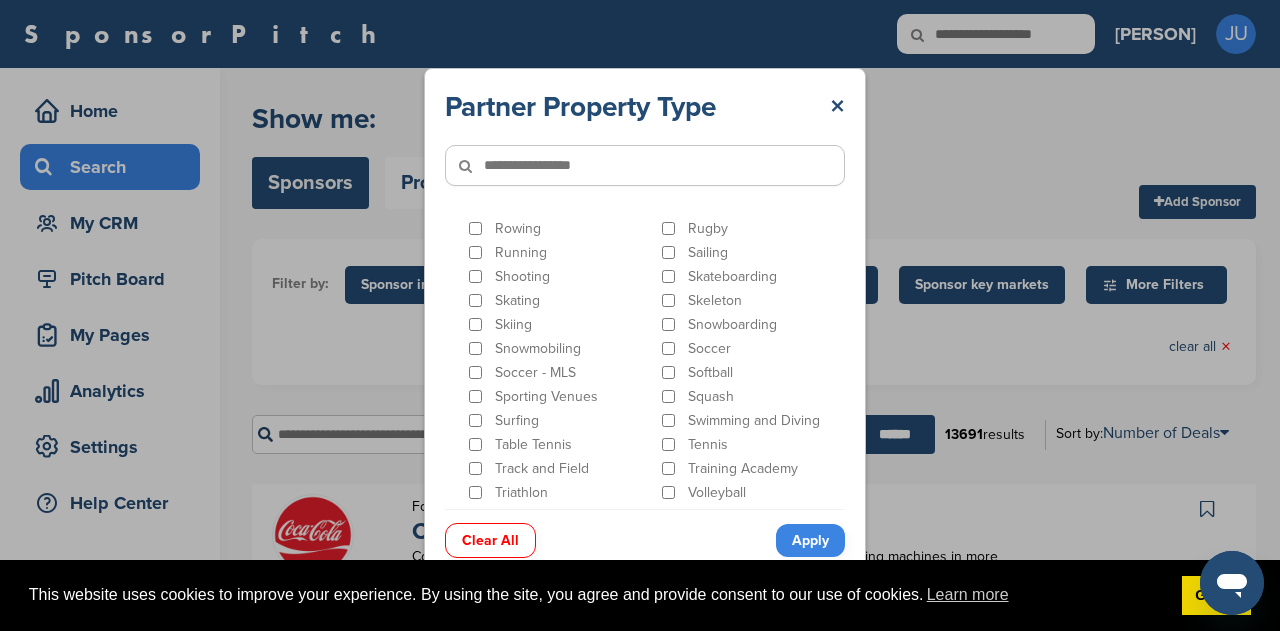click on "Squash" at bounding box center (752, 396) 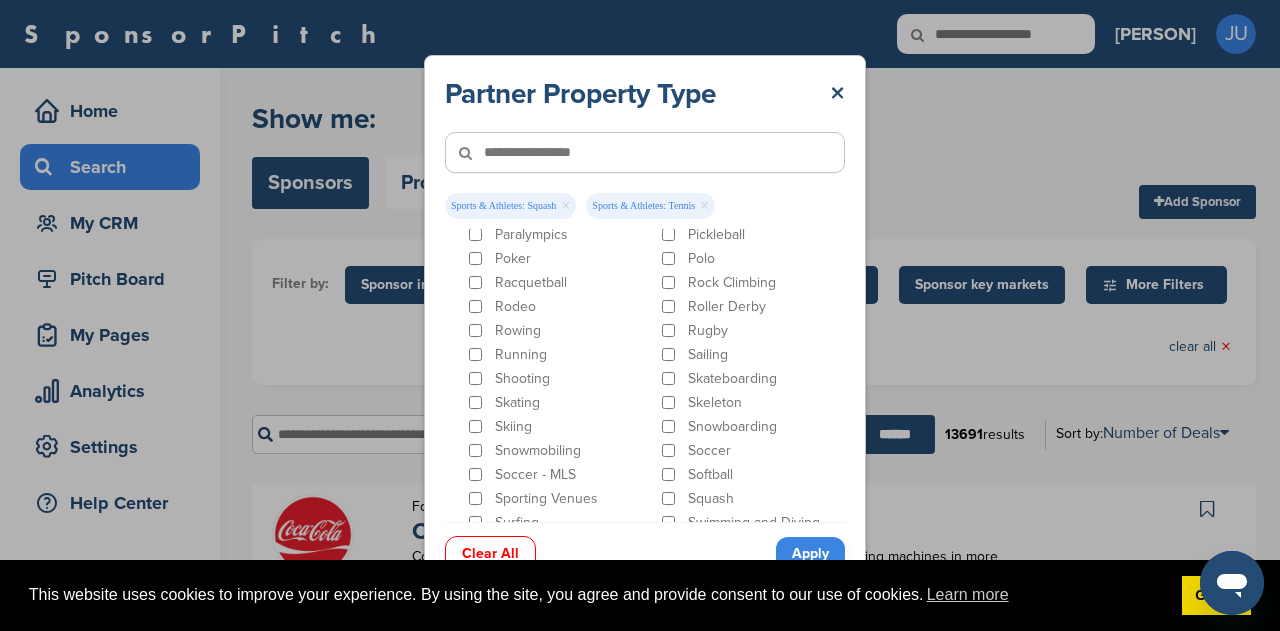 scroll, scrollTop: 1004, scrollLeft: 0, axis: vertical 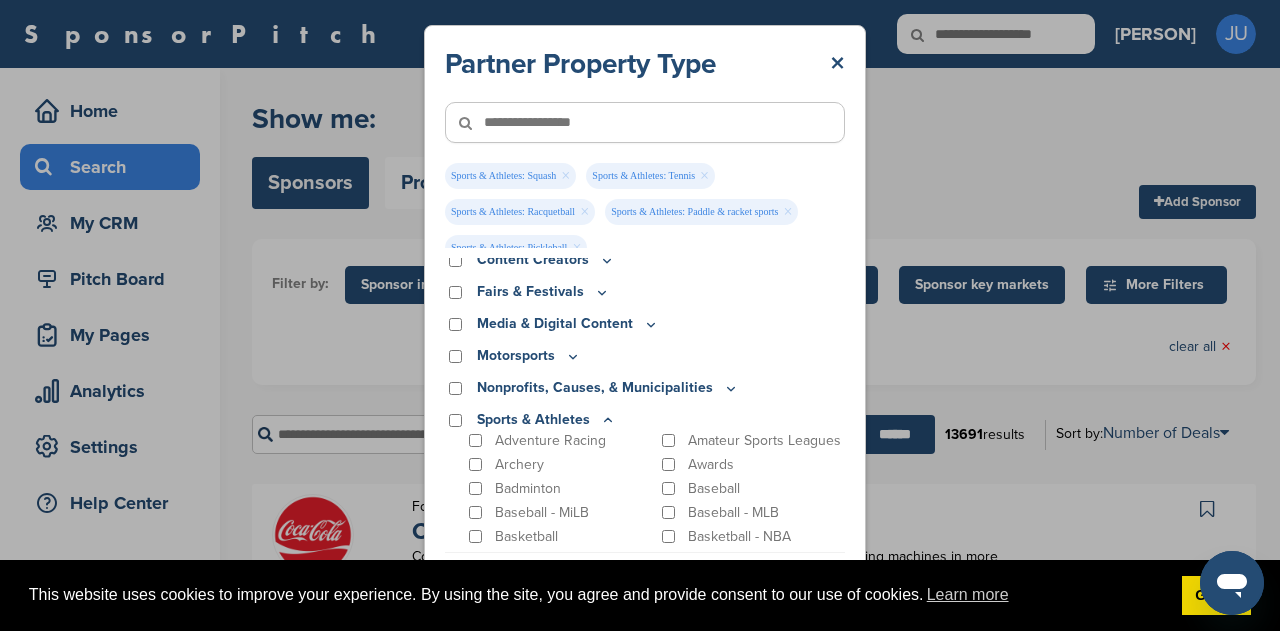 click 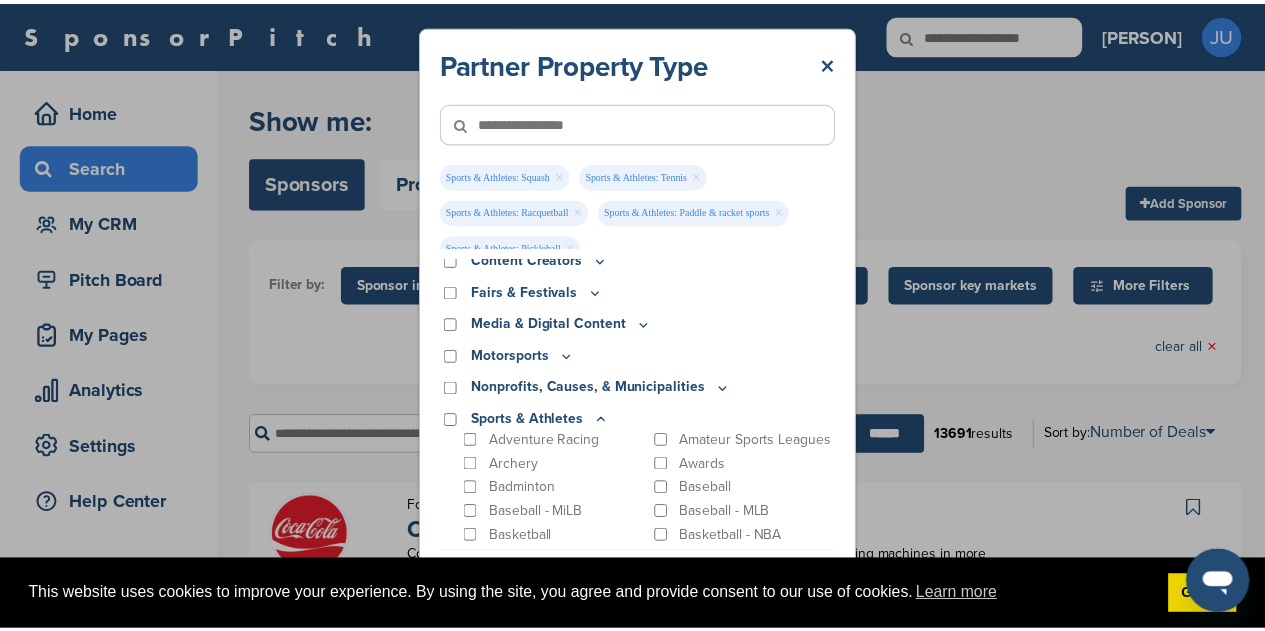 scroll, scrollTop: 52, scrollLeft: 0, axis: vertical 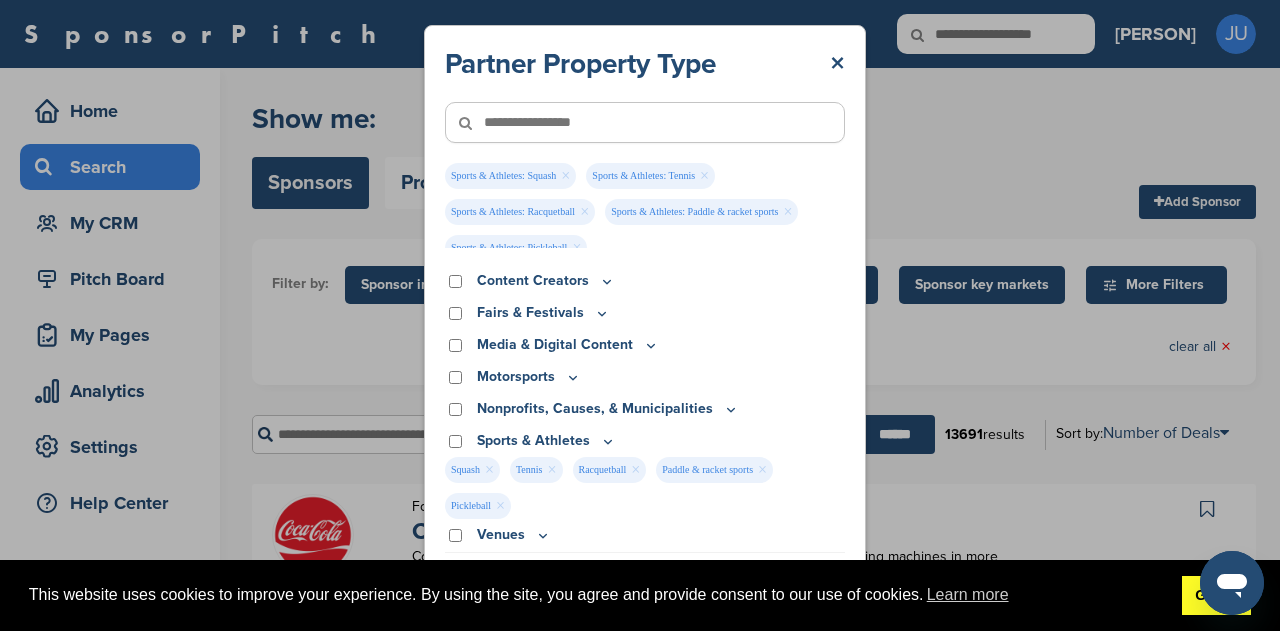 click on "Got it!" at bounding box center (1216, 596) 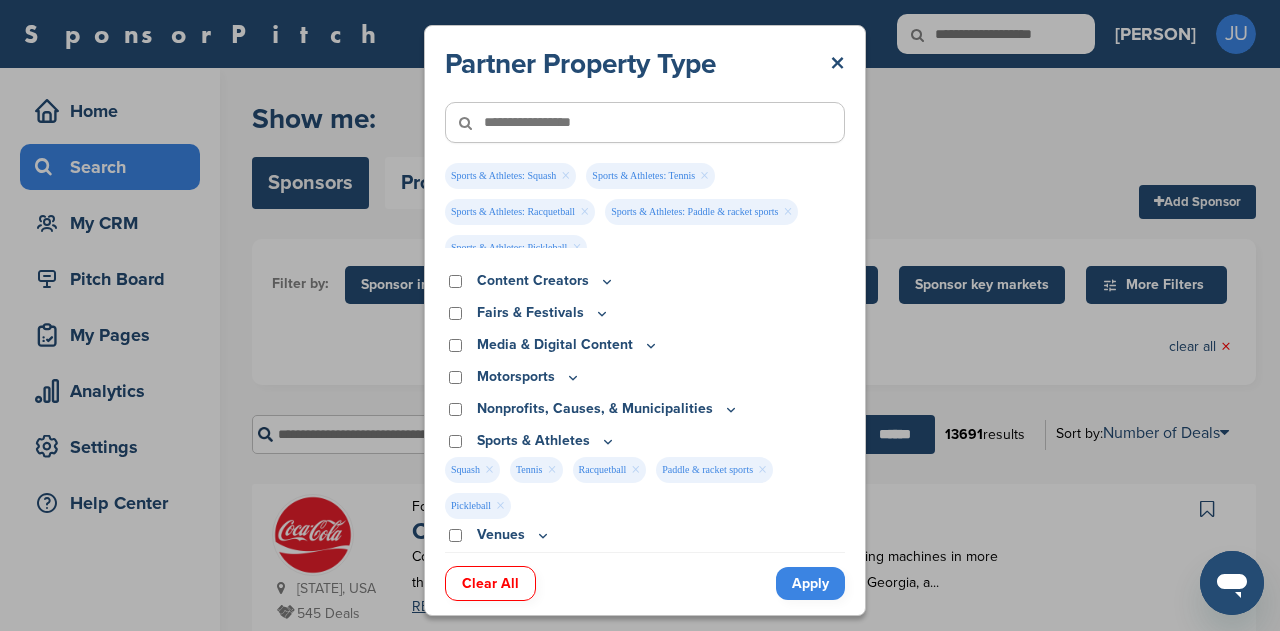 click on "Apply" at bounding box center (810, 583) 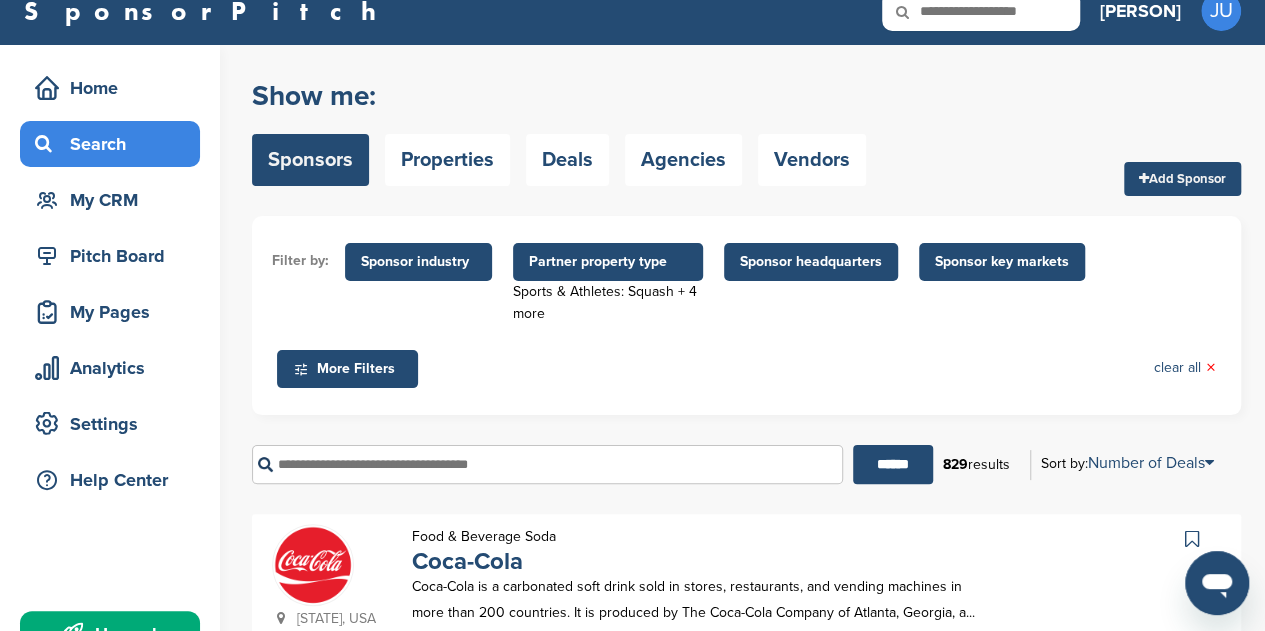 scroll, scrollTop: 0, scrollLeft: 0, axis: both 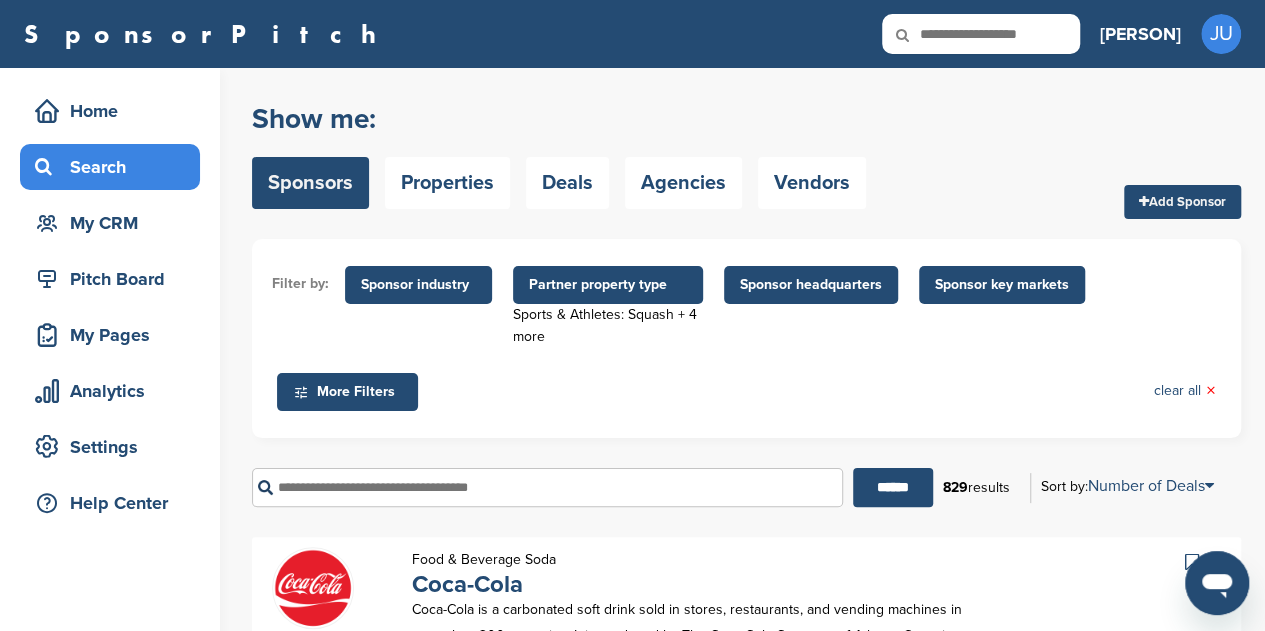 click on "Sponsor industry" at bounding box center [418, 285] 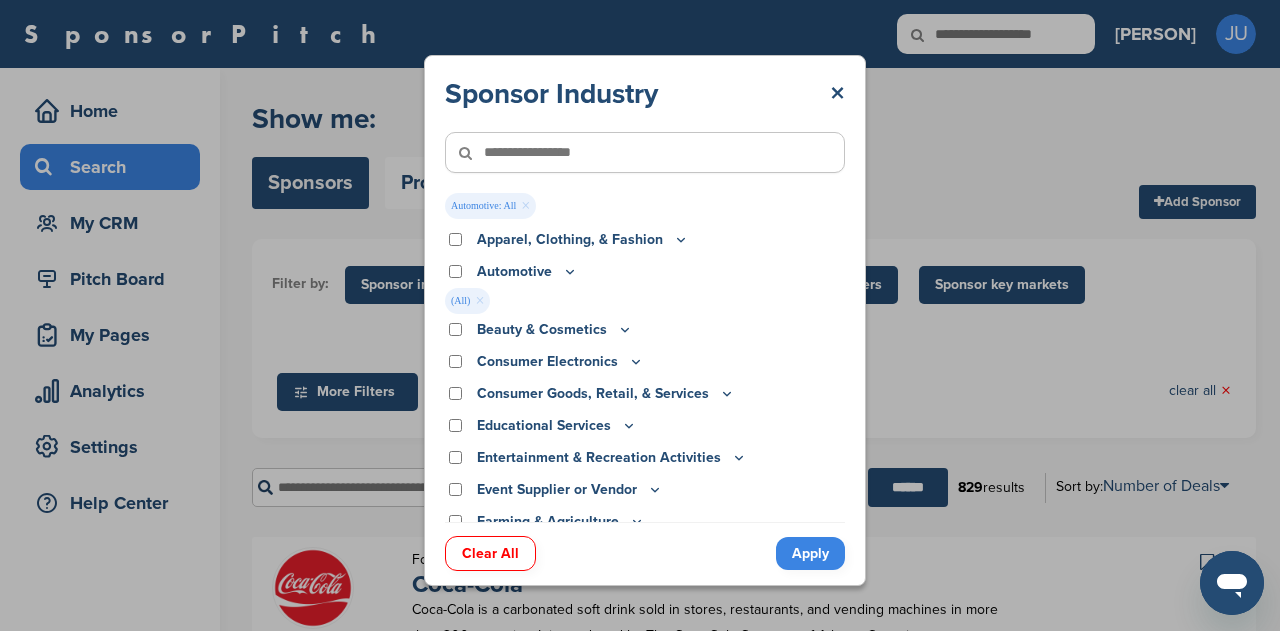 click on "Apply" at bounding box center [810, 553] 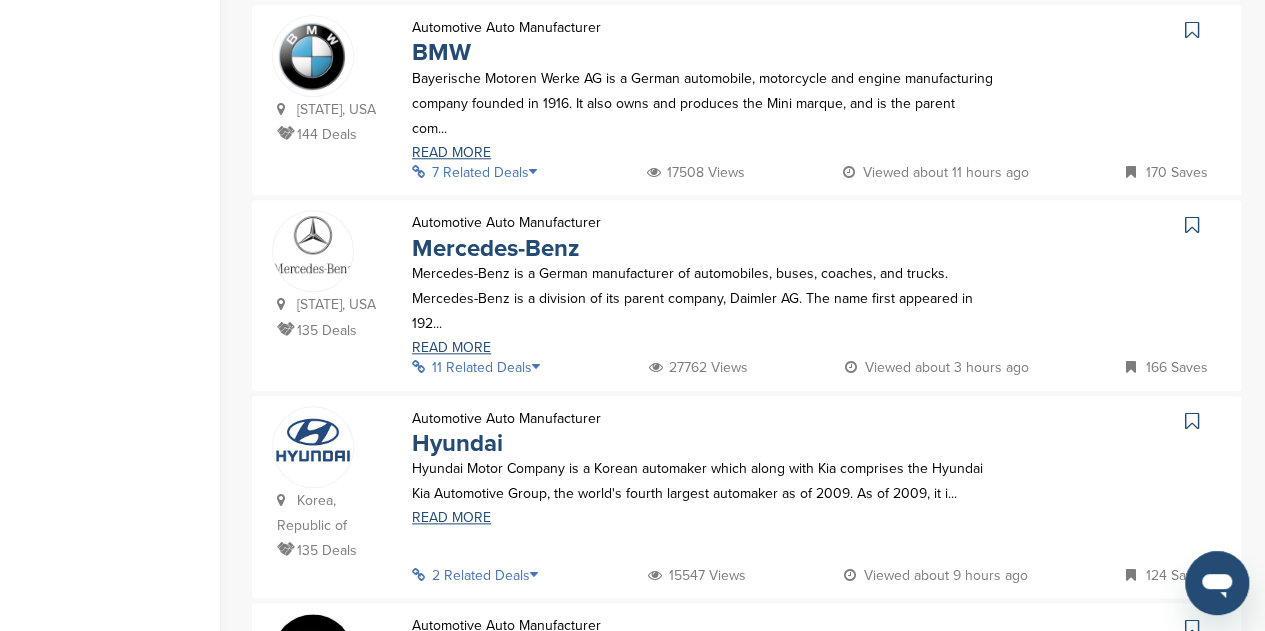 scroll, scrollTop: 900, scrollLeft: 0, axis: vertical 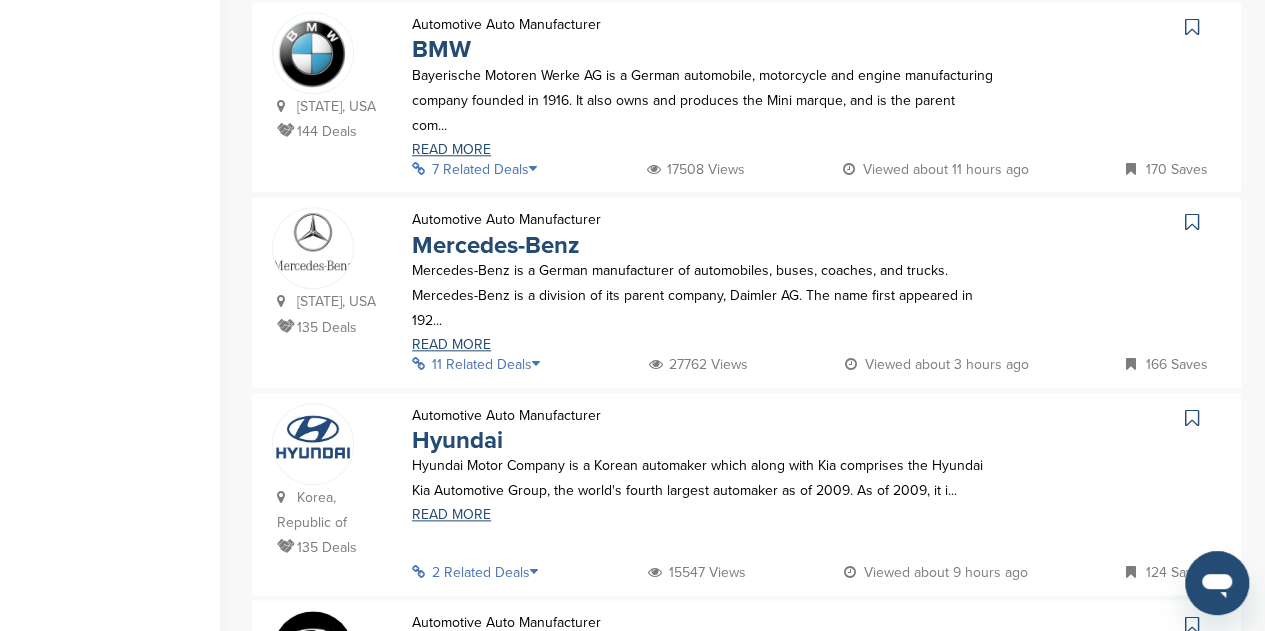 click at bounding box center [542, 364] 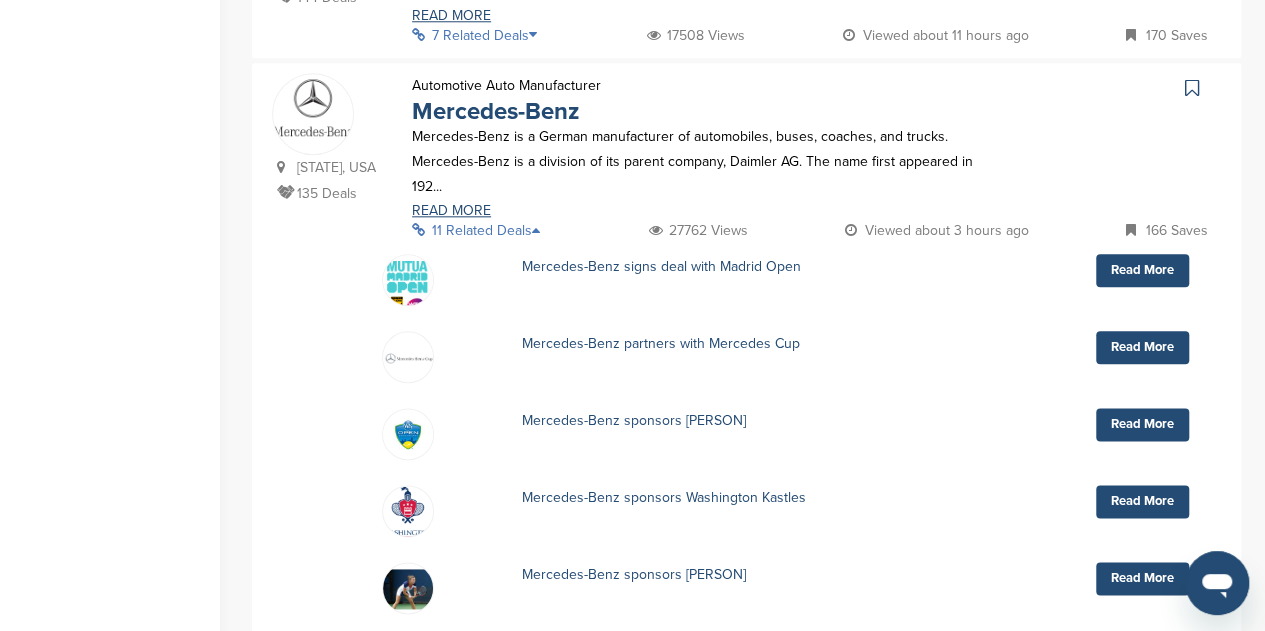 scroll, scrollTop: 1046, scrollLeft: 0, axis: vertical 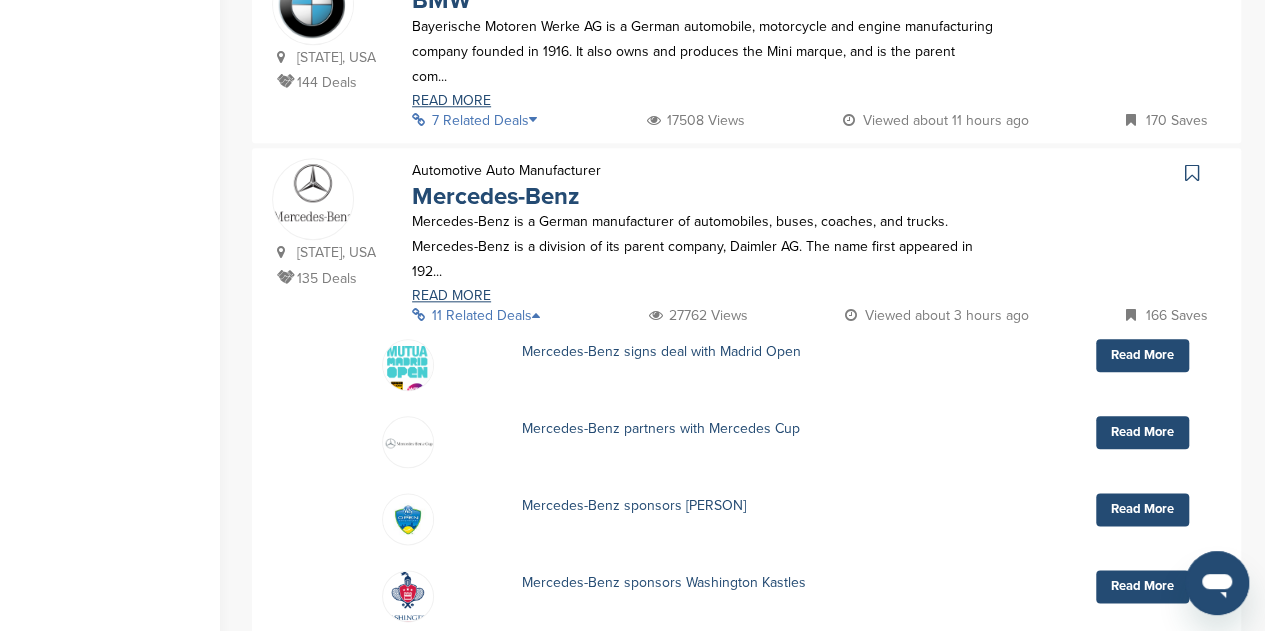 click at bounding box center (1192, 173) 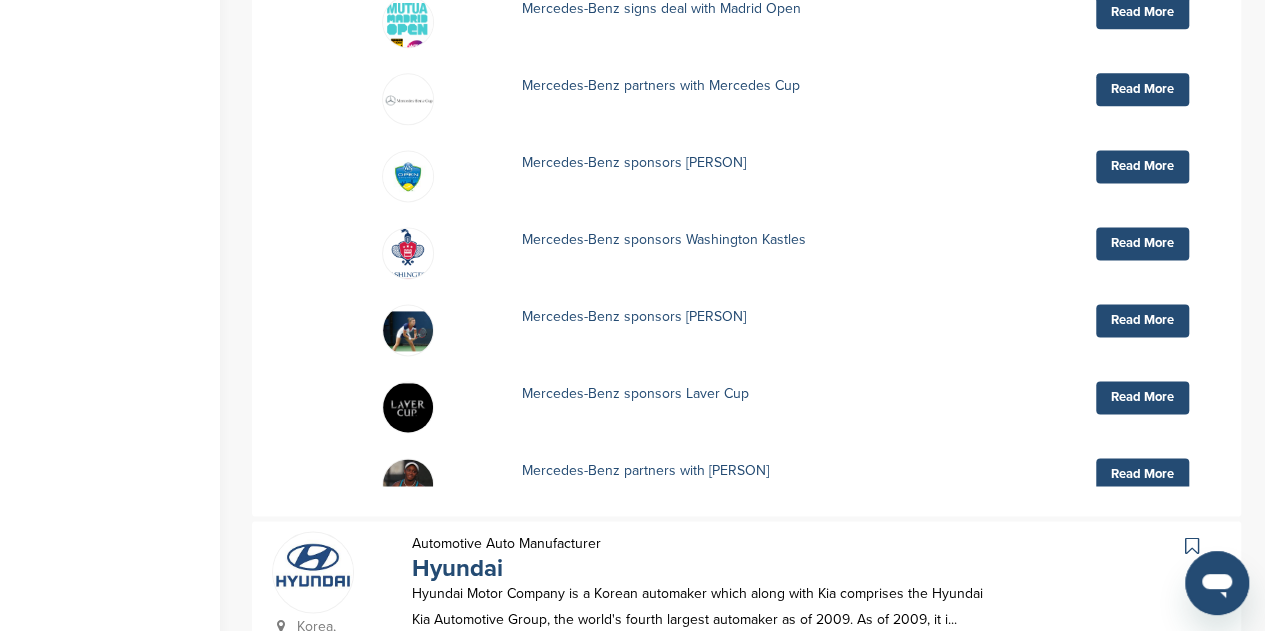 scroll, scrollTop: 1297, scrollLeft: 0, axis: vertical 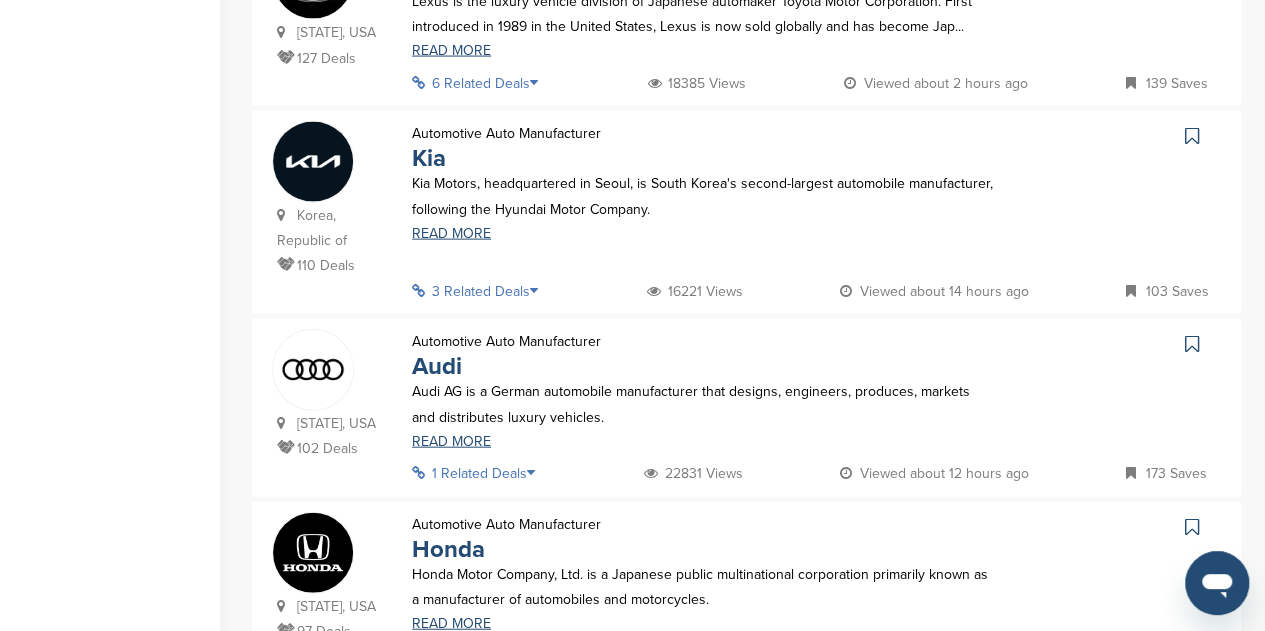 click at bounding box center [1192, 344] 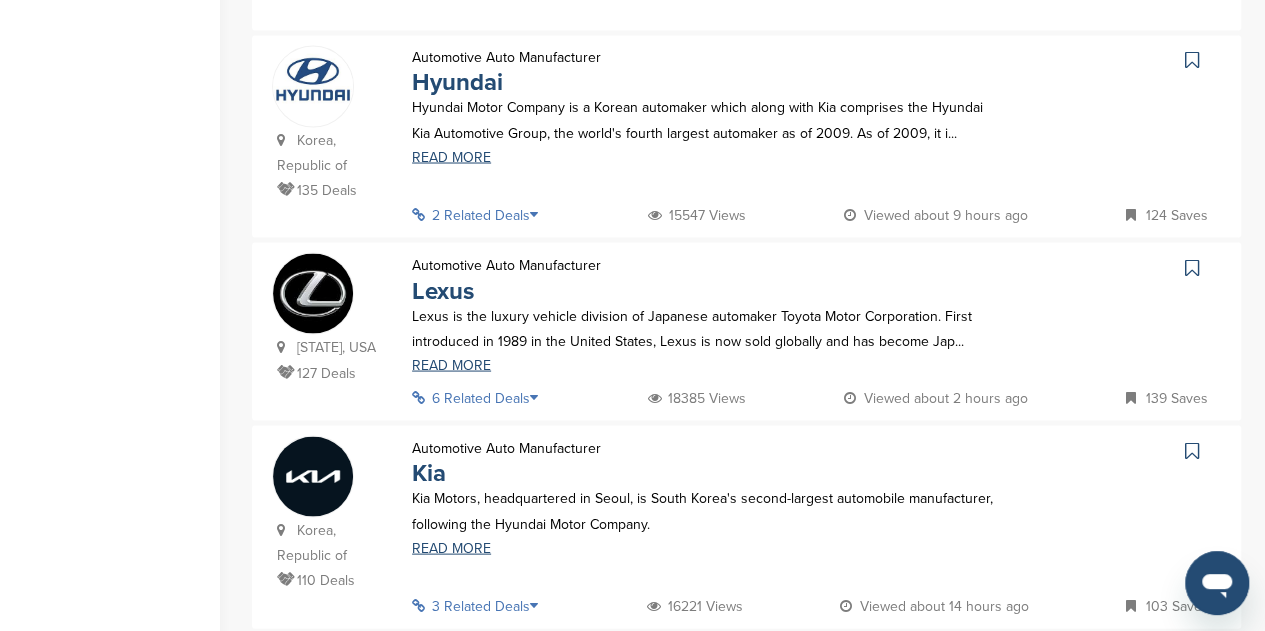scroll, scrollTop: 1777, scrollLeft: 0, axis: vertical 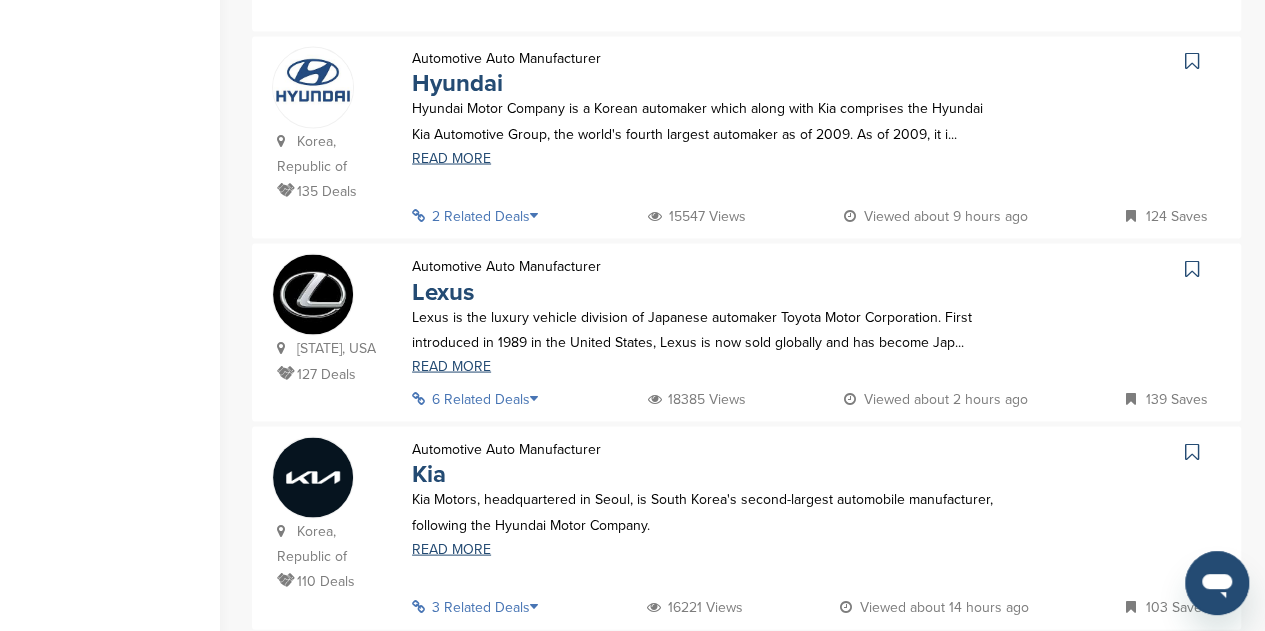 click at bounding box center [540, 398] 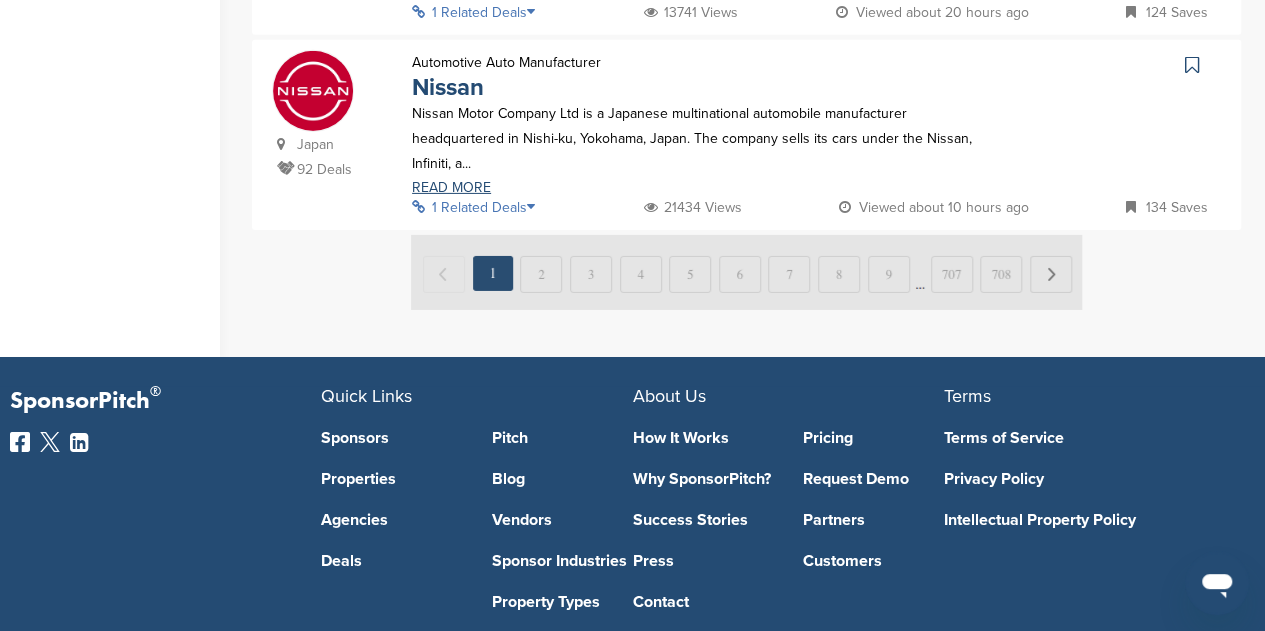 scroll, scrollTop: 2872, scrollLeft: 0, axis: vertical 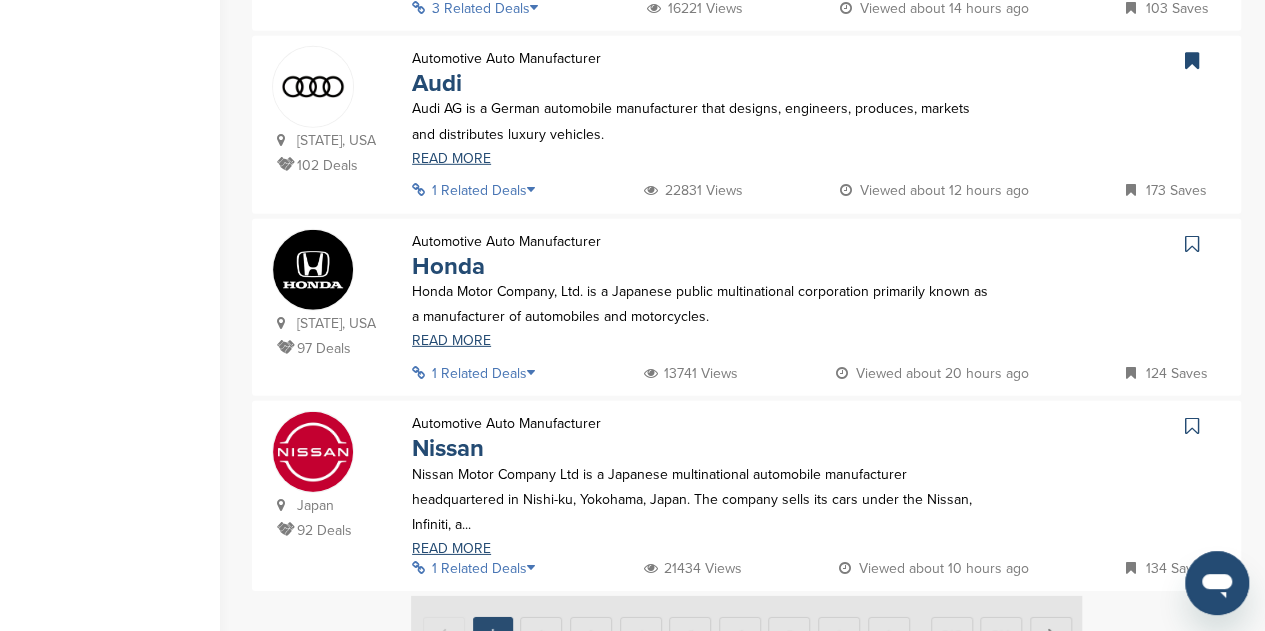 click at bounding box center (537, 190) 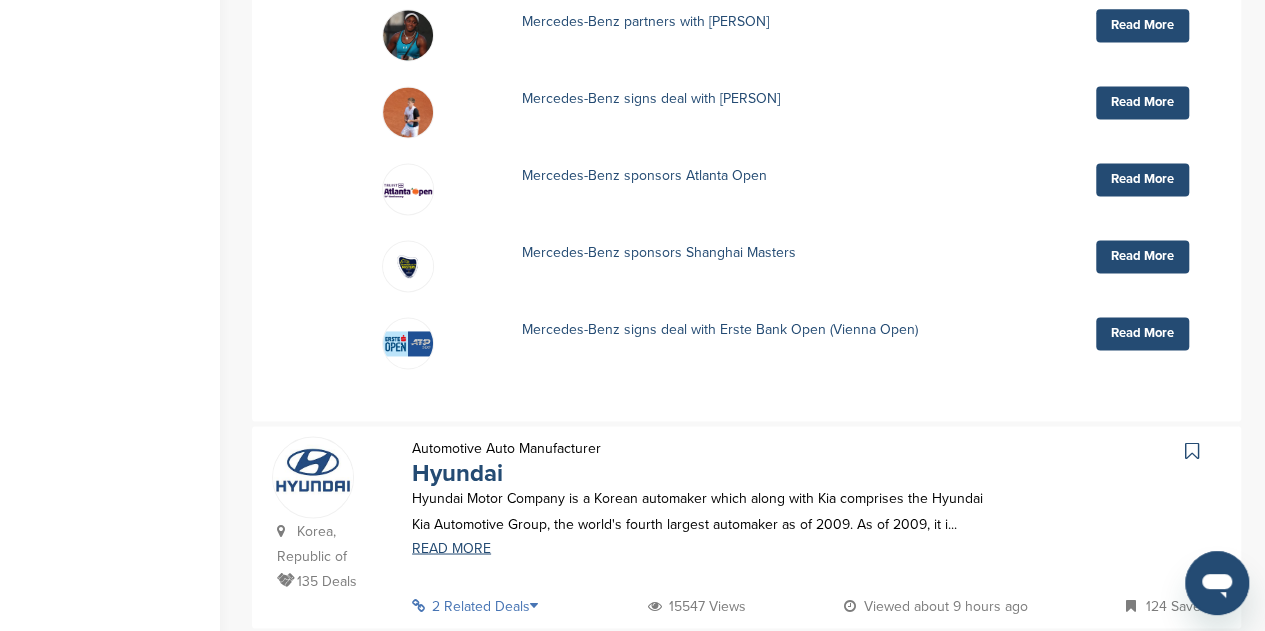 scroll, scrollTop: 1296, scrollLeft: 0, axis: vertical 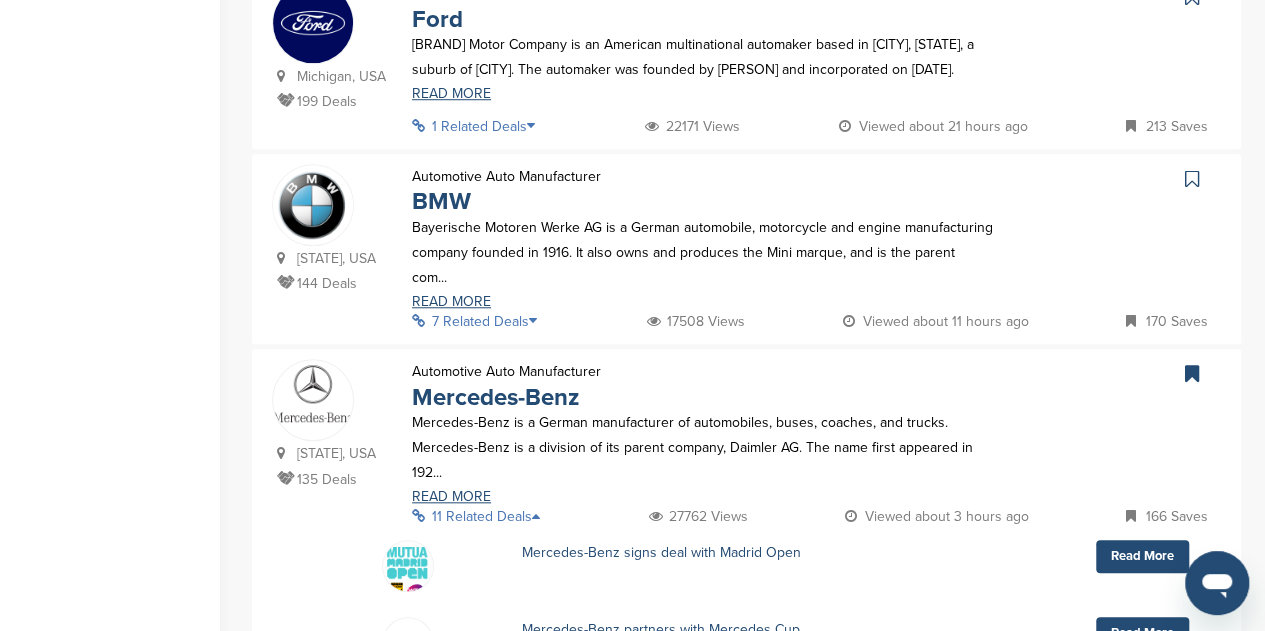 click at bounding box center [539, 321] 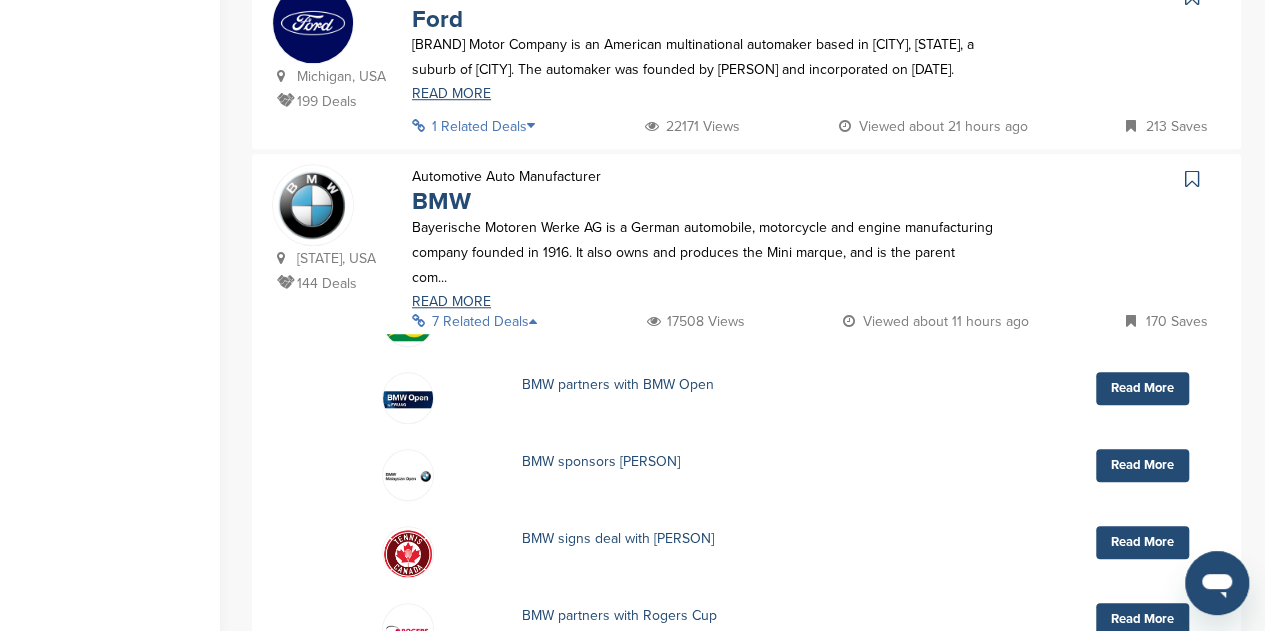 scroll, scrollTop: 0, scrollLeft: 0, axis: both 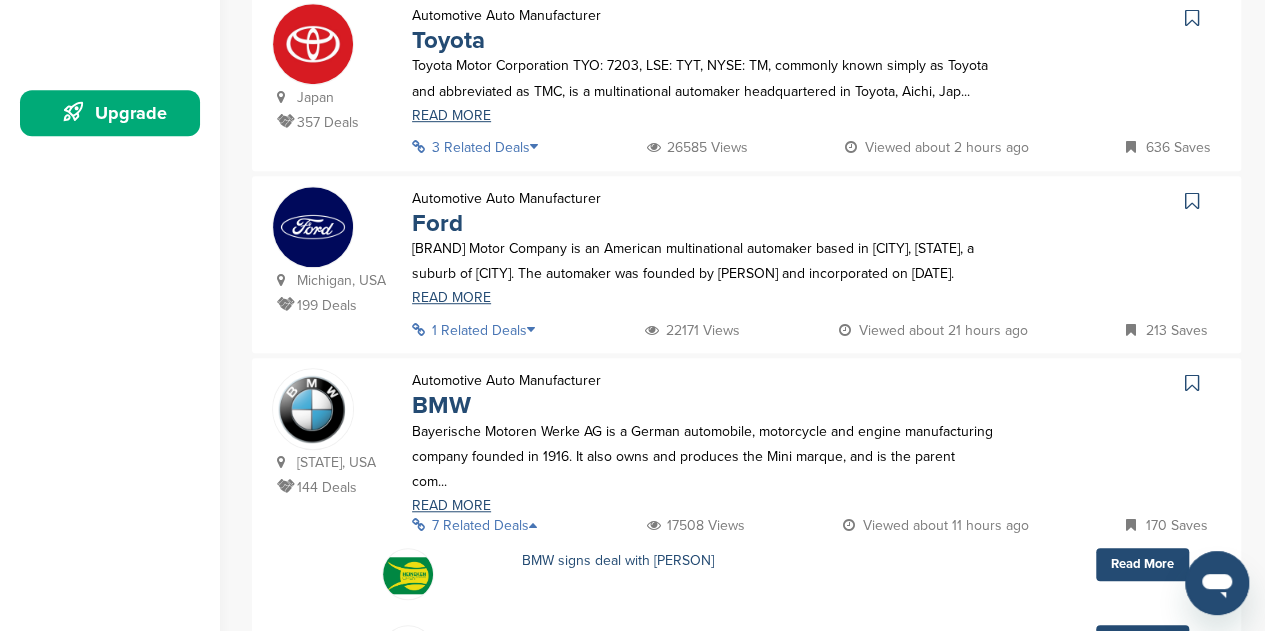 click at bounding box center (537, 330) 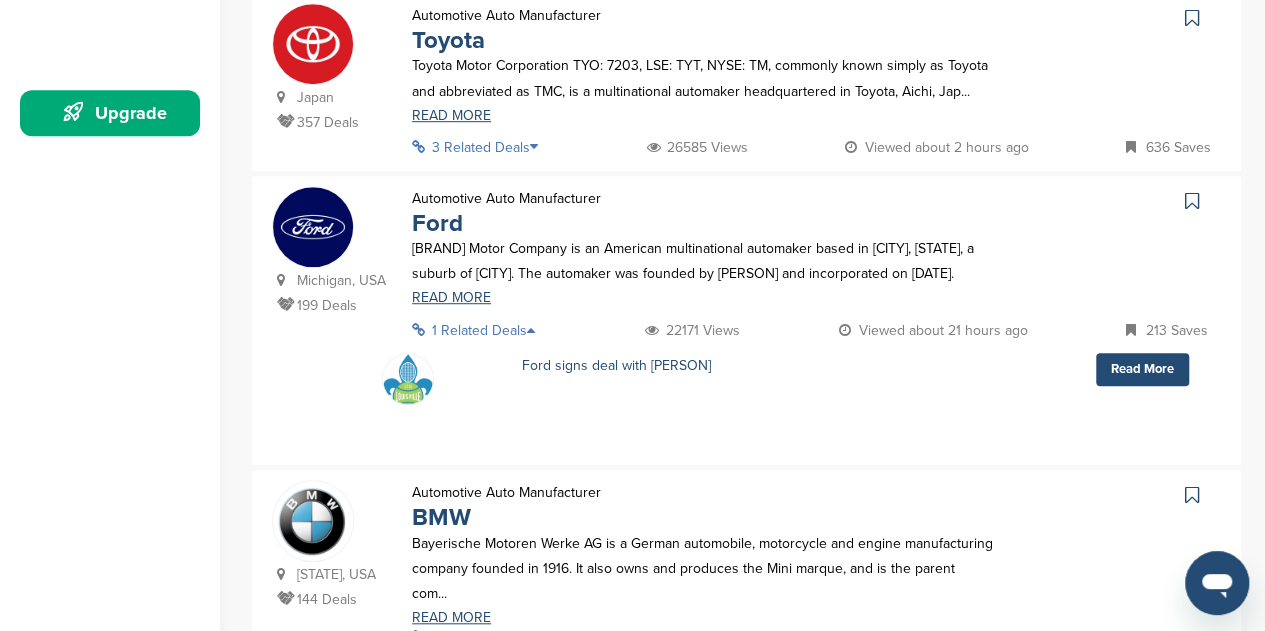 click at bounding box center (537, 330) 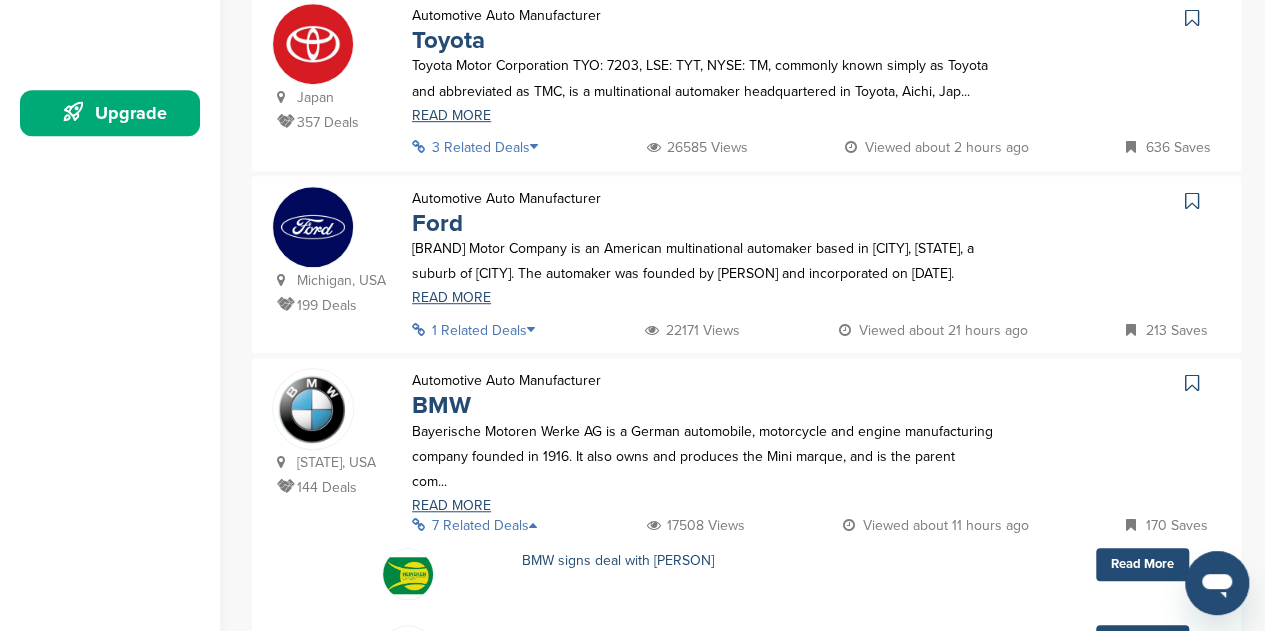 click on "1 Related Deals" at bounding box center [479, 330] 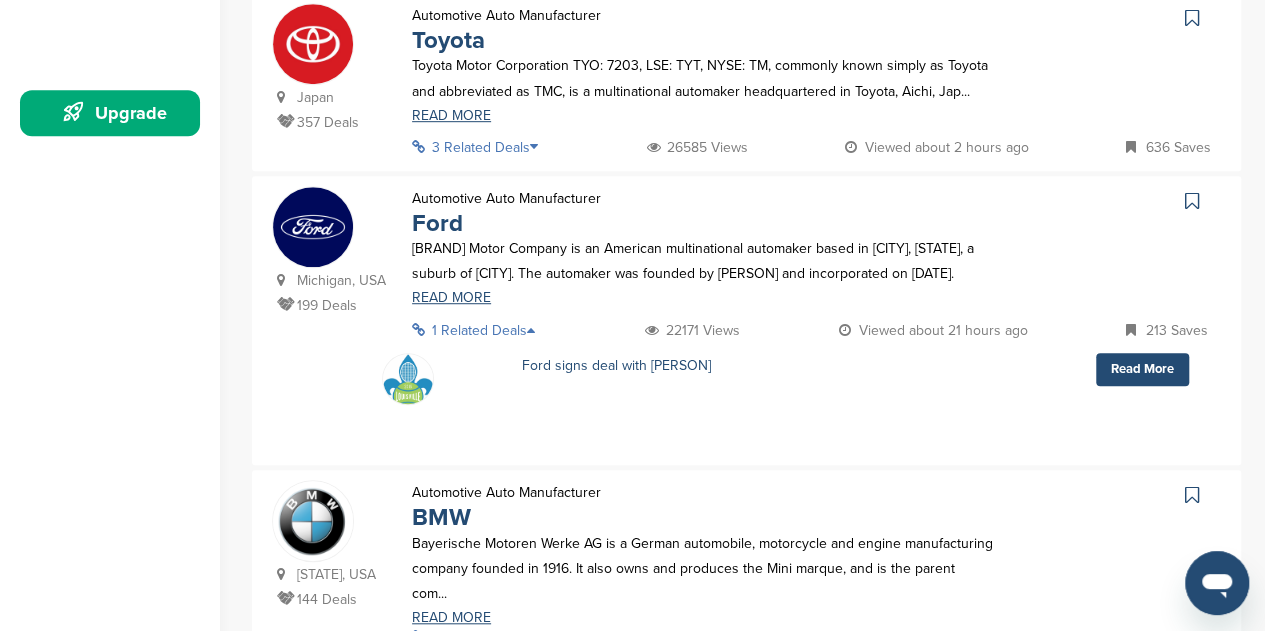 click on "1 Related Deals" at bounding box center [479, 330] 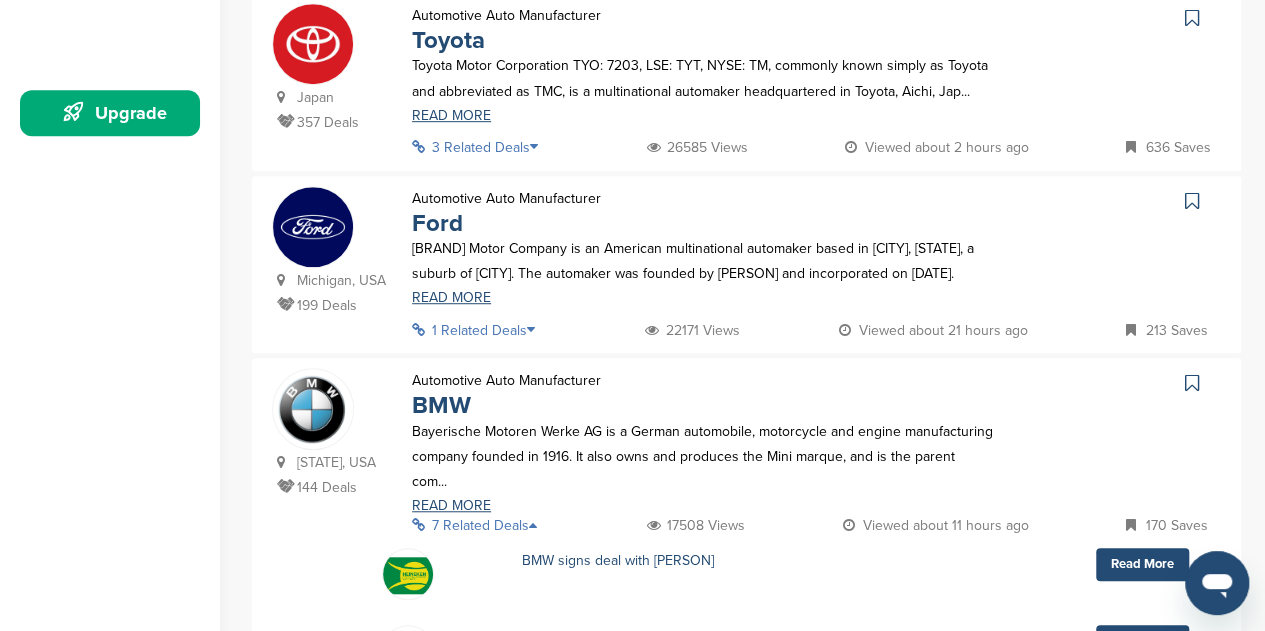 click at bounding box center (540, 147) 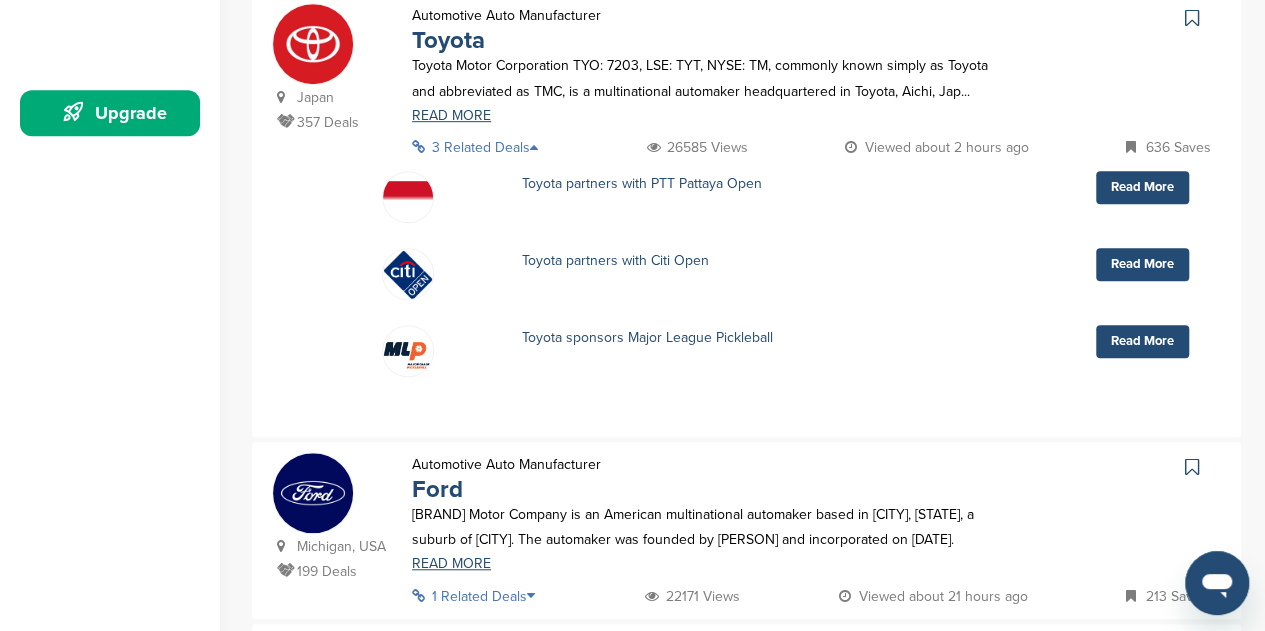 click at bounding box center (540, 147) 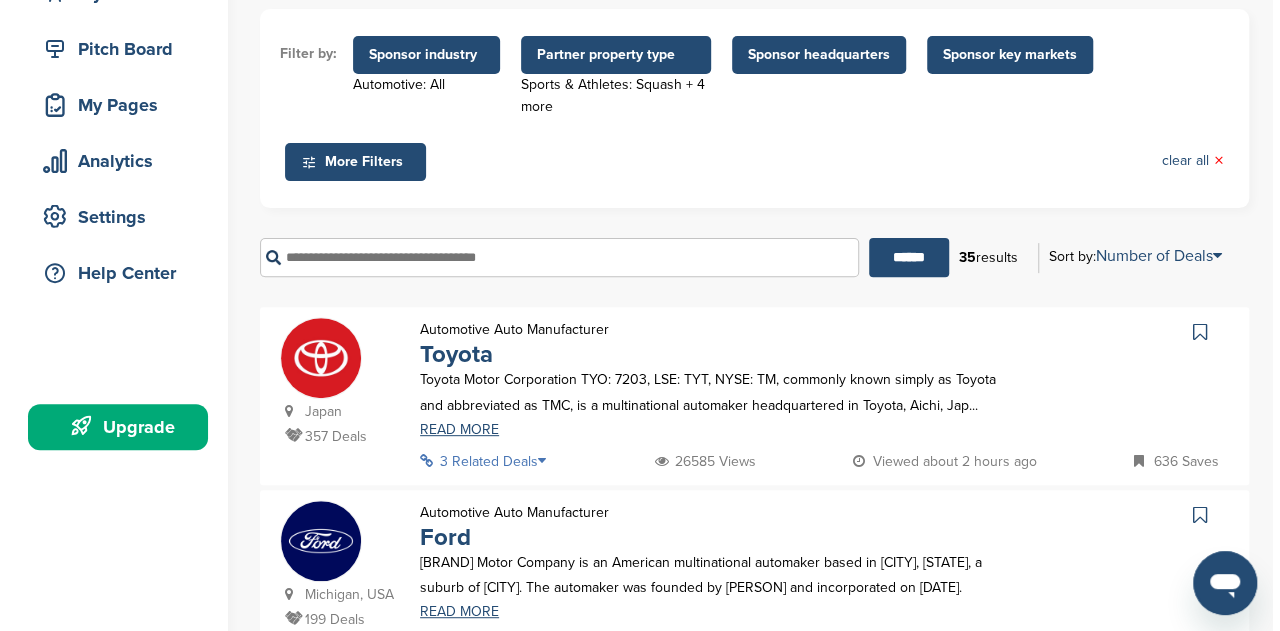 scroll, scrollTop: 0, scrollLeft: 0, axis: both 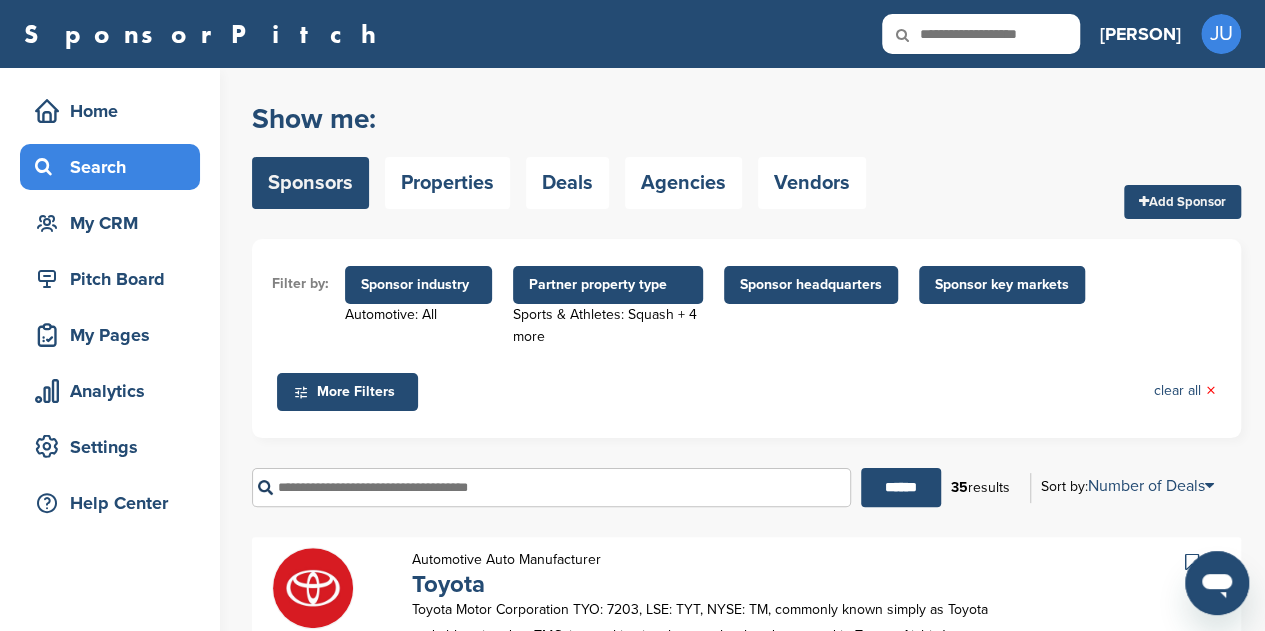 click on "Sponsor industry" at bounding box center (418, 285) 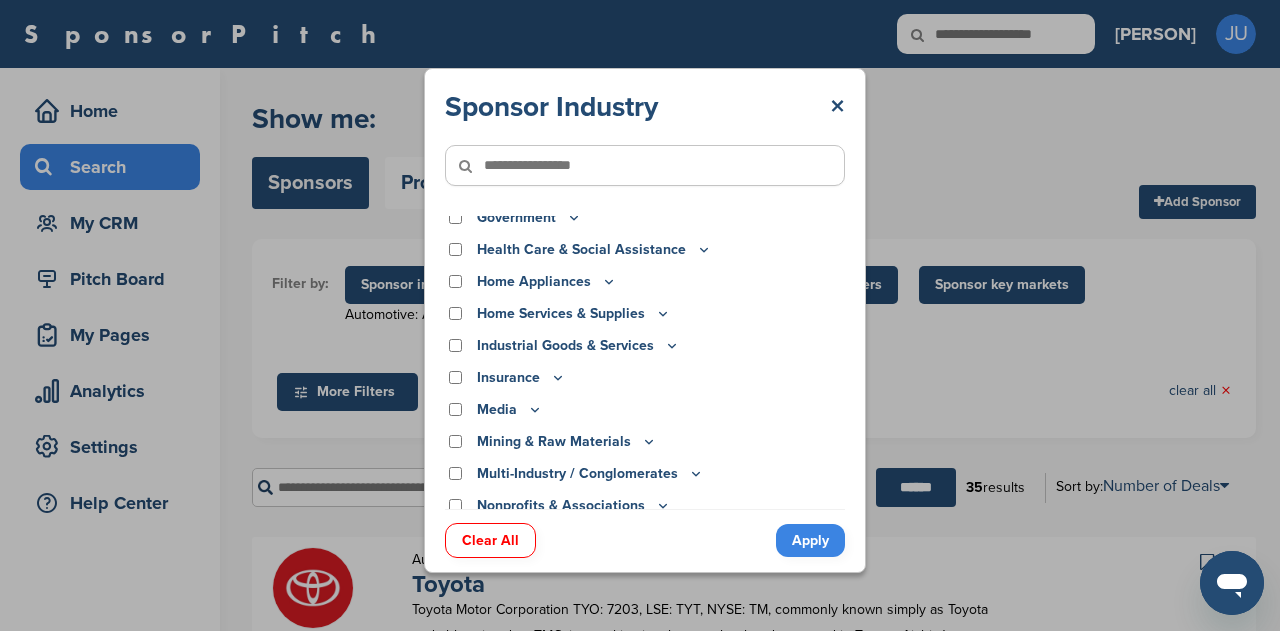 scroll, scrollTop: 362, scrollLeft: 0, axis: vertical 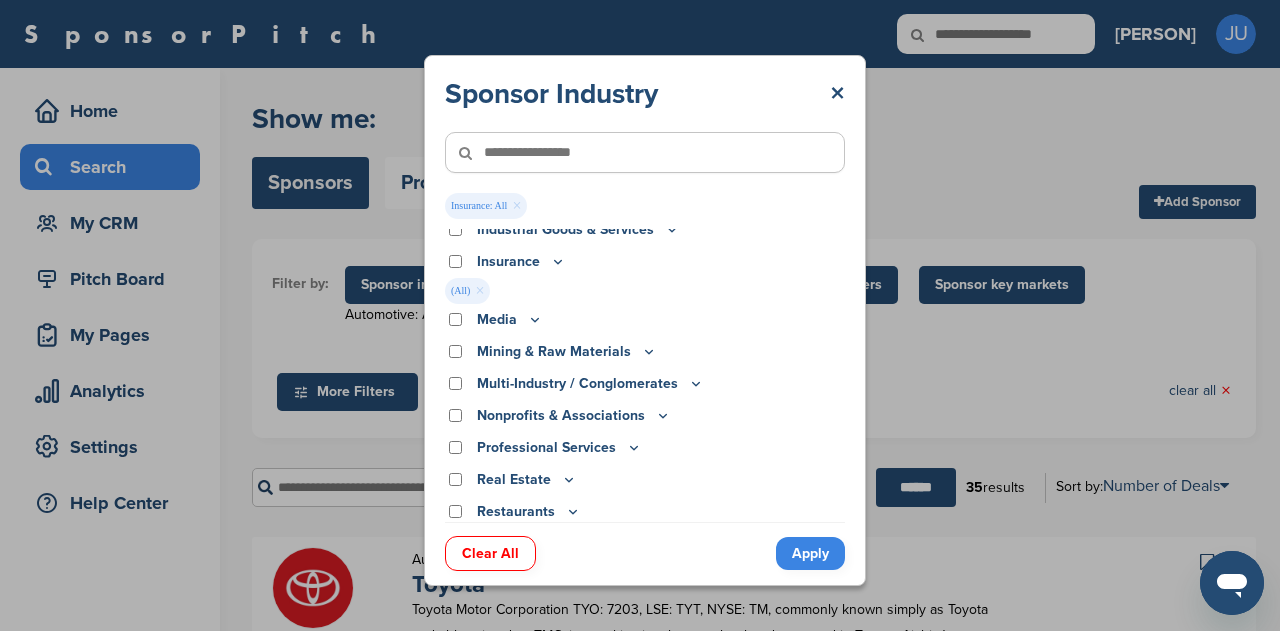click on "Apply" at bounding box center (810, 553) 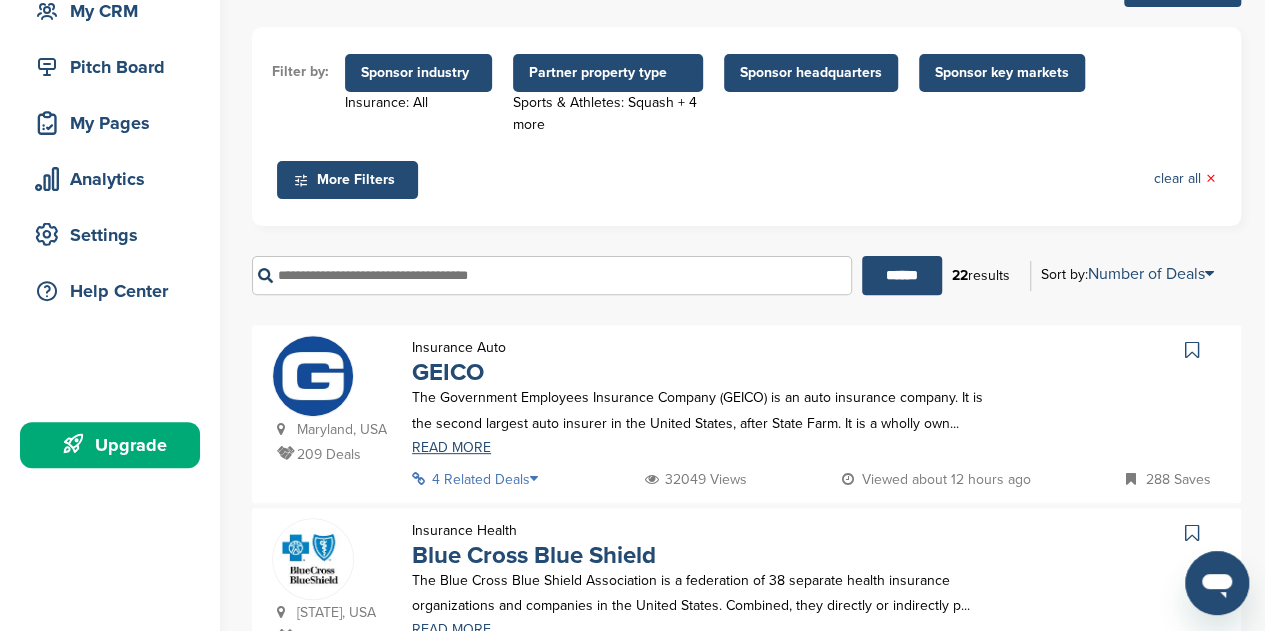 scroll, scrollTop: 268, scrollLeft: 0, axis: vertical 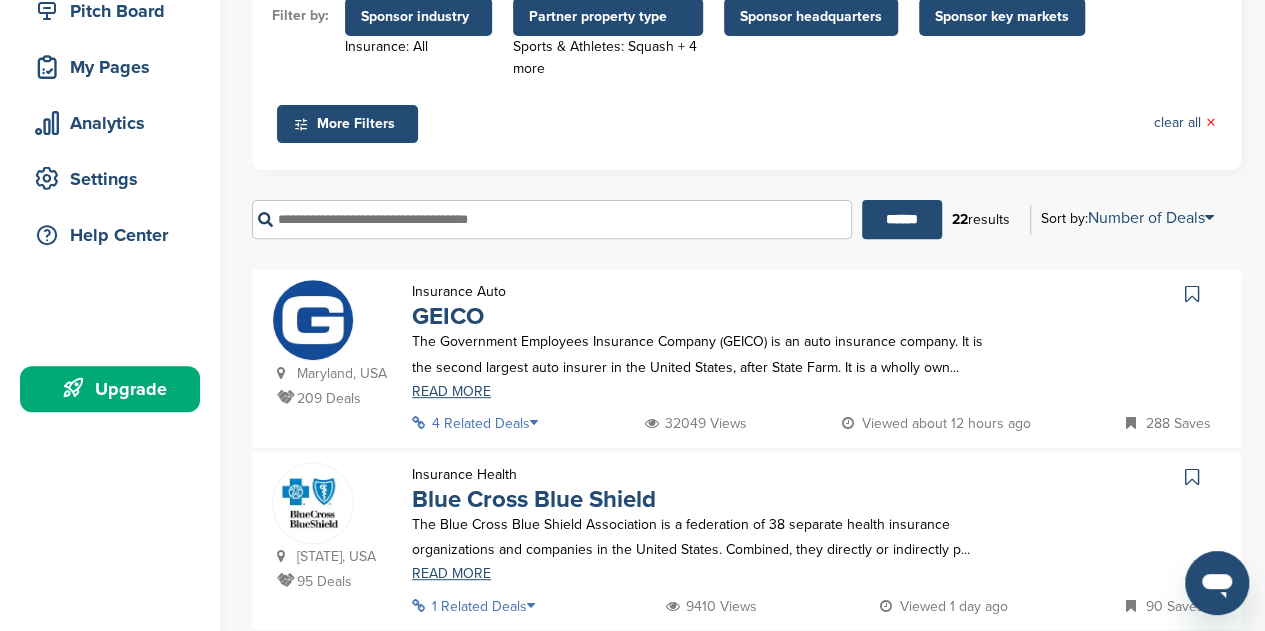 click at bounding box center [540, 423] 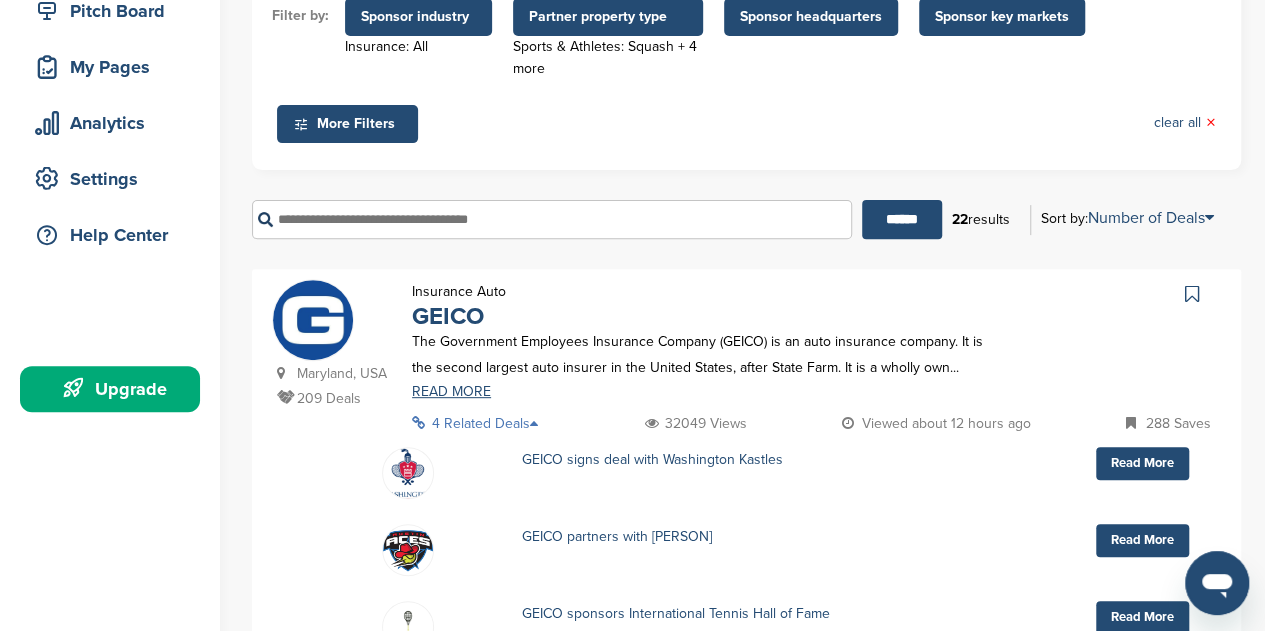 click at bounding box center (540, 423) 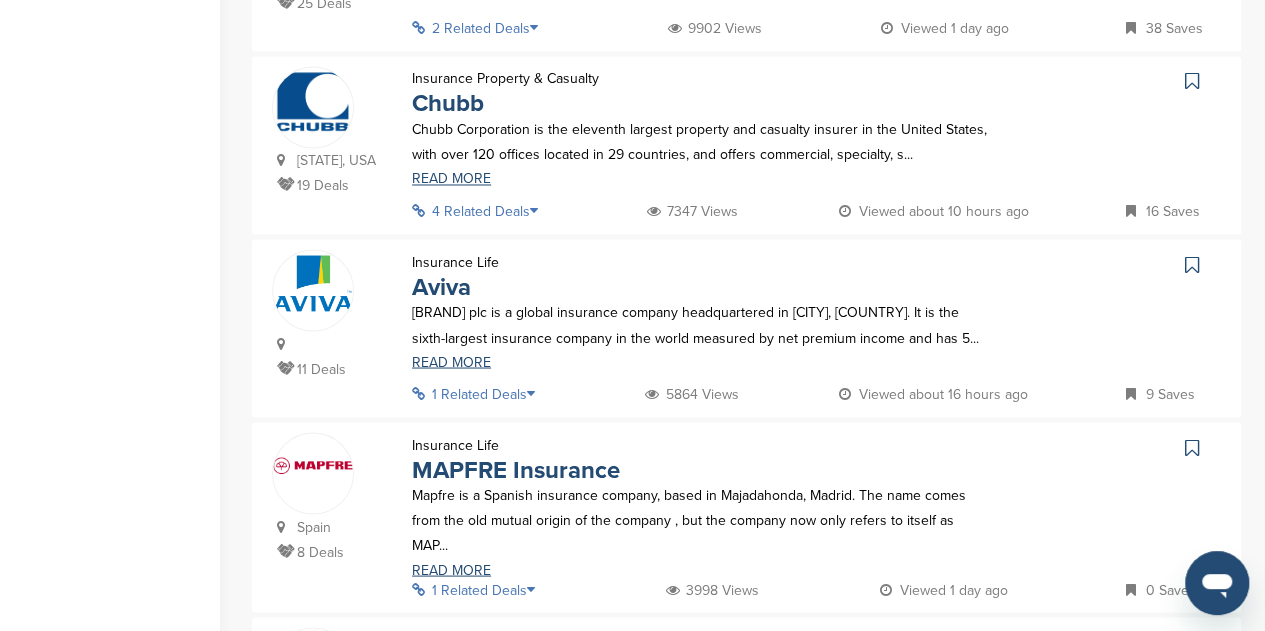 scroll, scrollTop: 1655, scrollLeft: 0, axis: vertical 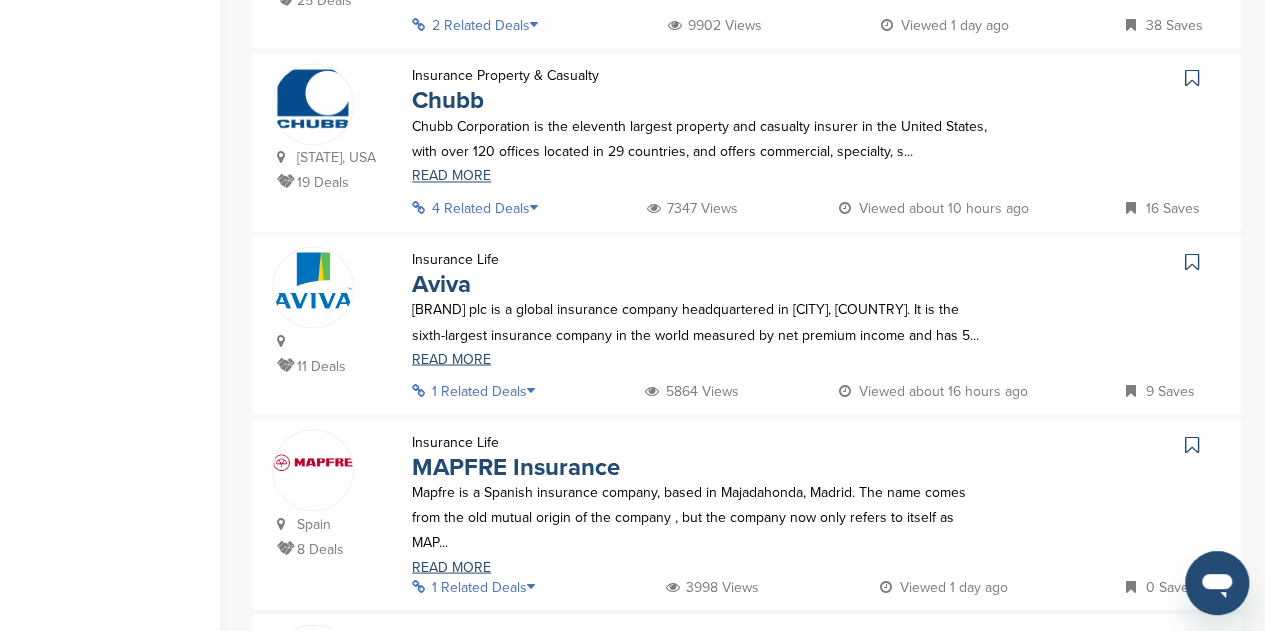 click at bounding box center [540, 208] 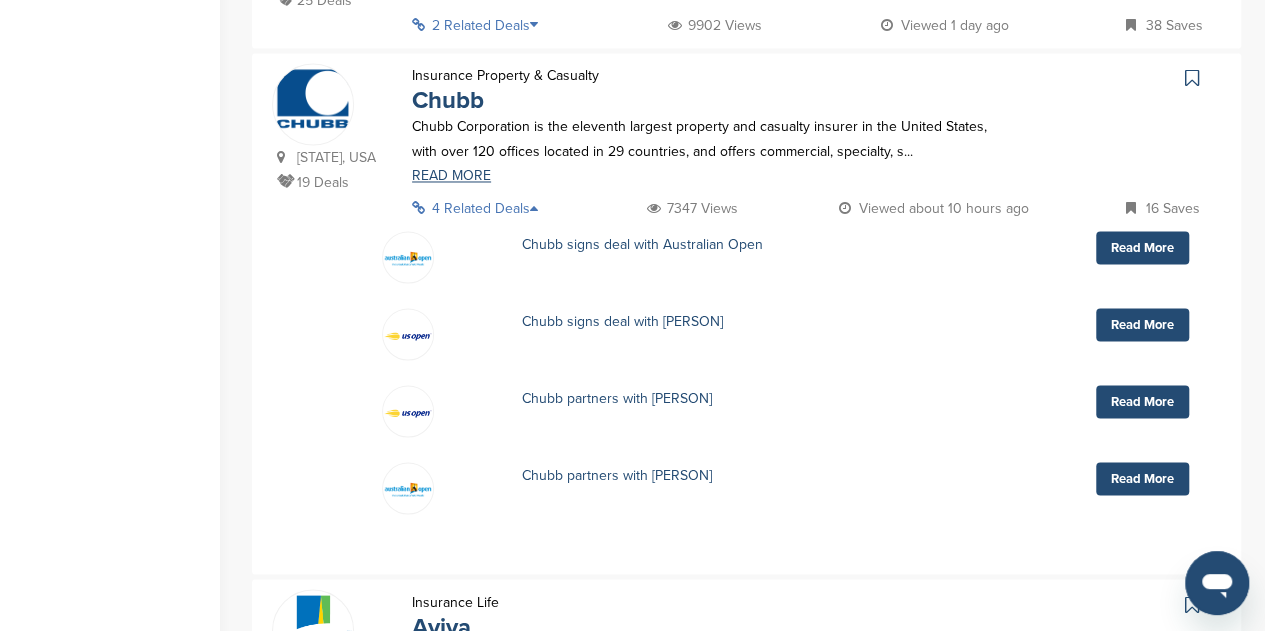click at bounding box center [540, 208] 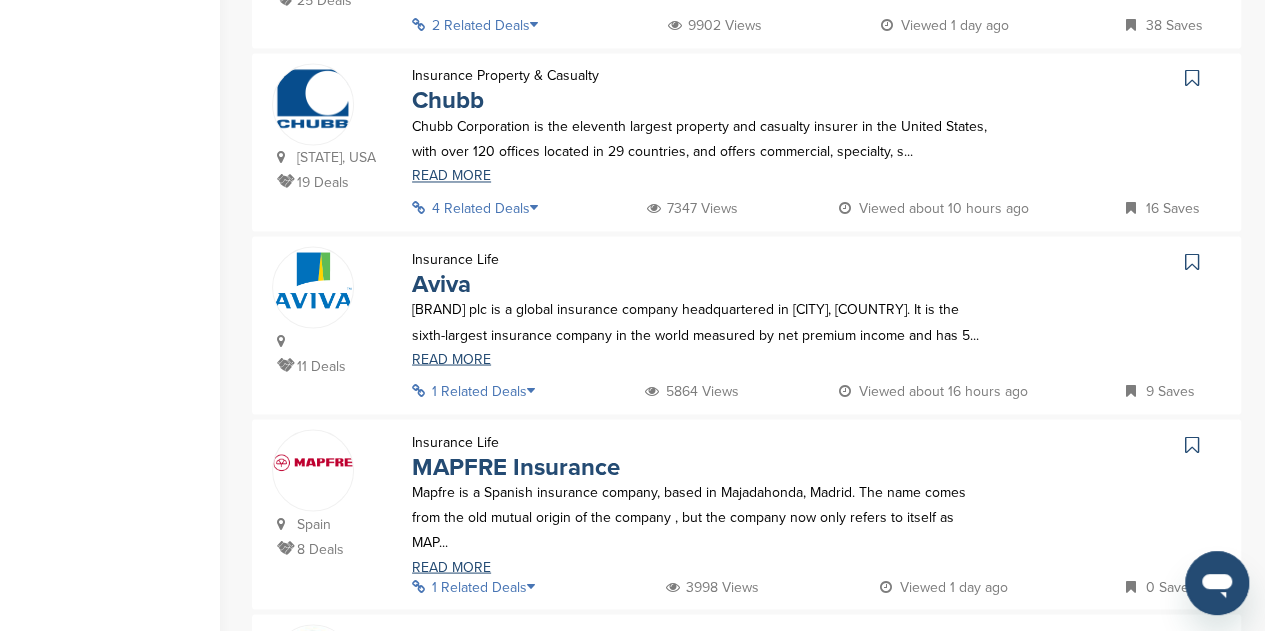 click at bounding box center [1192, 78] 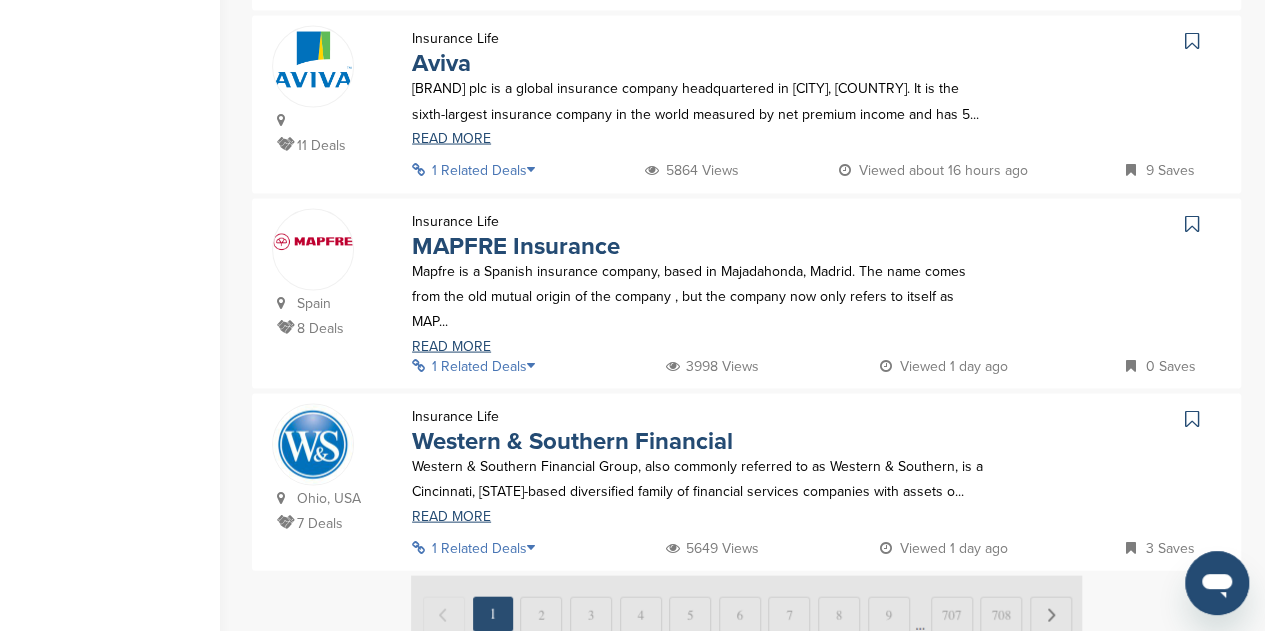 scroll, scrollTop: 1877, scrollLeft: 0, axis: vertical 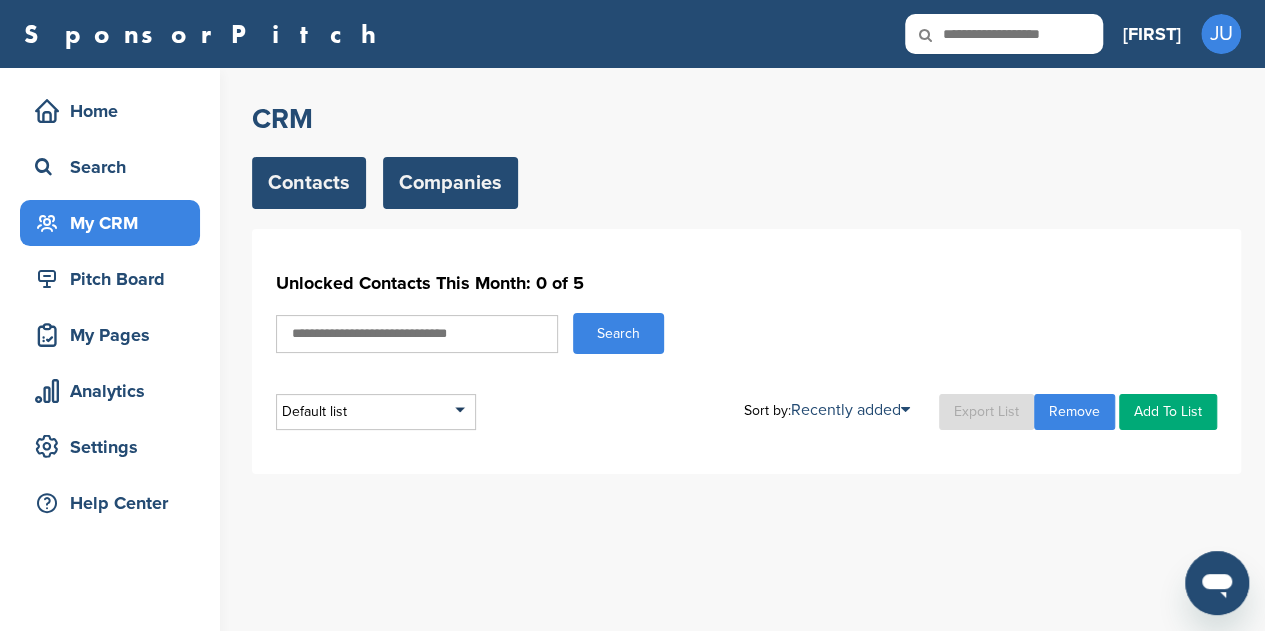 click on "Companies" at bounding box center (450, 183) 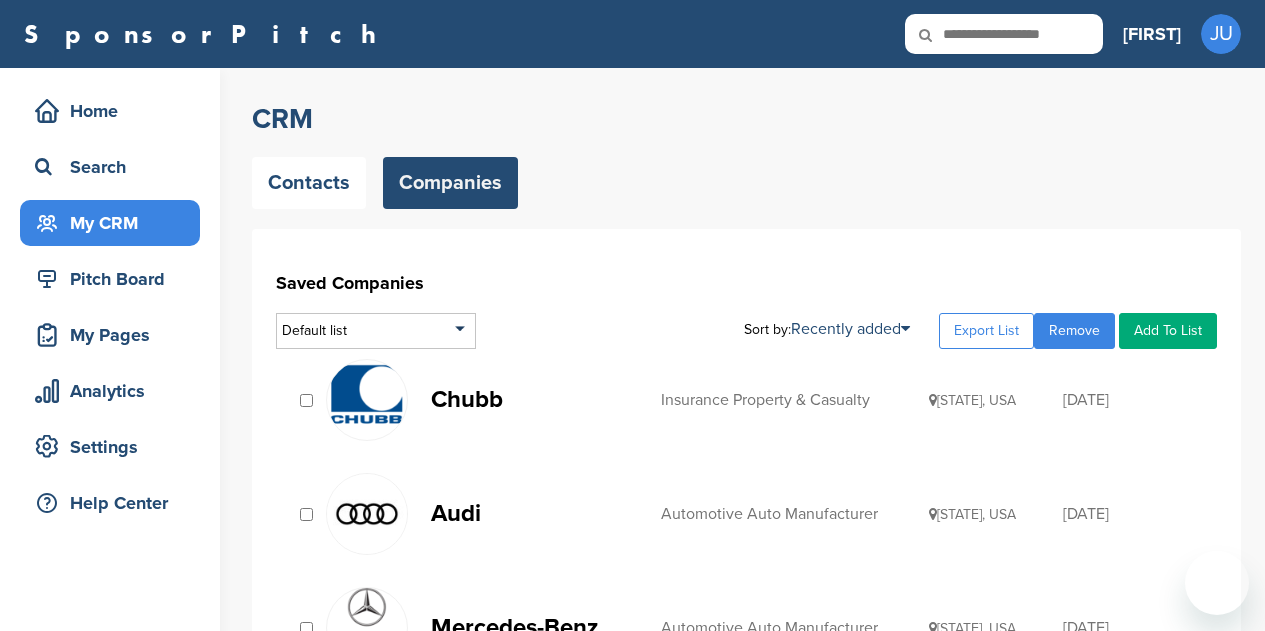 scroll, scrollTop: 0, scrollLeft: 0, axis: both 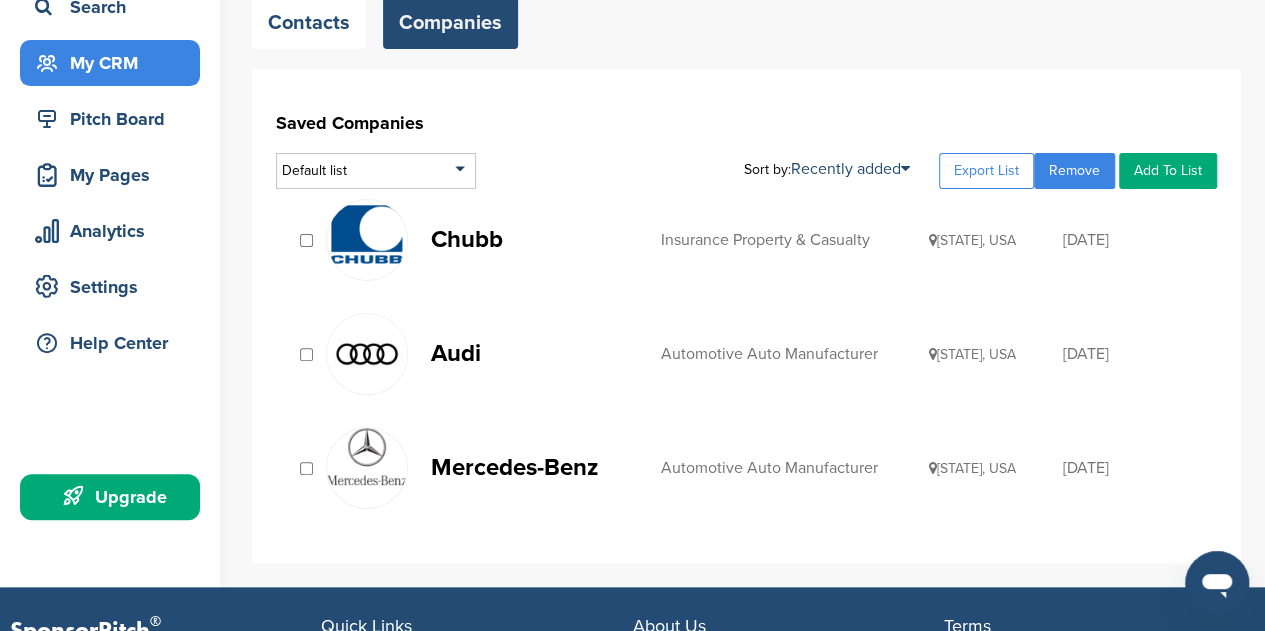 click on "Chubb" at bounding box center [536, 239] 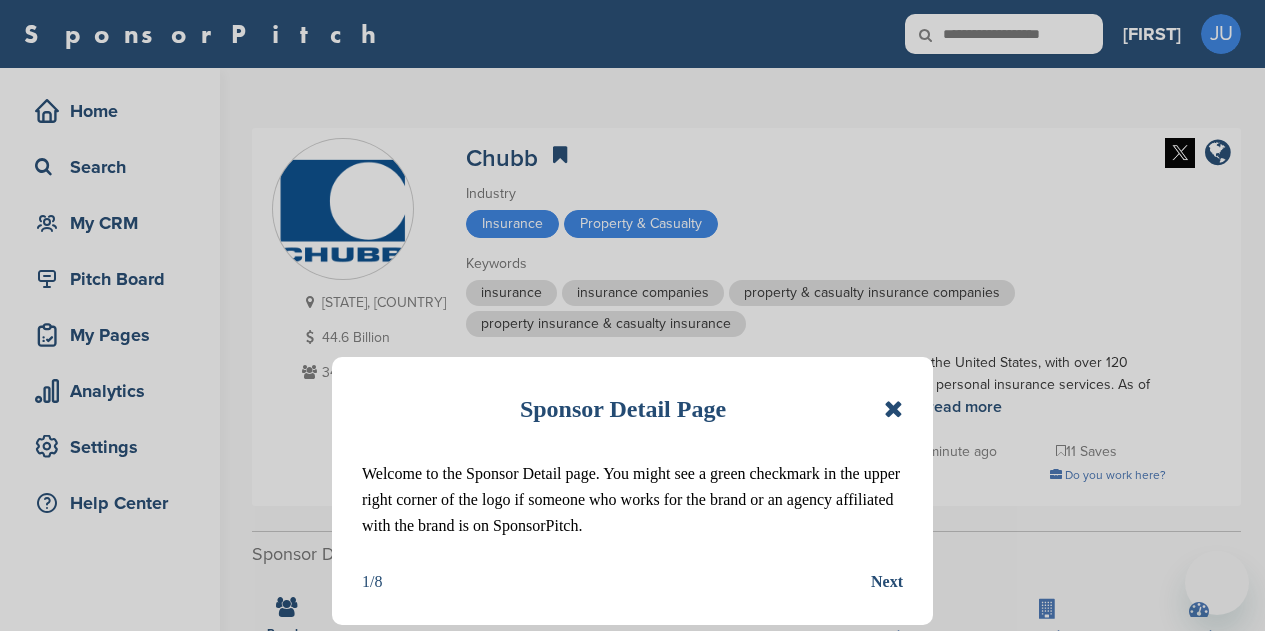 scroll, scrollTop: 0, scrollLeft: 0, axis: both 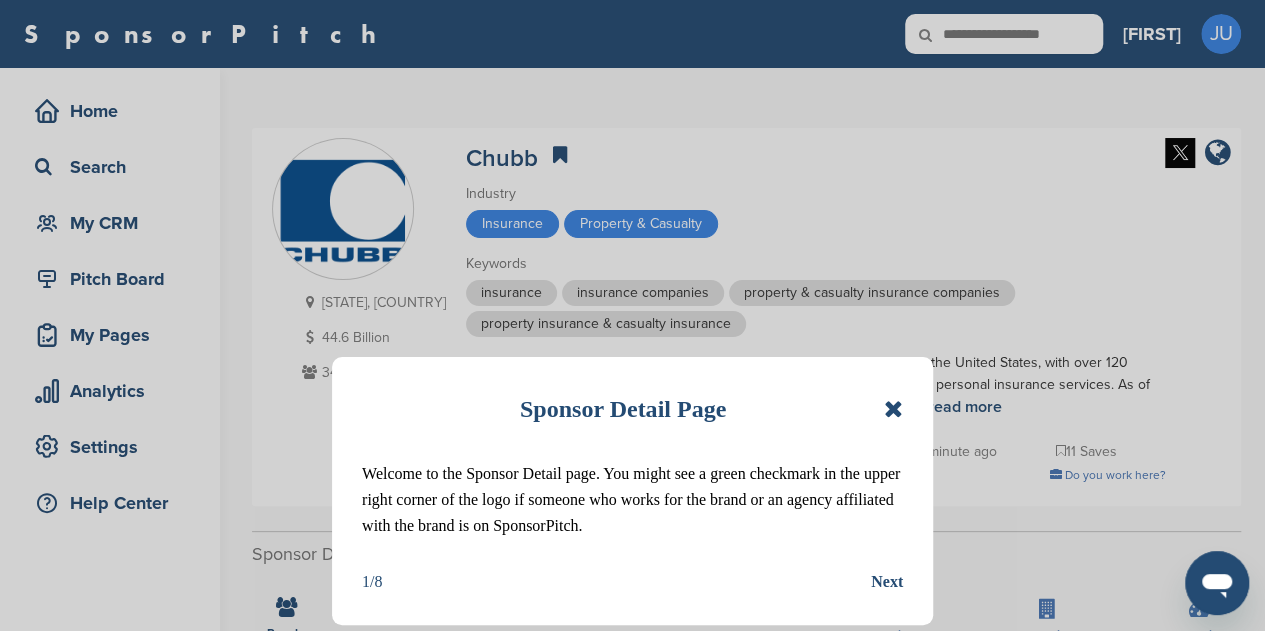 click at bounding box center [893, 409] 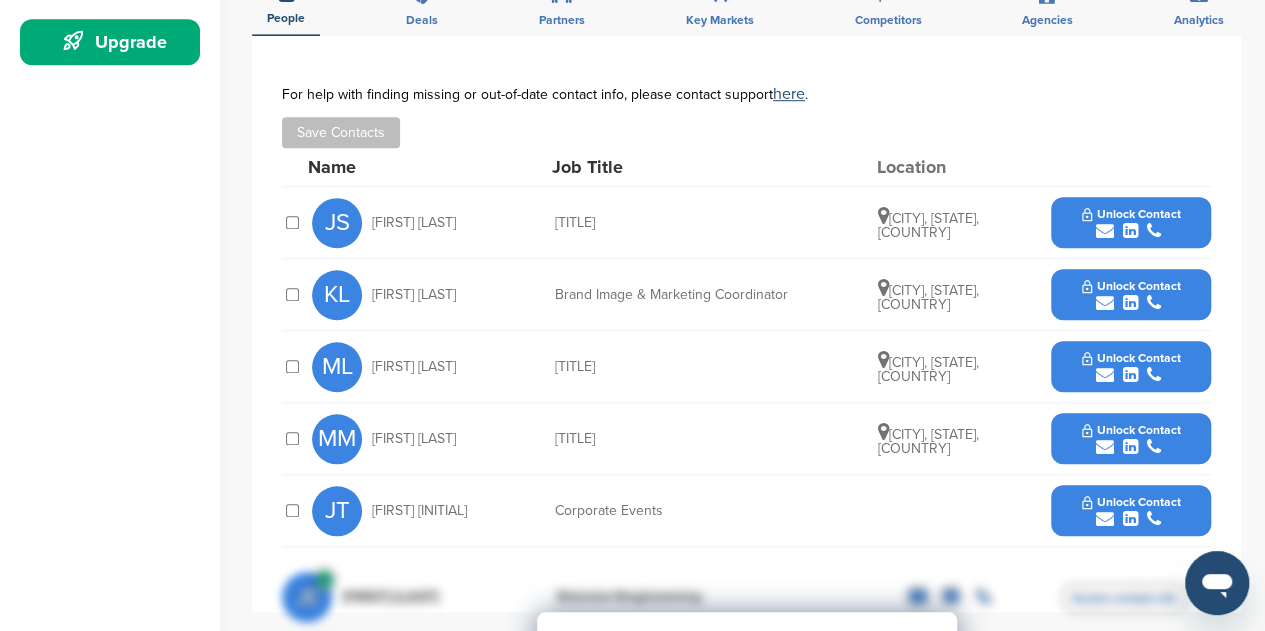 scroll, scrollTop: 614, scrollLeft: 0, axis: vertical 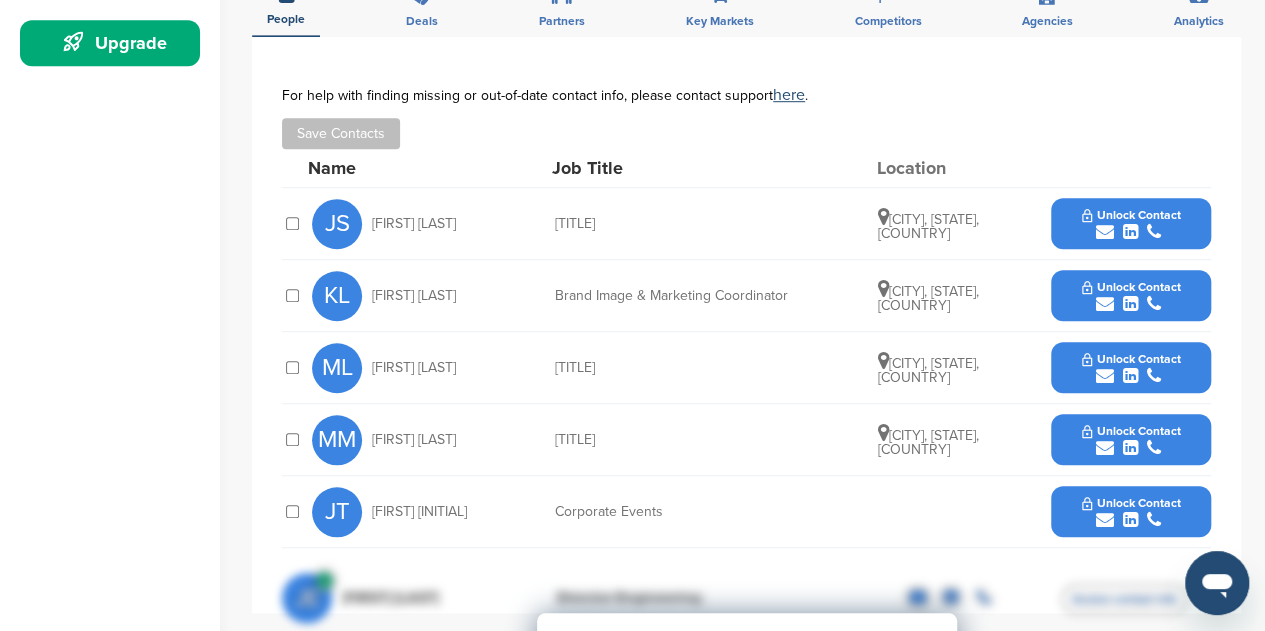 click on "Unlock Contact" at bounding box center [1131, 224] 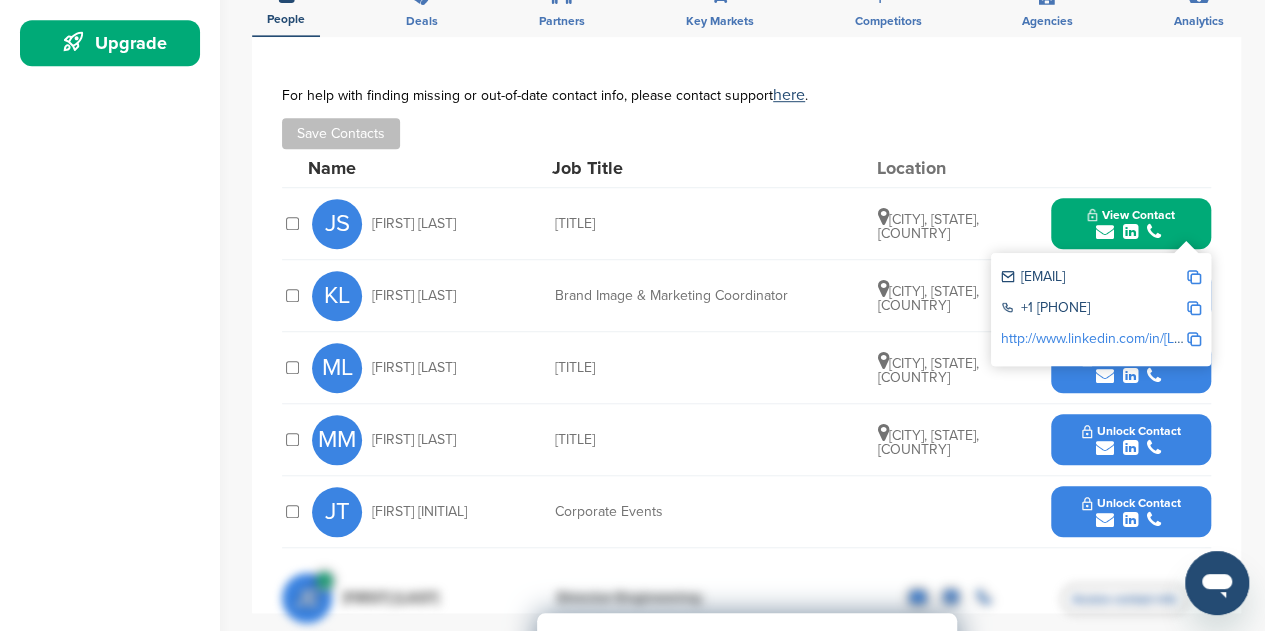 click on "[INITIALS]
[FIRST] [LAST]
[TITLE]
[CITY], [STATE], [COUNTRY]
View Contact
[EMAIL]
+1 [PHONE]
http://www.linkedin.com/in/[LAST]" at bounding box center (761, 223) 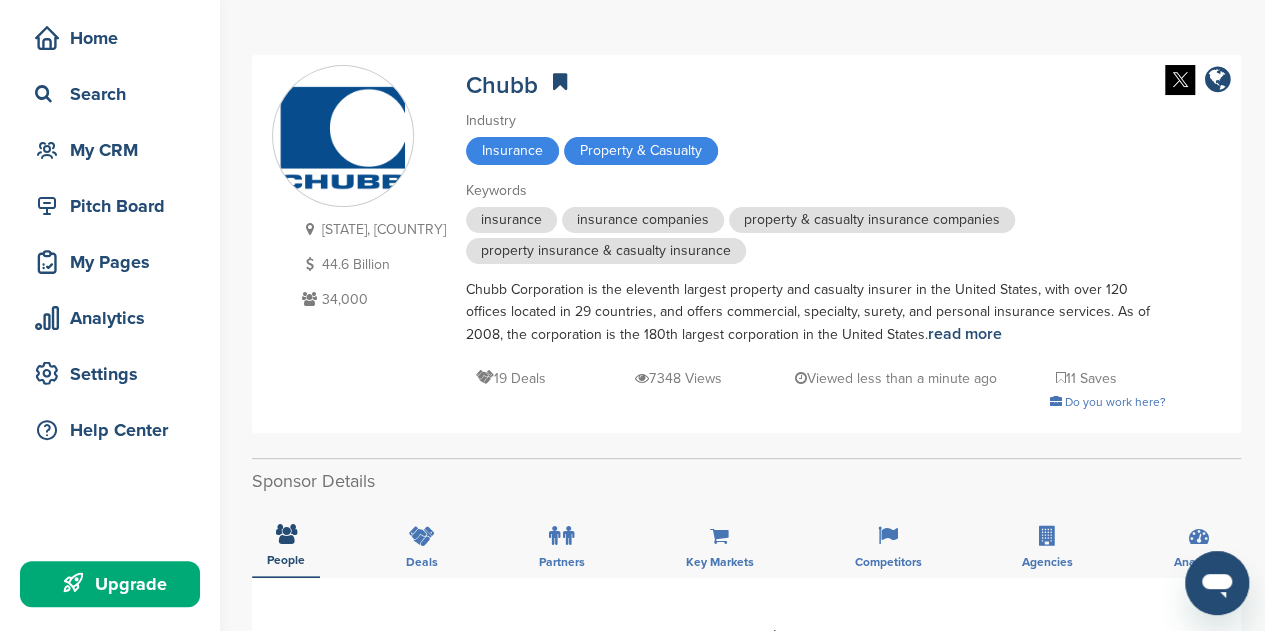 scroll, scrollTop: 36, scrollLeft: 0, axis: vertical 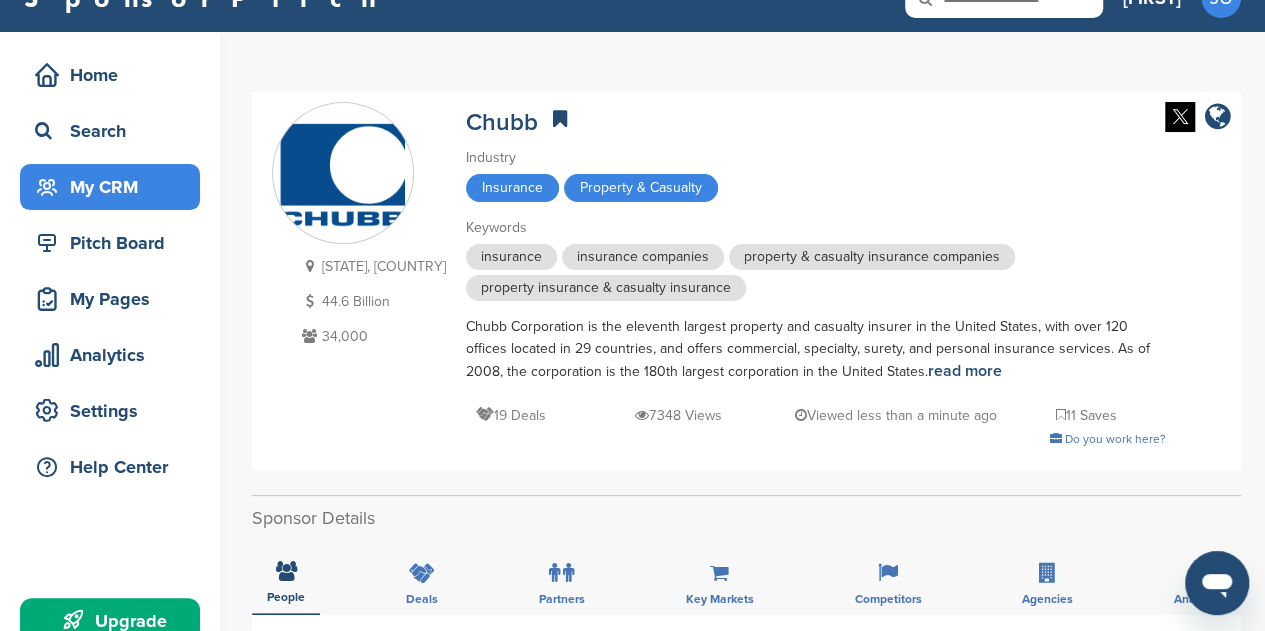 click on "My CRM" at bounding box center (115, 187) 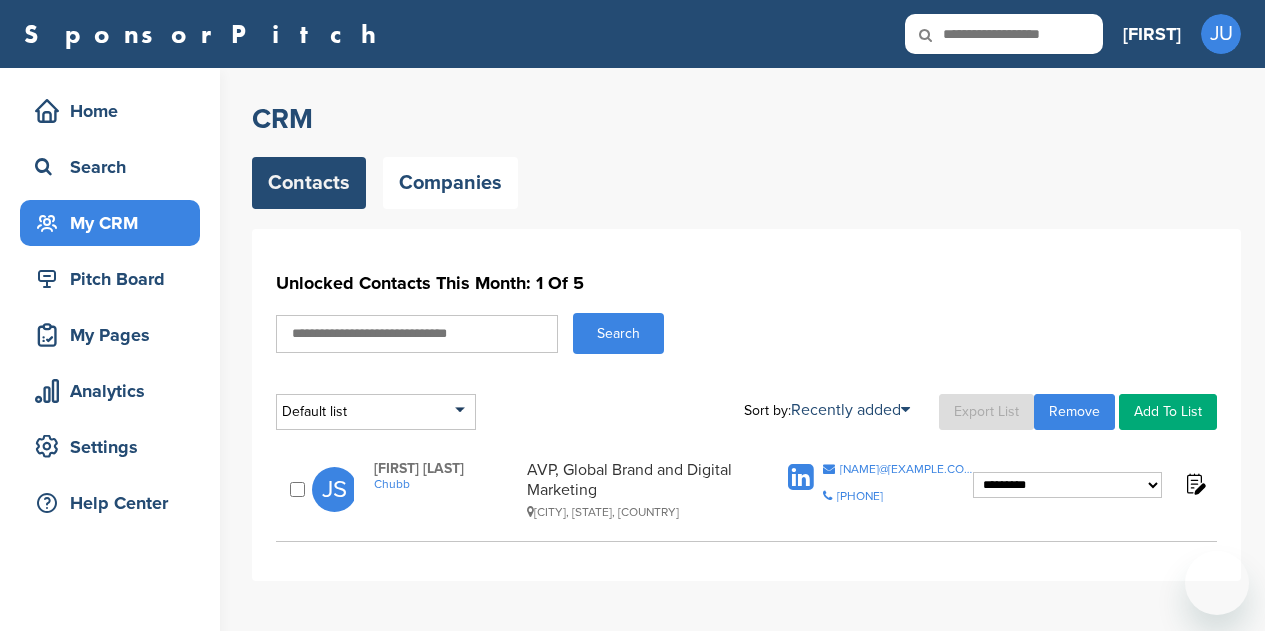 scroll, scrollTop: 0, scrollLeft: 0, axis: both 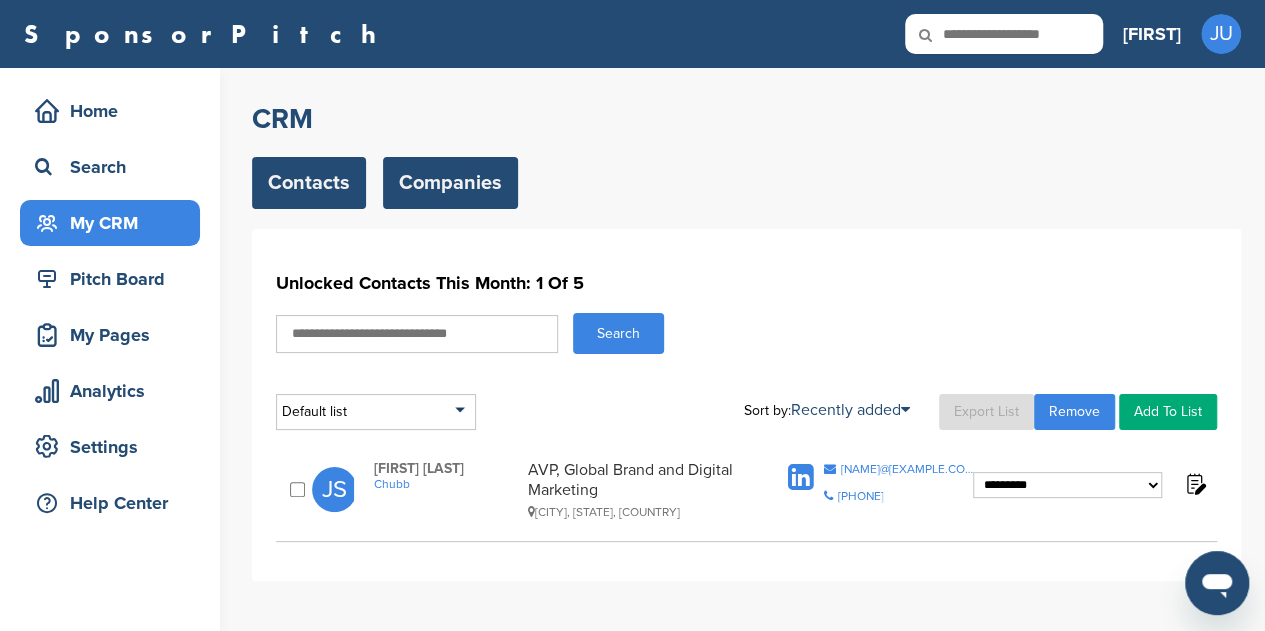 click on "Companies" at bounding box center [450, 183] 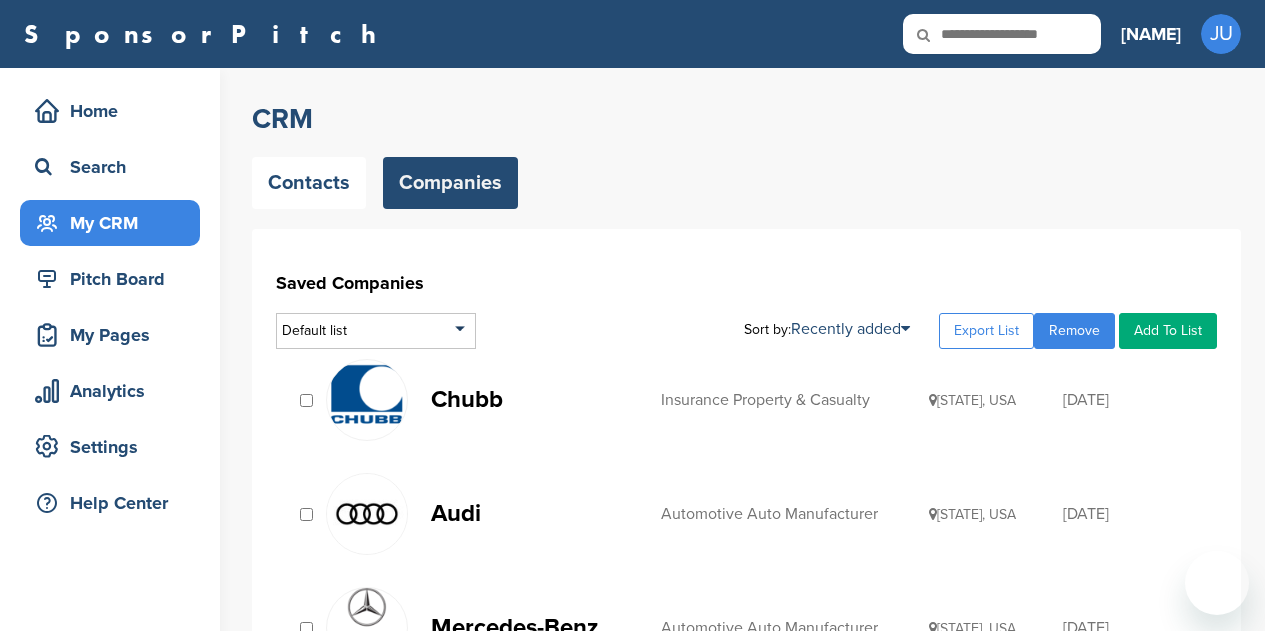 scroll, scrollTop: 0, scrollLeft: 0, axis: both 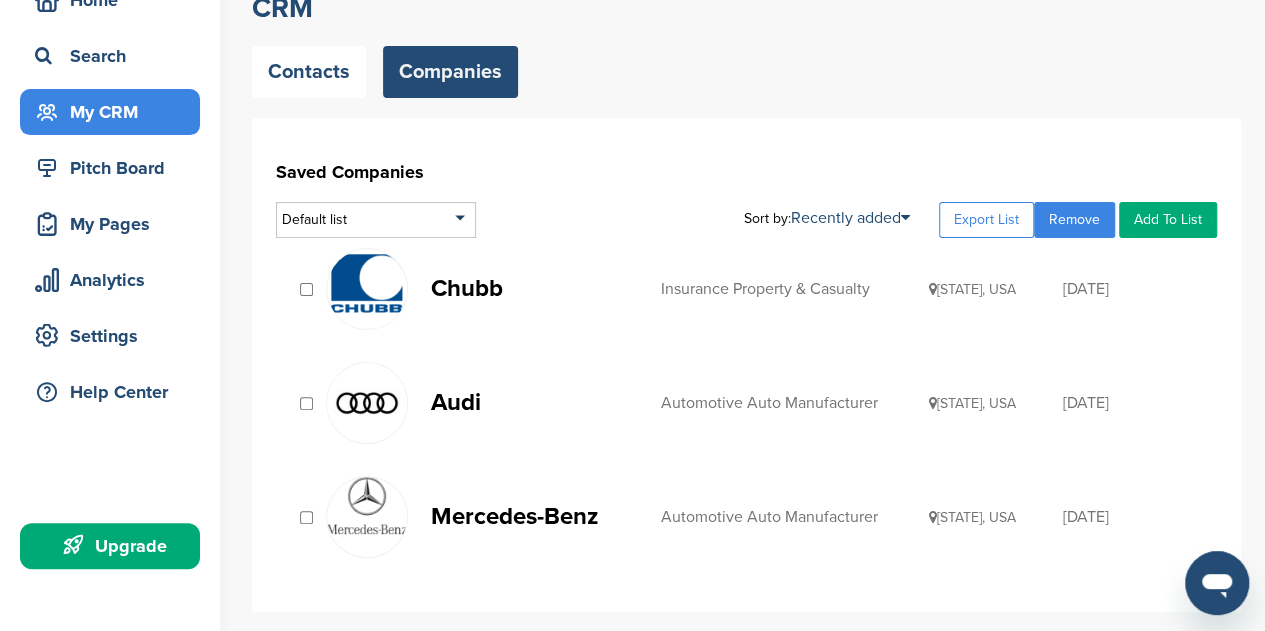 click on "Audi" at bounding box center [536, 402] 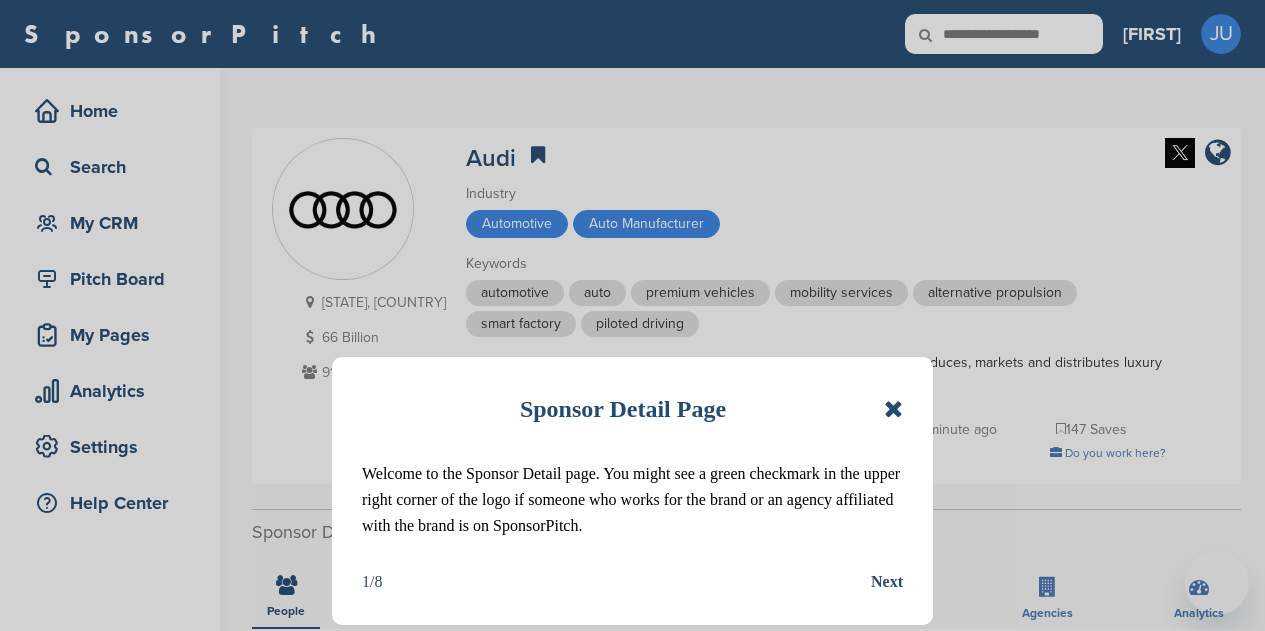 scroll, scrollTop: 0, scrollLeft: 0, axis: both 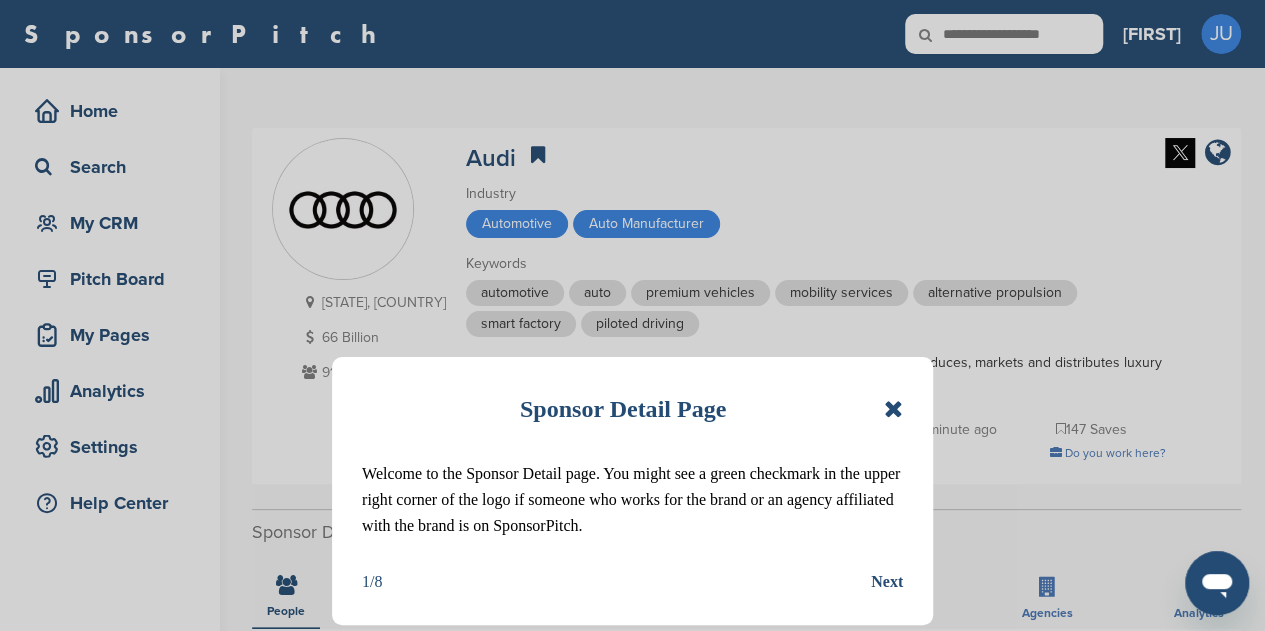 click at bounding box center [893, 409] 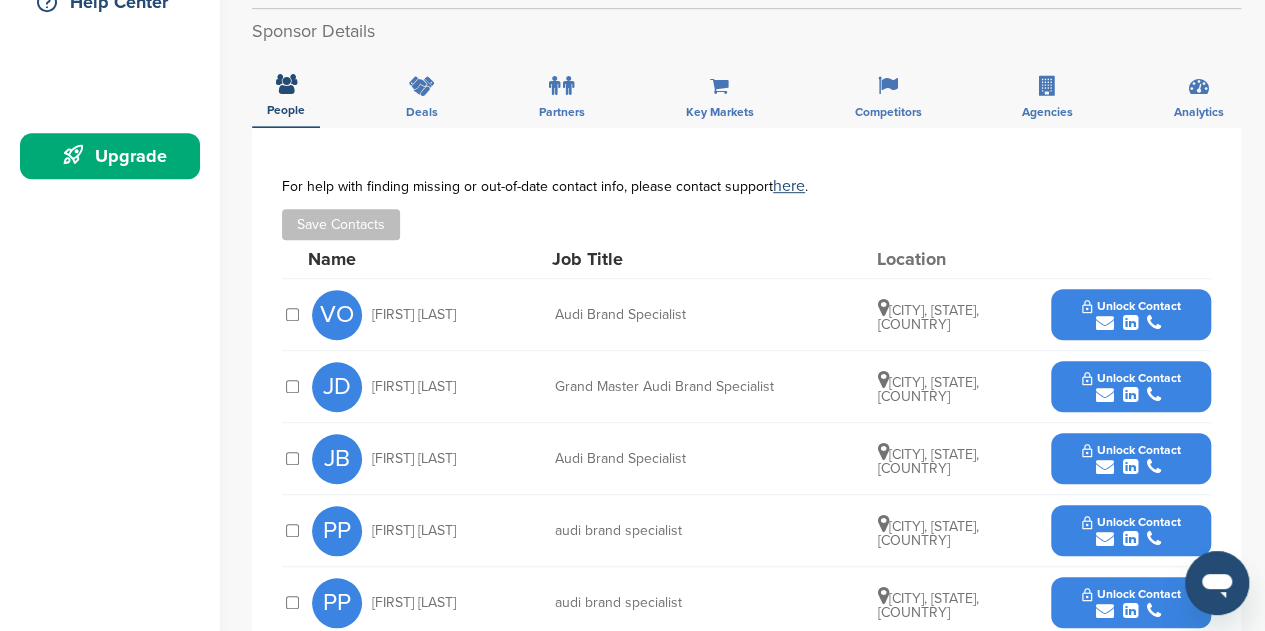 scroll, scrollTop: 195, scrollLeft: 0, axis: vertical 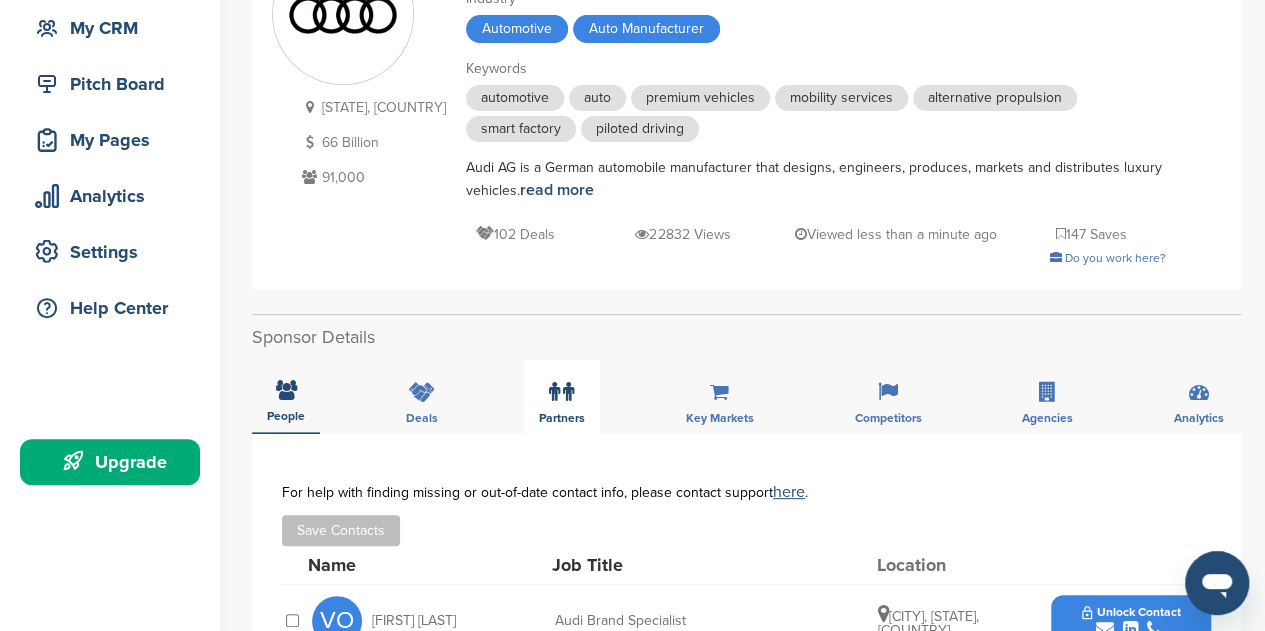 click on "Partners" at bounding box center [562, 397] 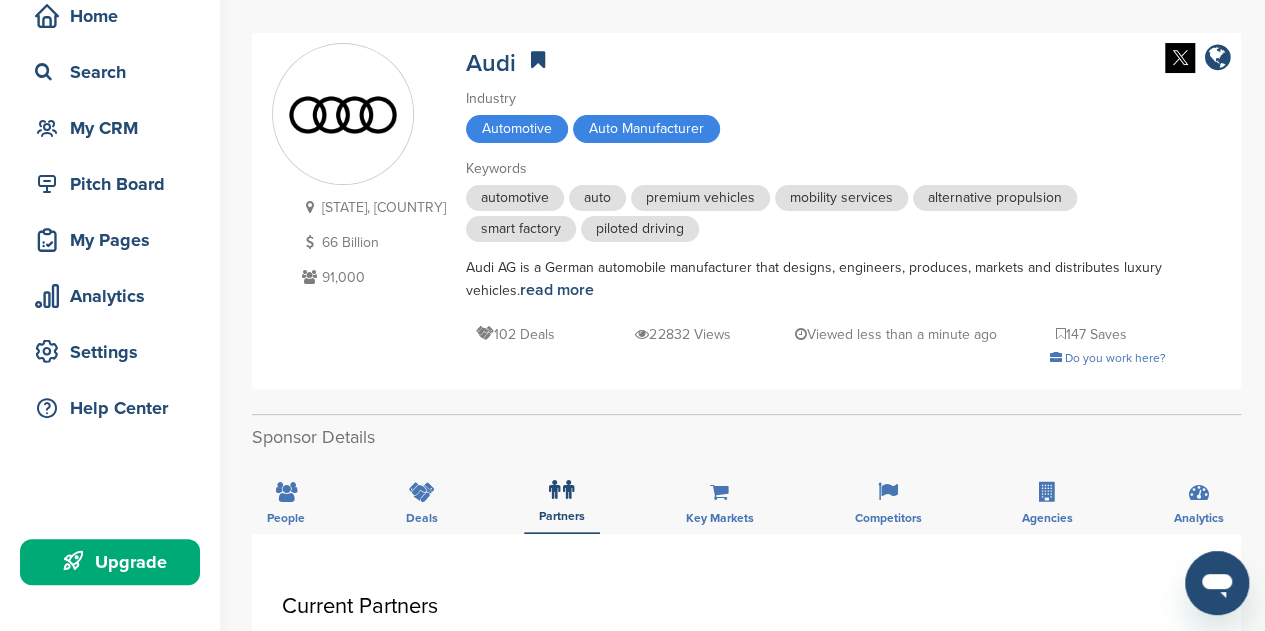 scroll, scrollTop: 0, scrollLeft: 0, axis: both 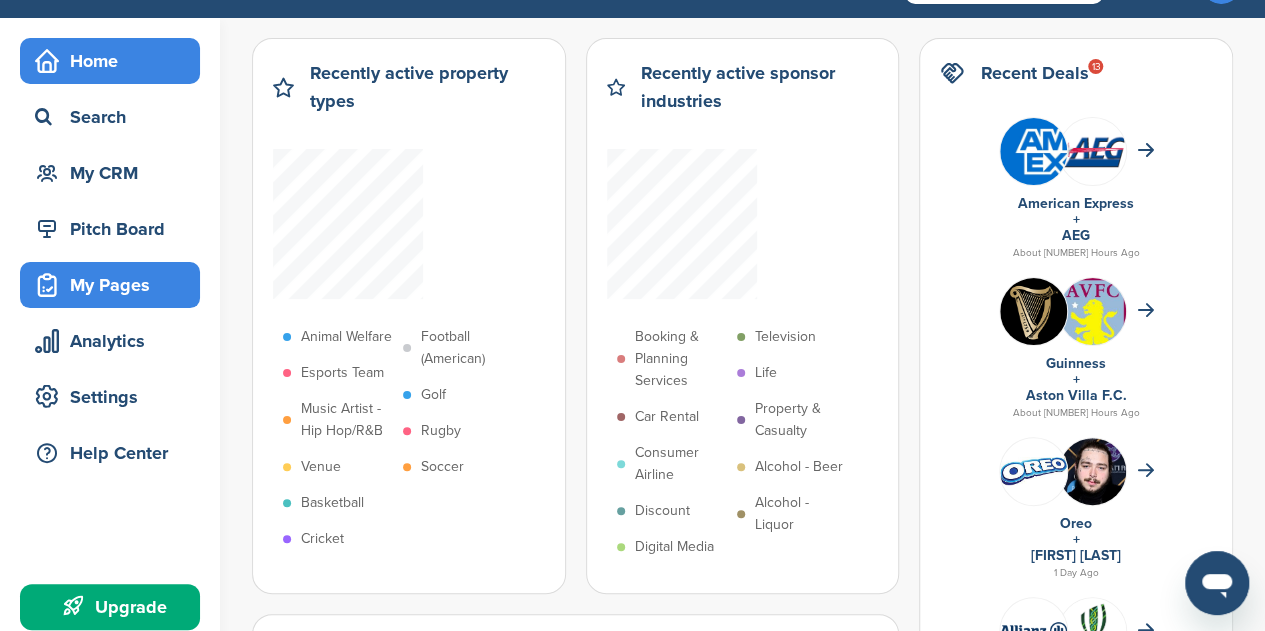 click on "My Pages" at bounding box center (115, 285) 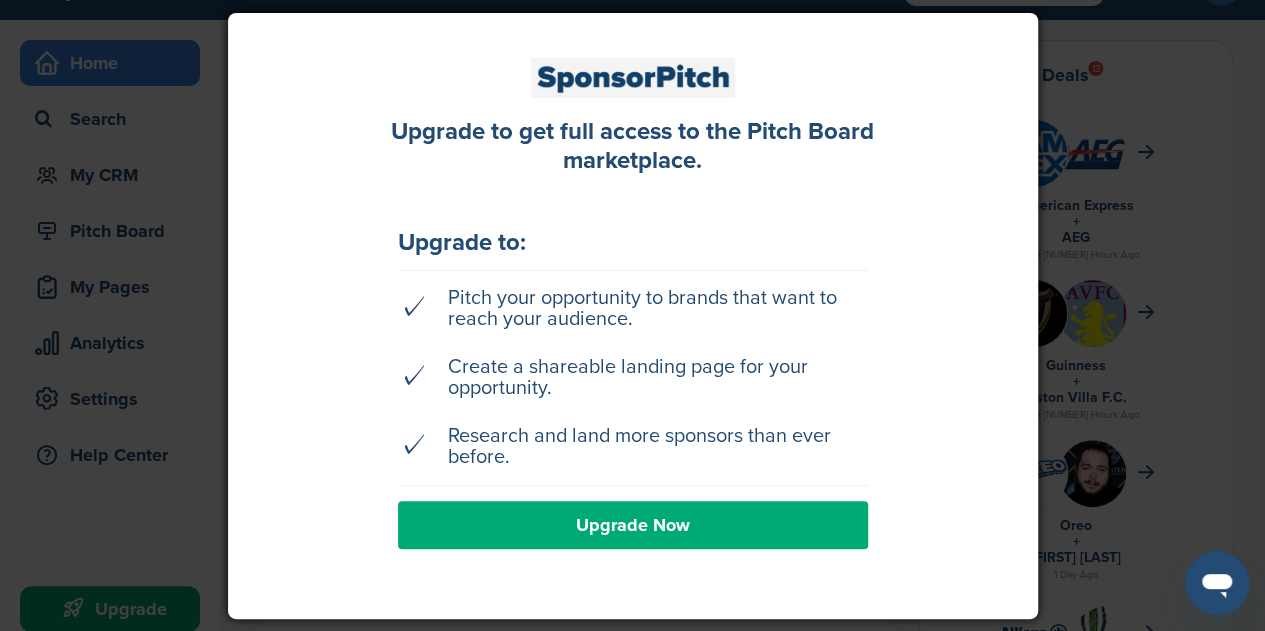 scroll, scrollTop: 20, scrollLeft: 0, axis: vertical 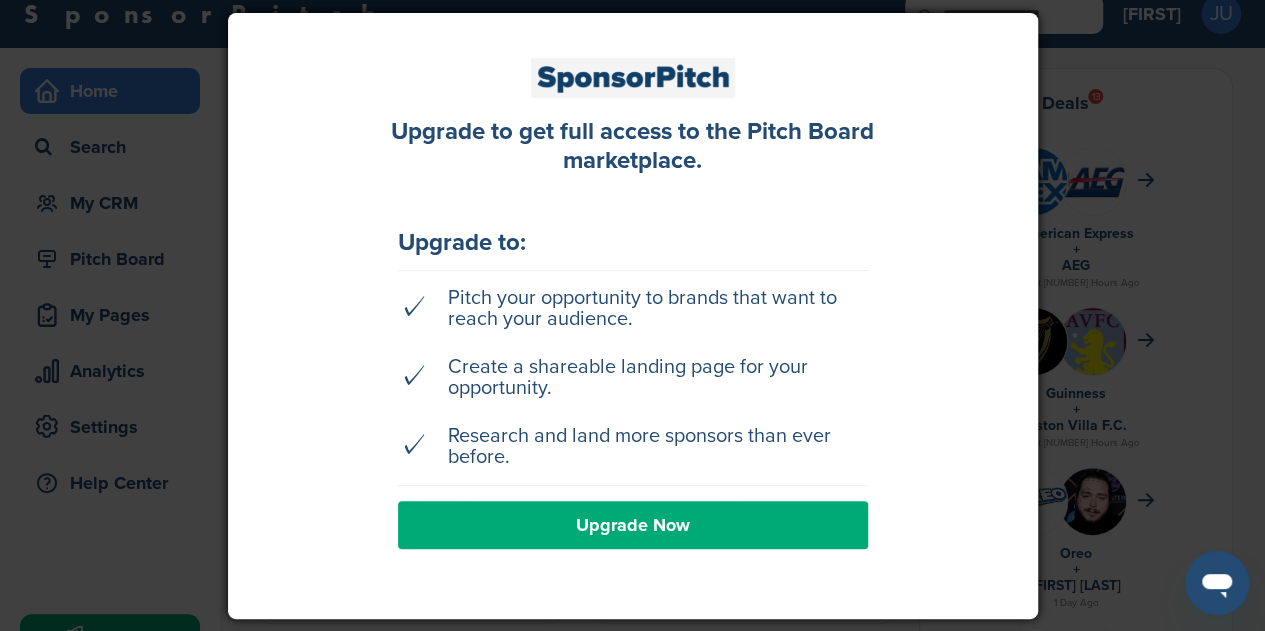 click on "Upgrade Now" at bounding box center [633, 525] 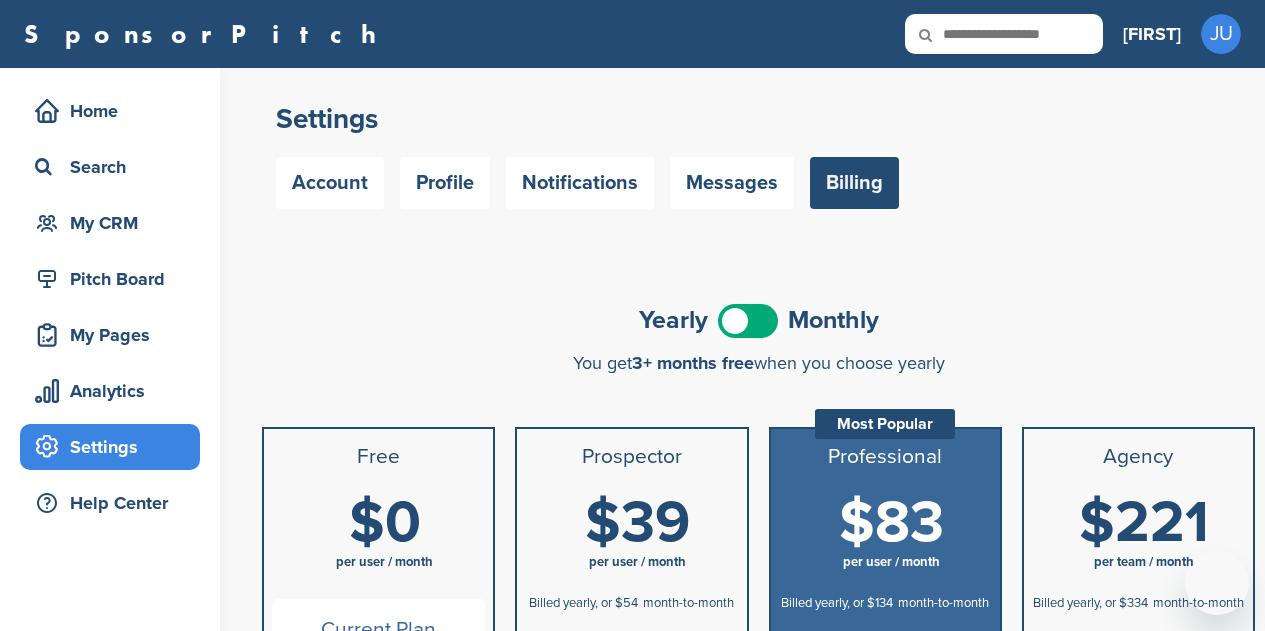 scroll, scrollTop: 0, scrollLeft: 0, axis: both 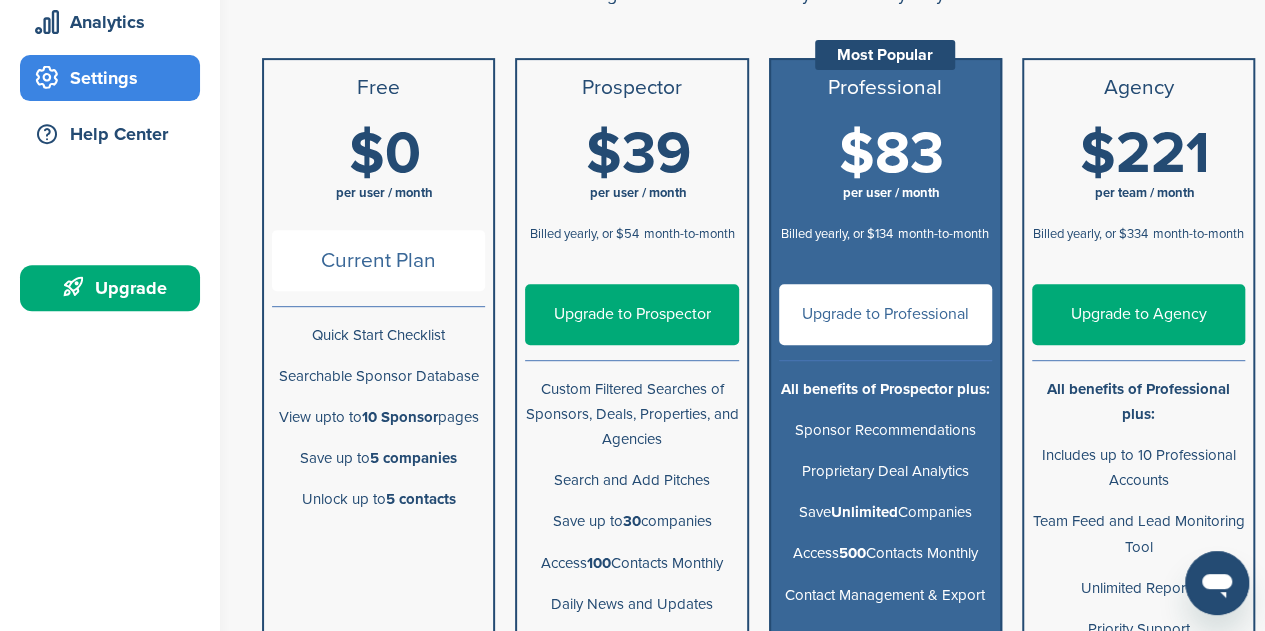 click on "Upgrade to Prospector" at bounding box center [631, 314] 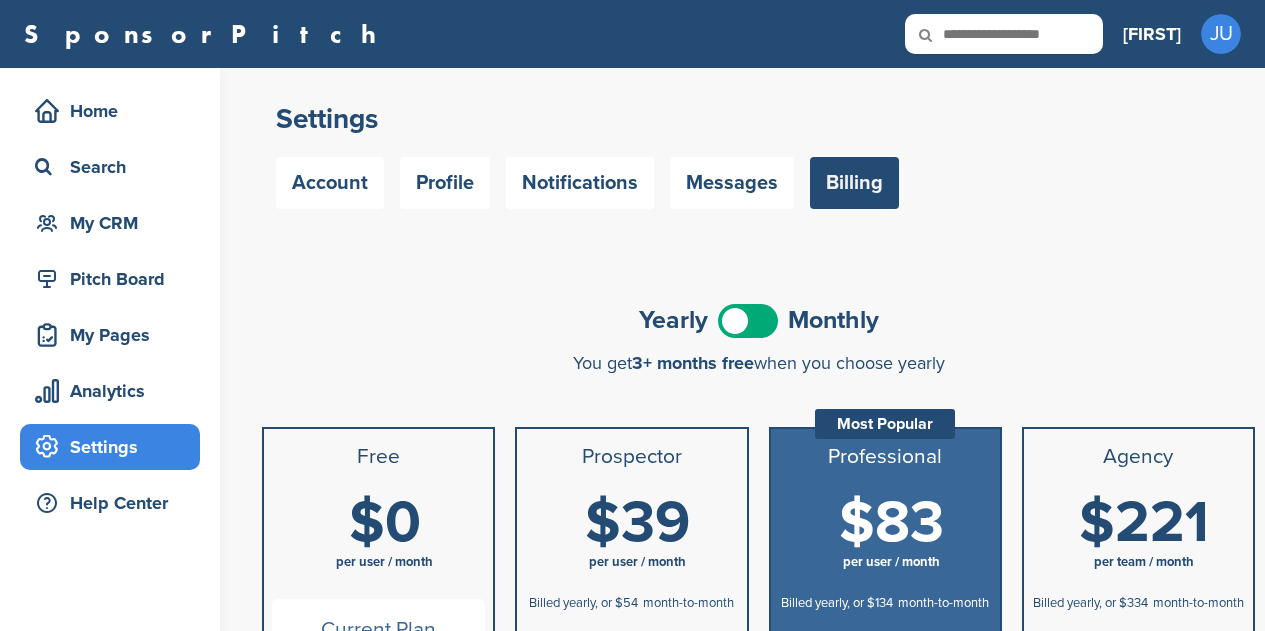 scroll, scrollTop: 0, scrollLeft: 0, axis: both 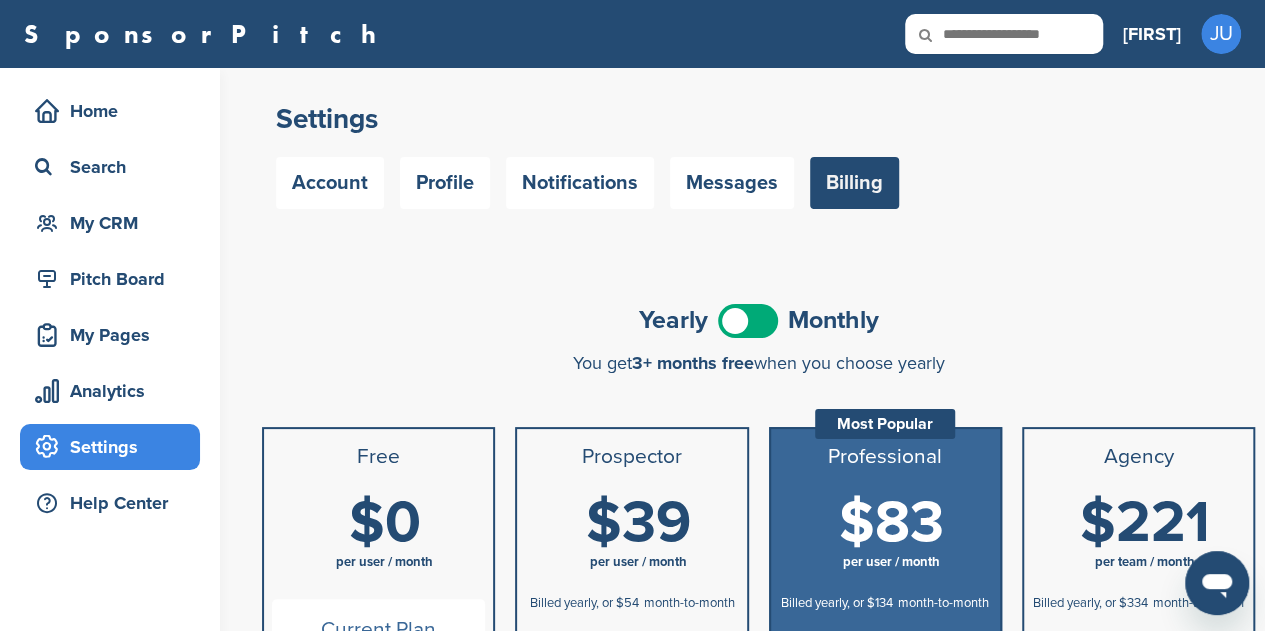 click at bounding box center (748, 321) 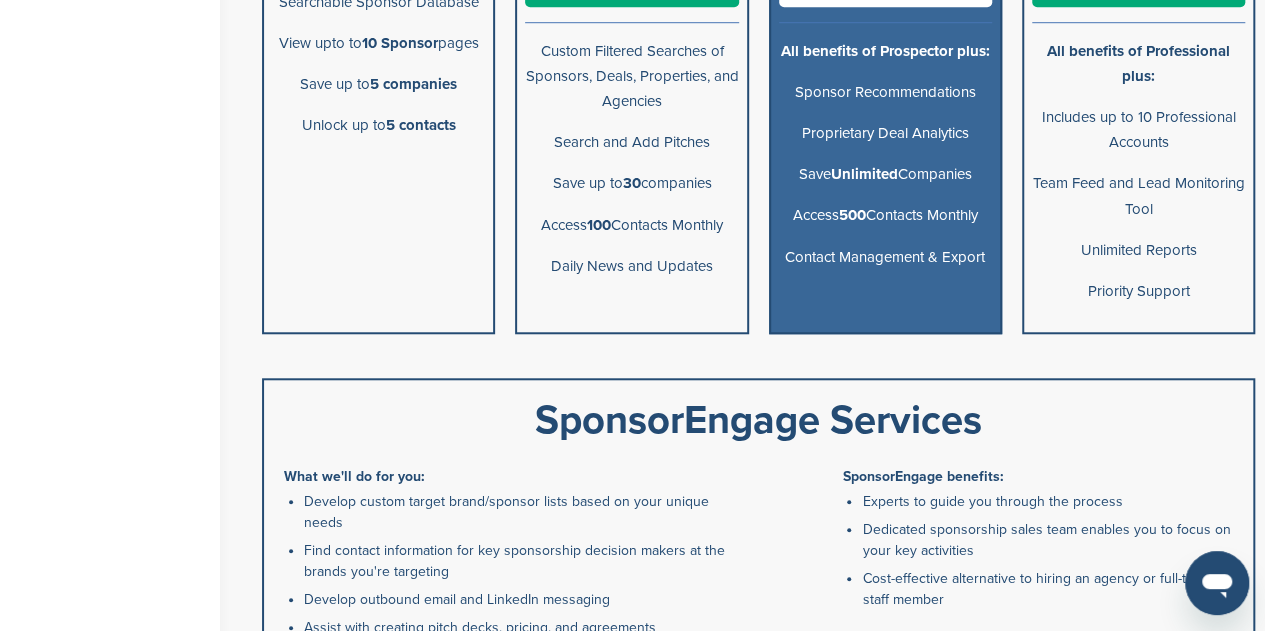 scroll, scrollTop: 453, scrollLeft: 0, axis: vertical 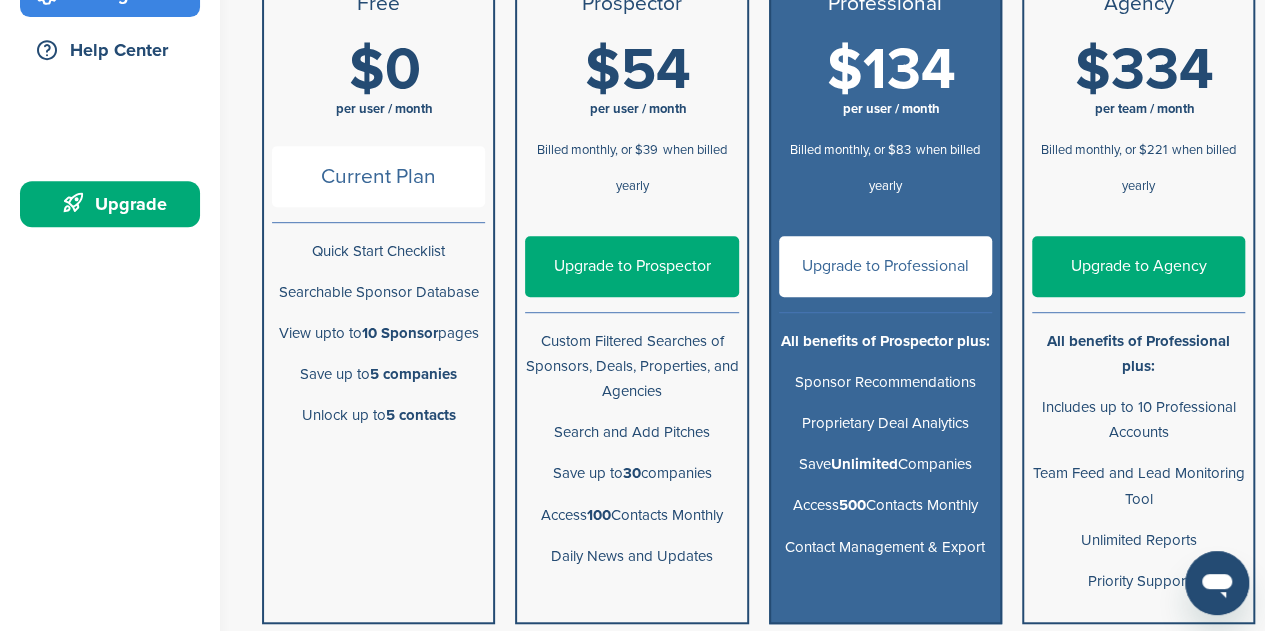 click on "Upgrade to Prospector" at bounding box center (631, 266) 